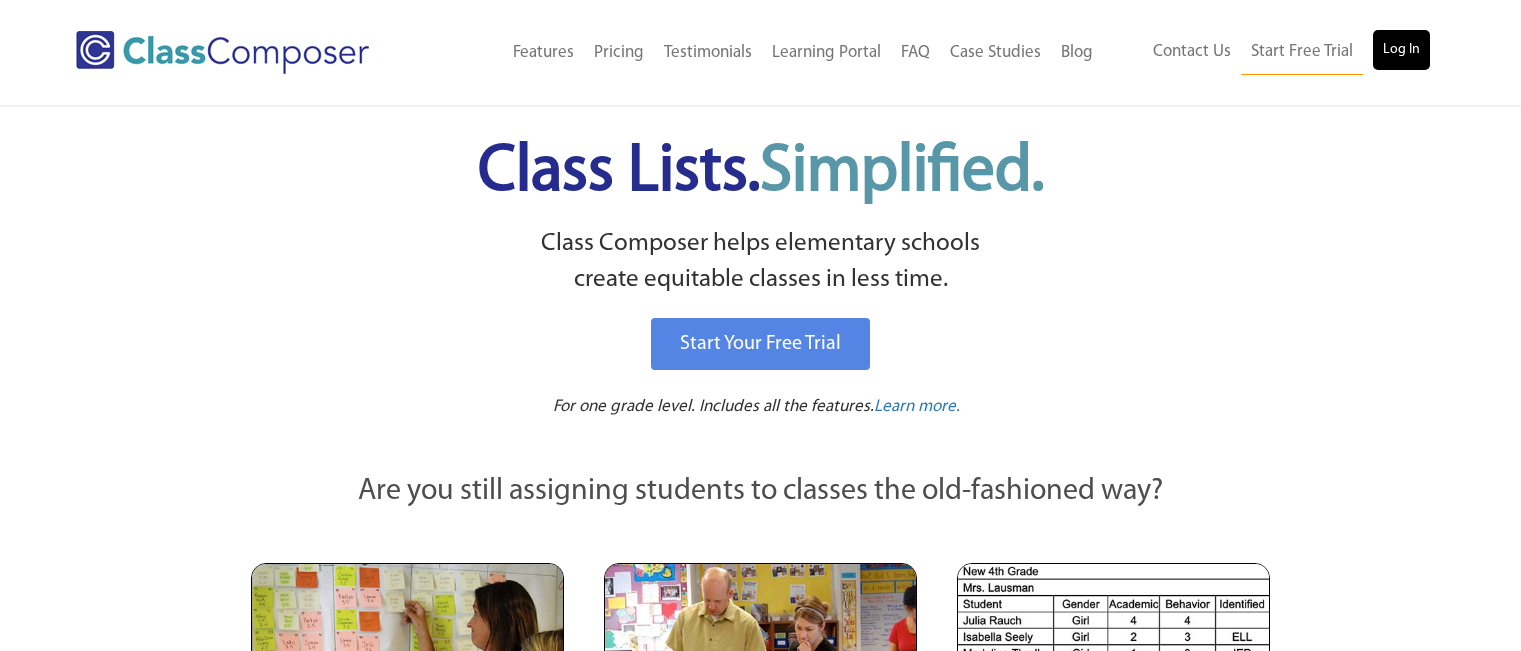 scroll, scrollTop: 0, scrollLeft: 0, axis: both 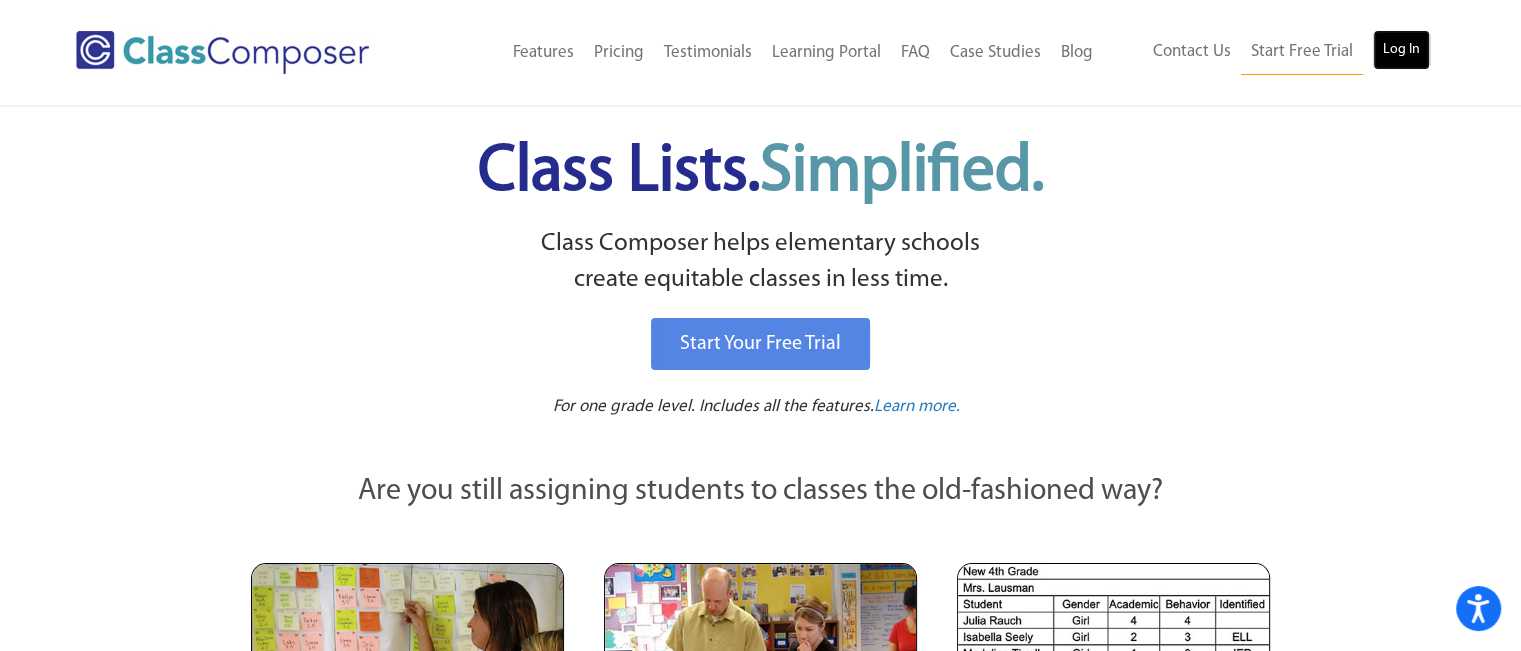 click on "Log In" at bounding box center [1401, 50] 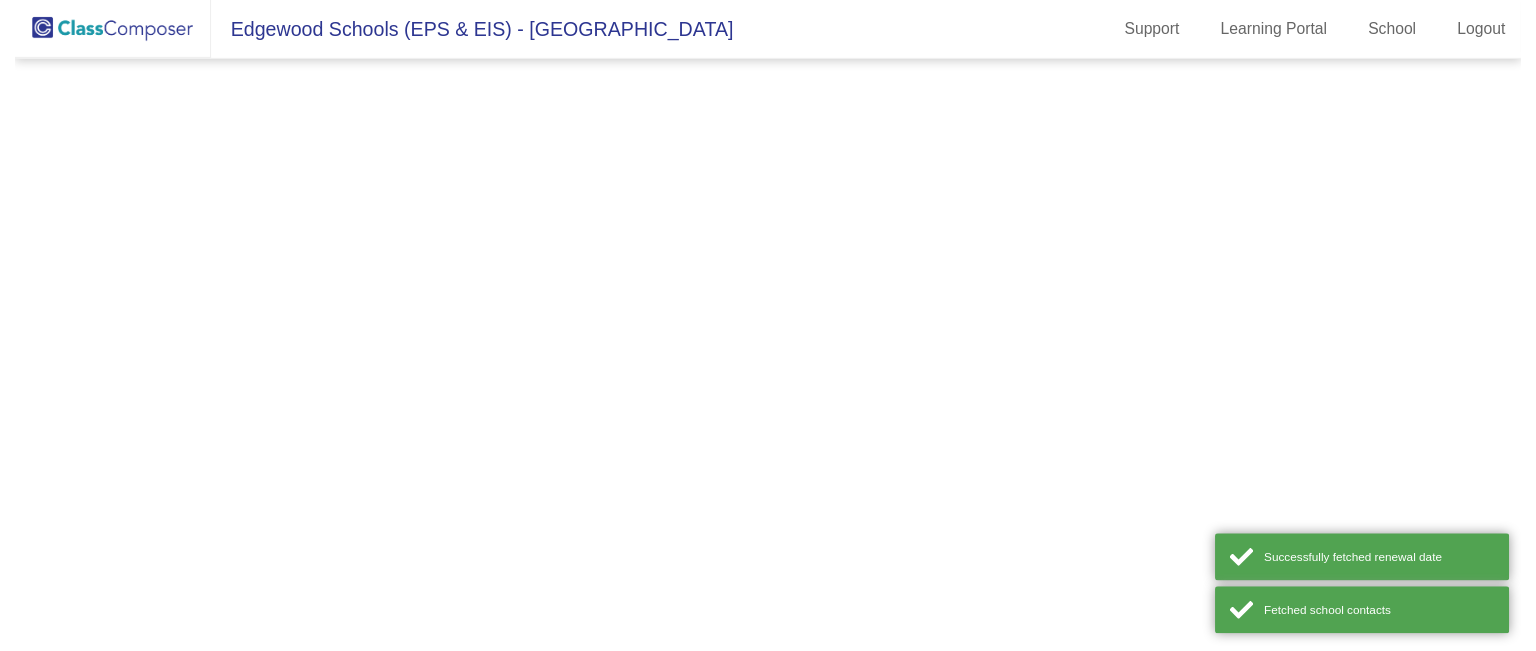 scroll, scrollTop: 0, scrollLeft: 0, axis: both 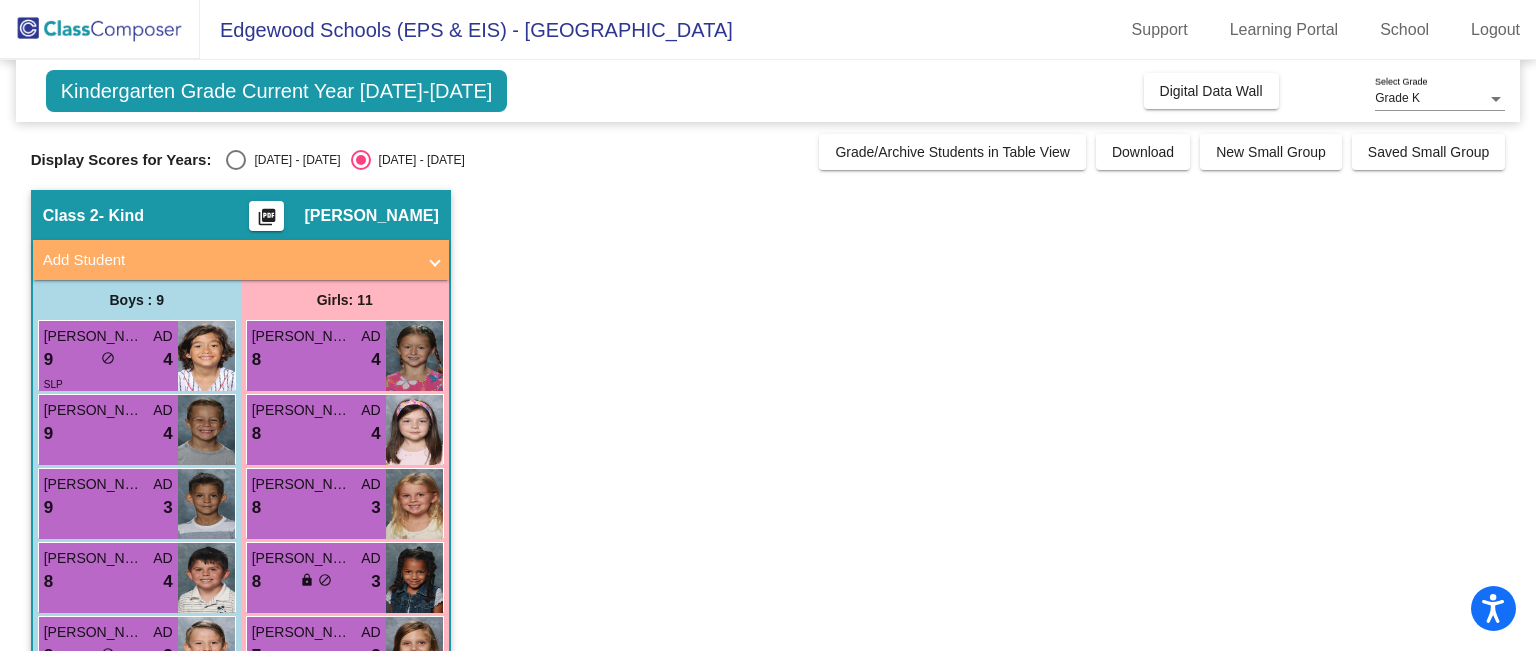click on "Grade K" at bounding box center [1431, 99] 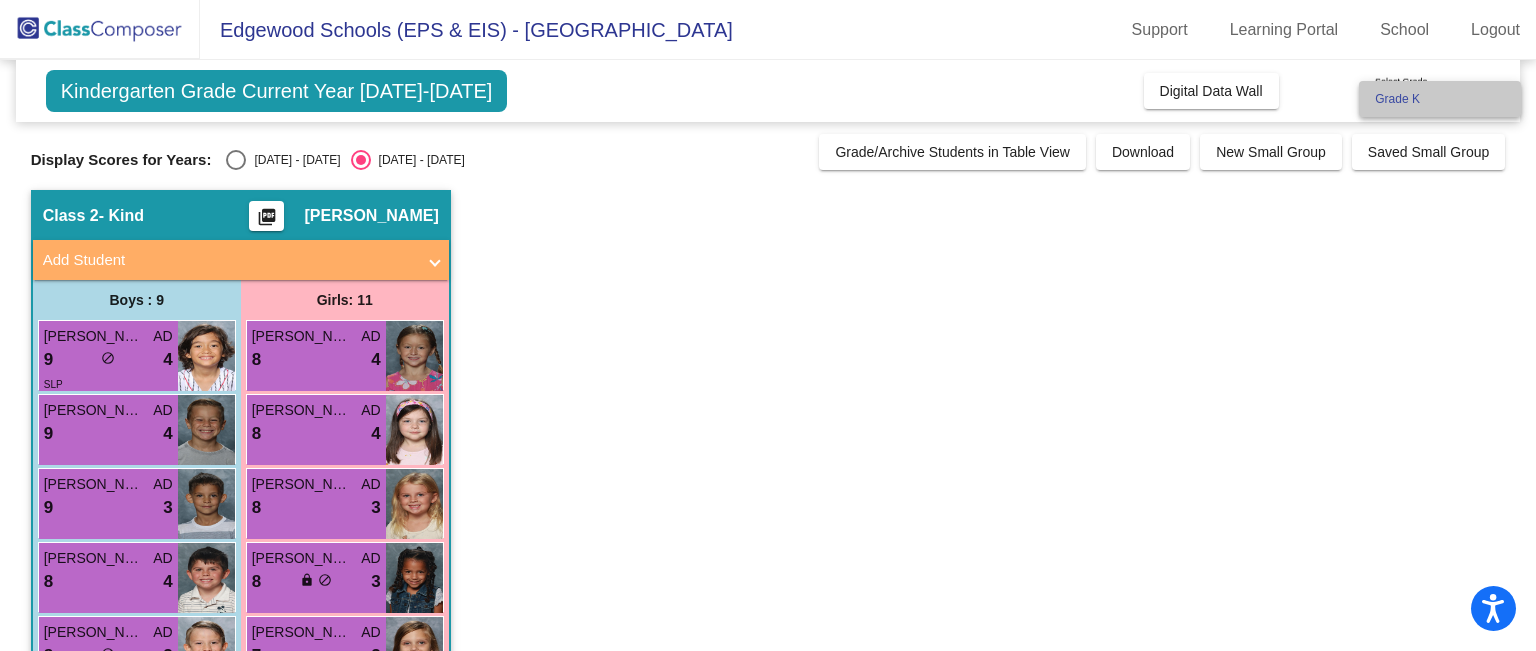 click on "Grade K" at bounding box center (1440, 99) 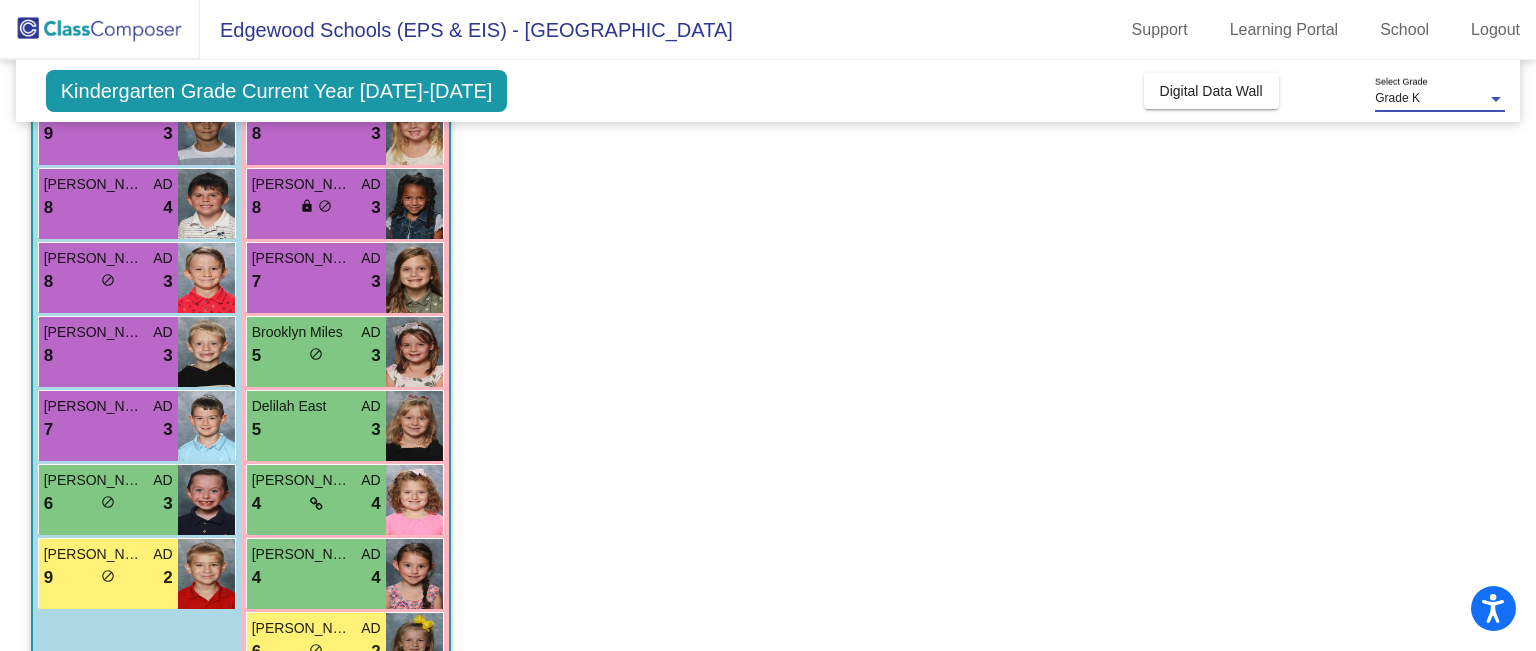 scroll, scrollTop: 375, scrollLeft: 0, axis: vertical 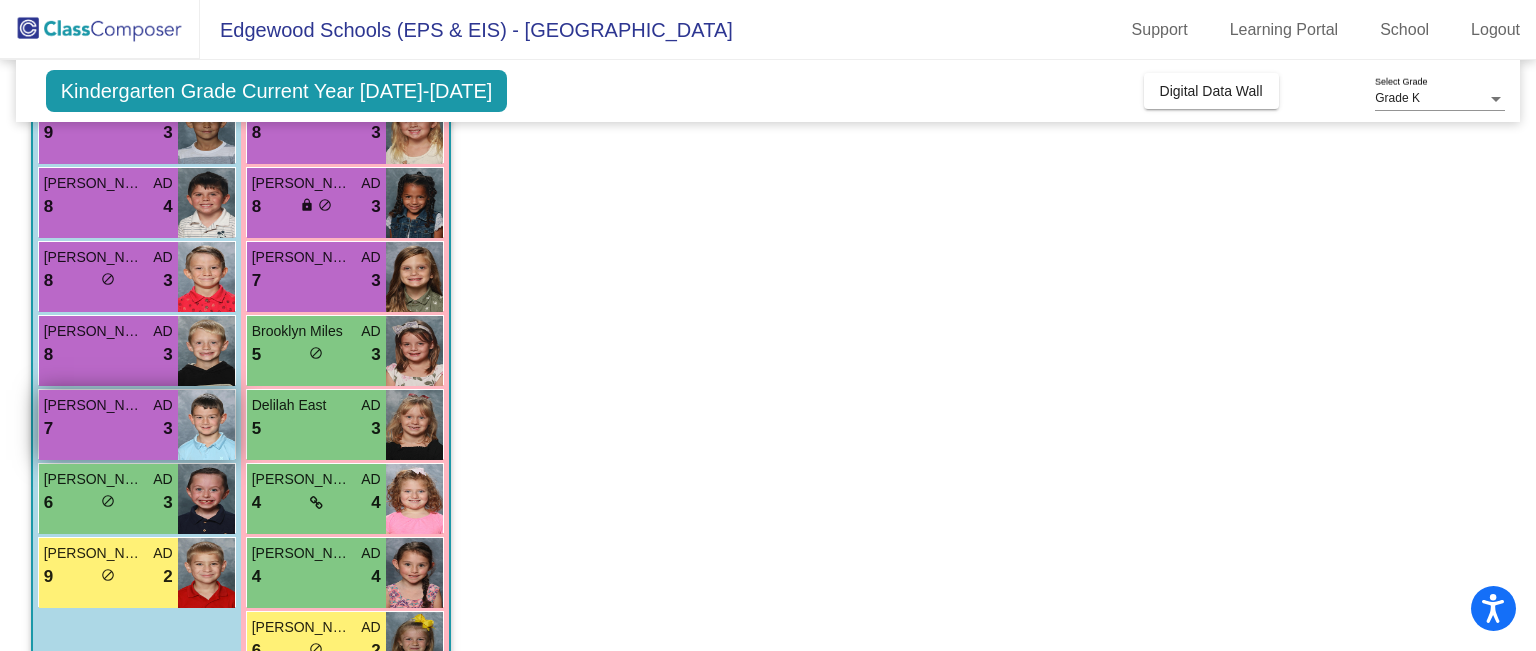click on "7 lock do_not_disturb_alt 3" at bounding box center [108, 429] 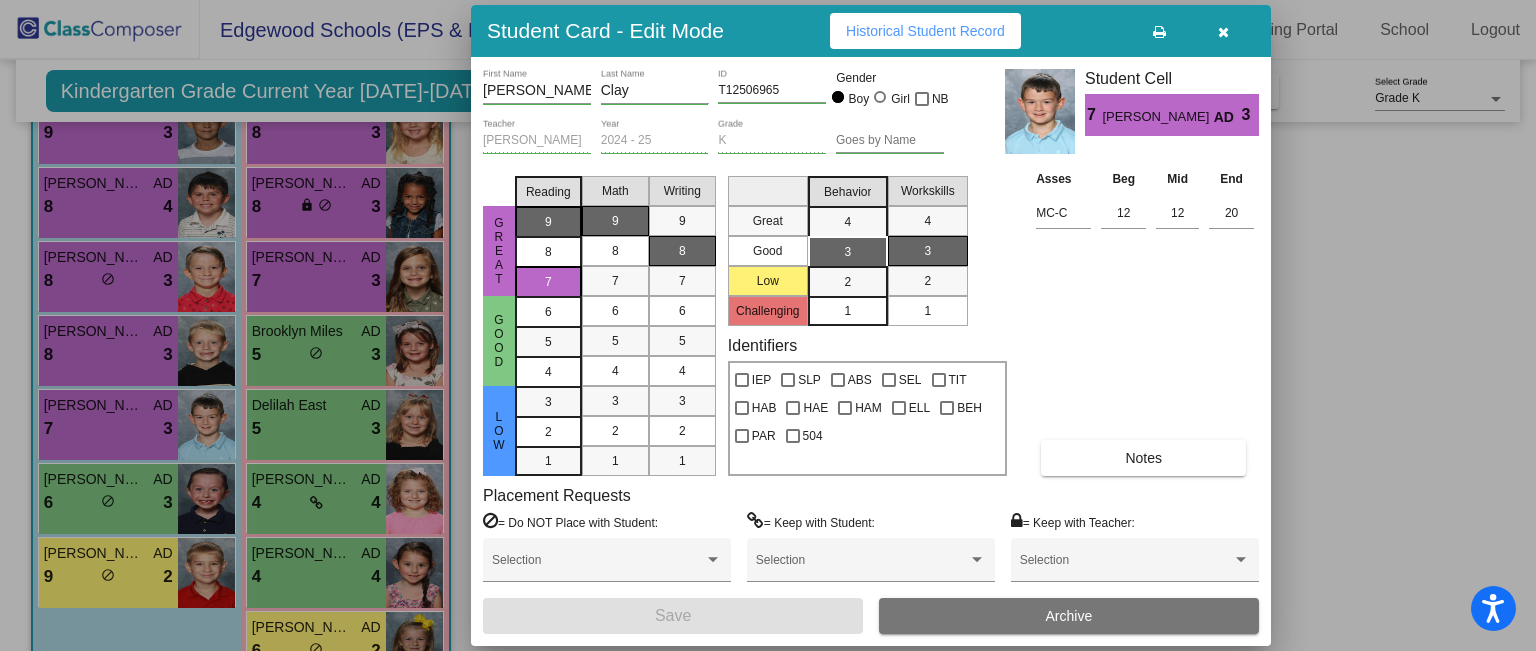 click on "9" at bounding box center (548, 222) 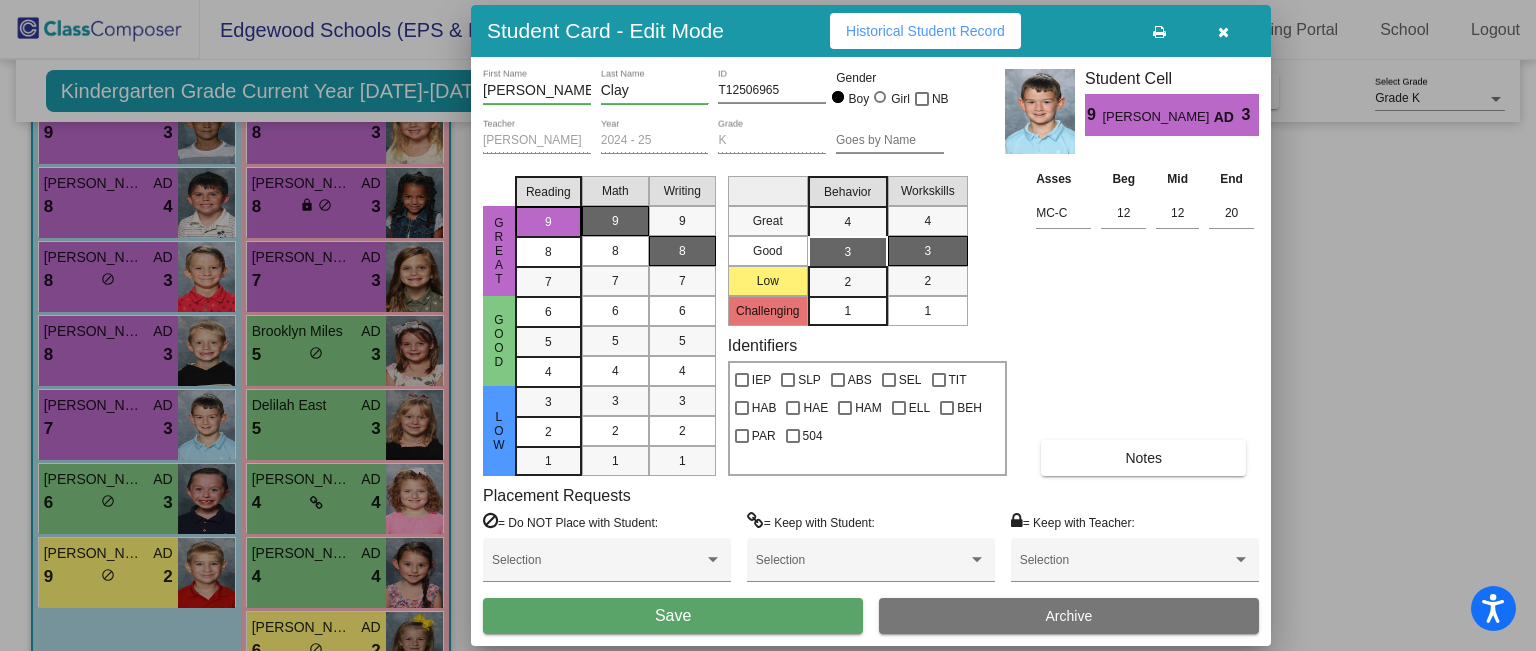 click on "Save" at bounding box center (673, 616) 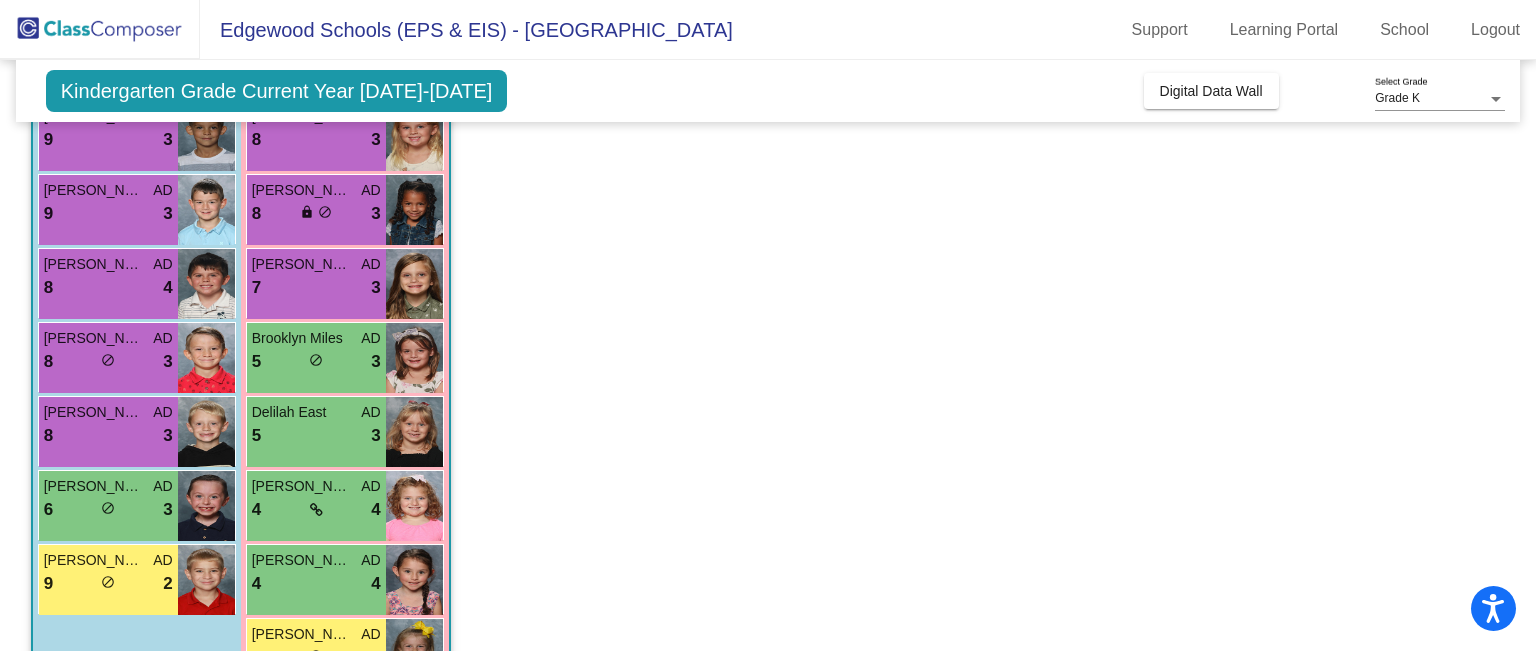scroll, scrollTop: 368, scrollLeft: 0, axis: vertical 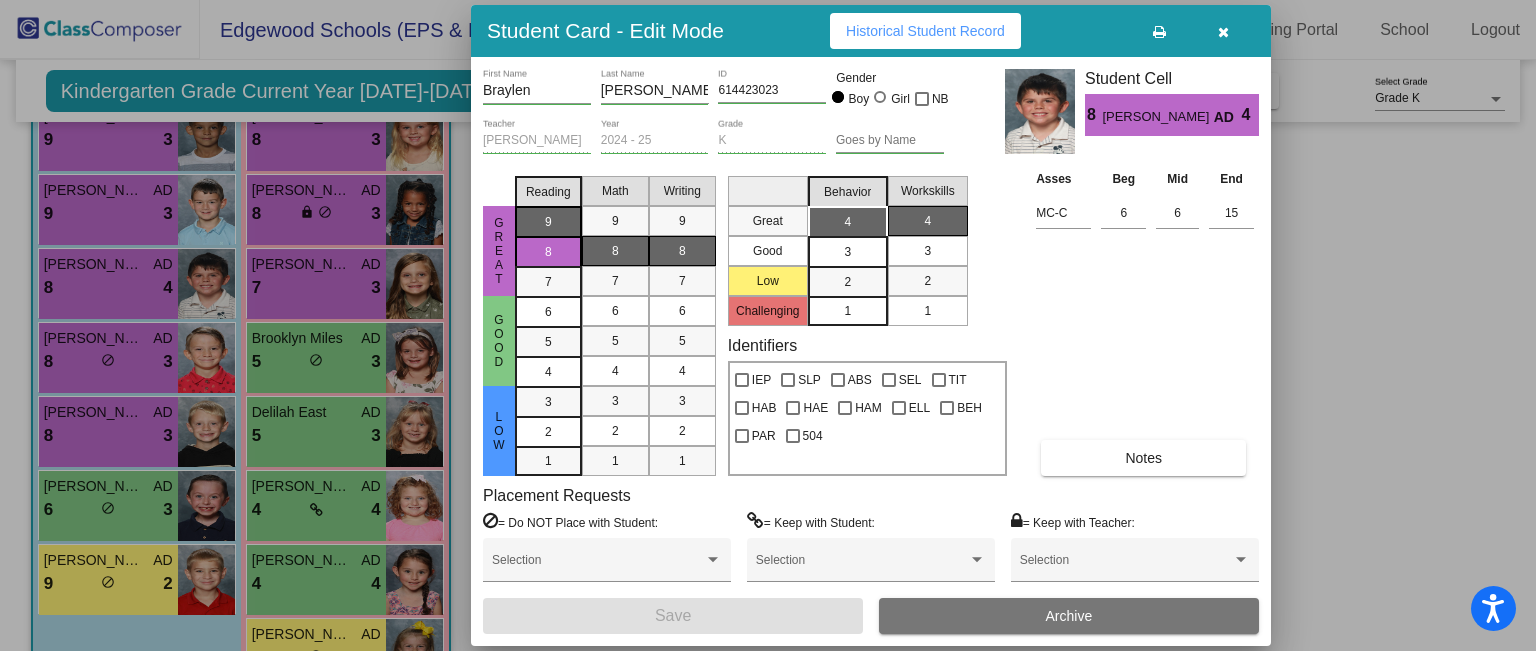 click on "9" at bounding box center [548, 222] 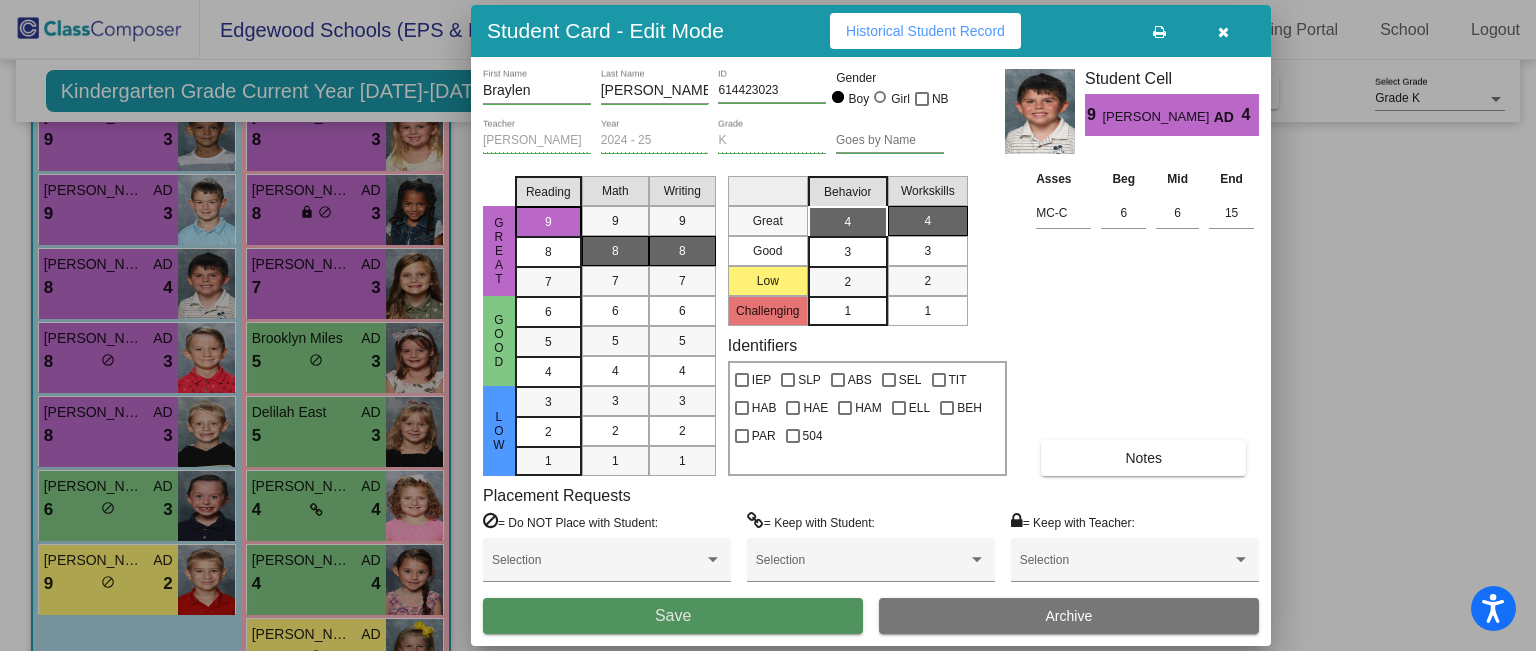 click on "Save" at bounding box center [673, 616] 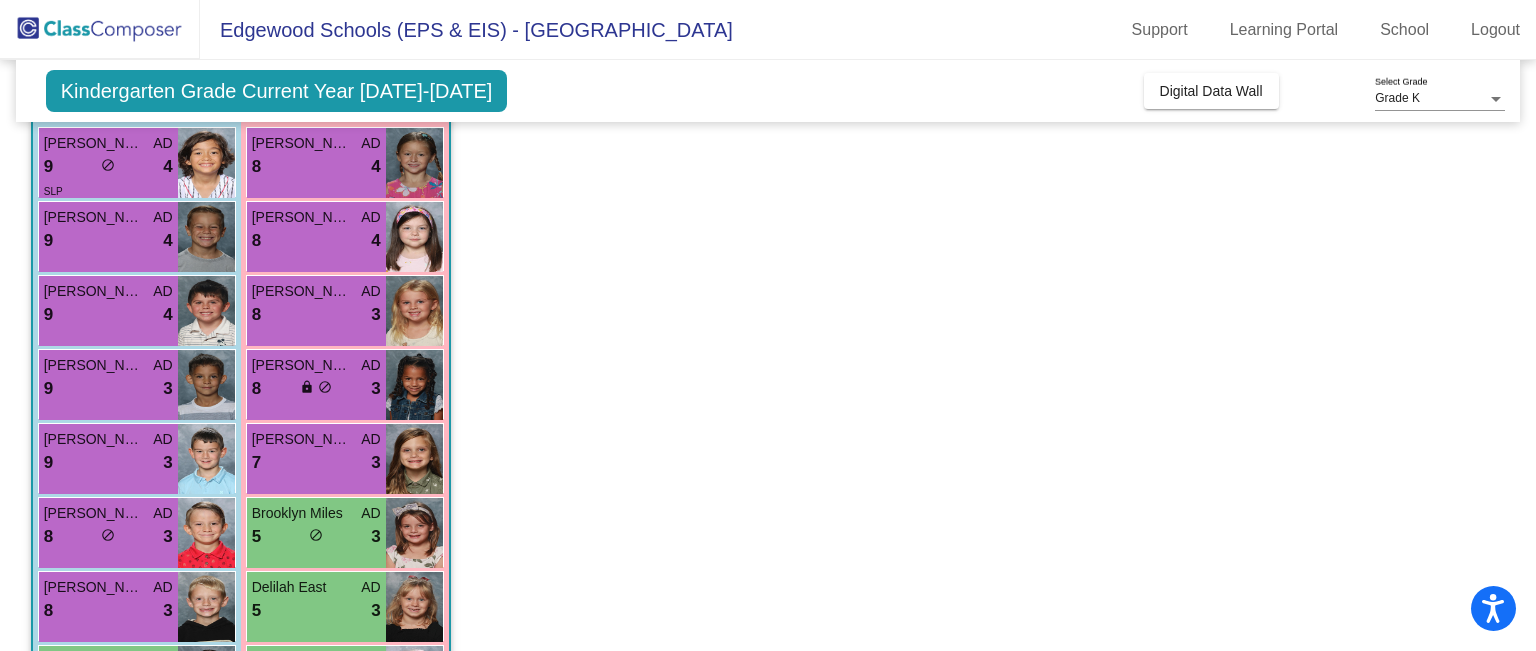 scroll, scrollTop: 0, scrollLeft: 0, axis: both 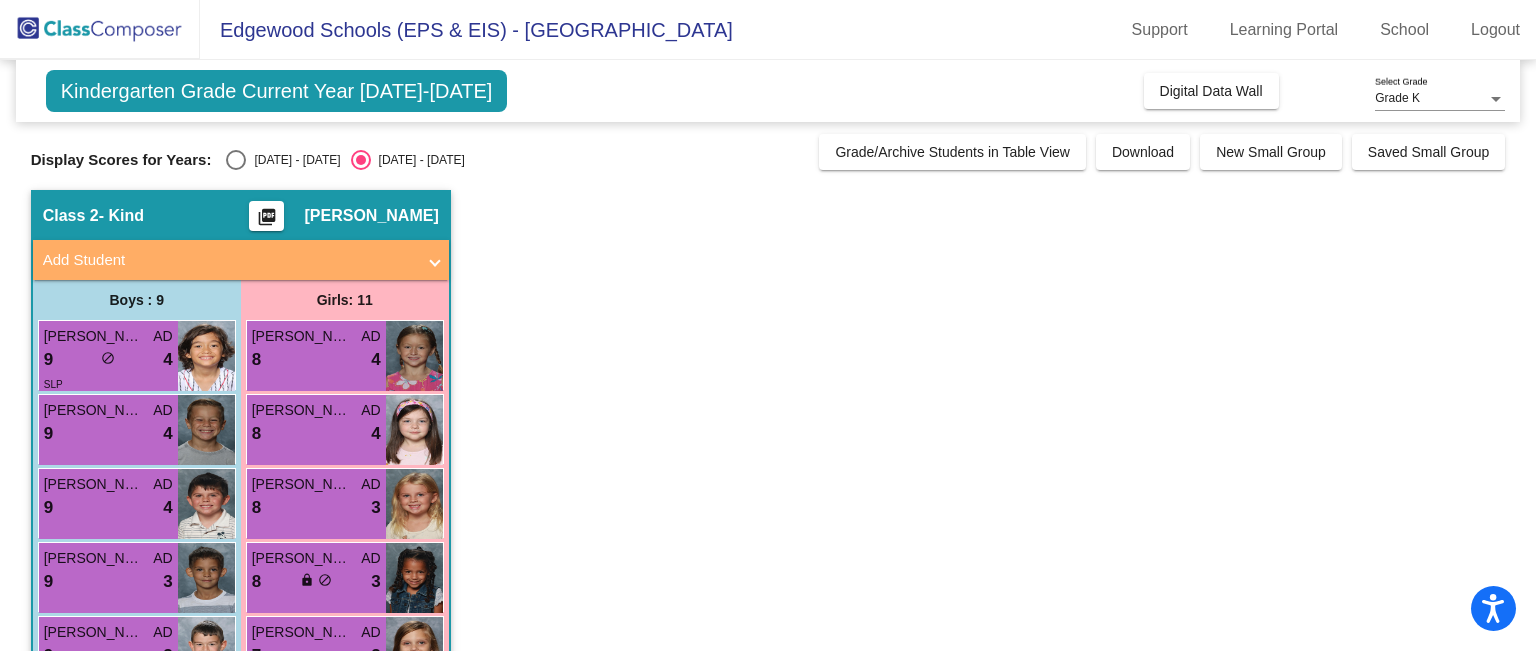 click at bounding box center (435, 260) 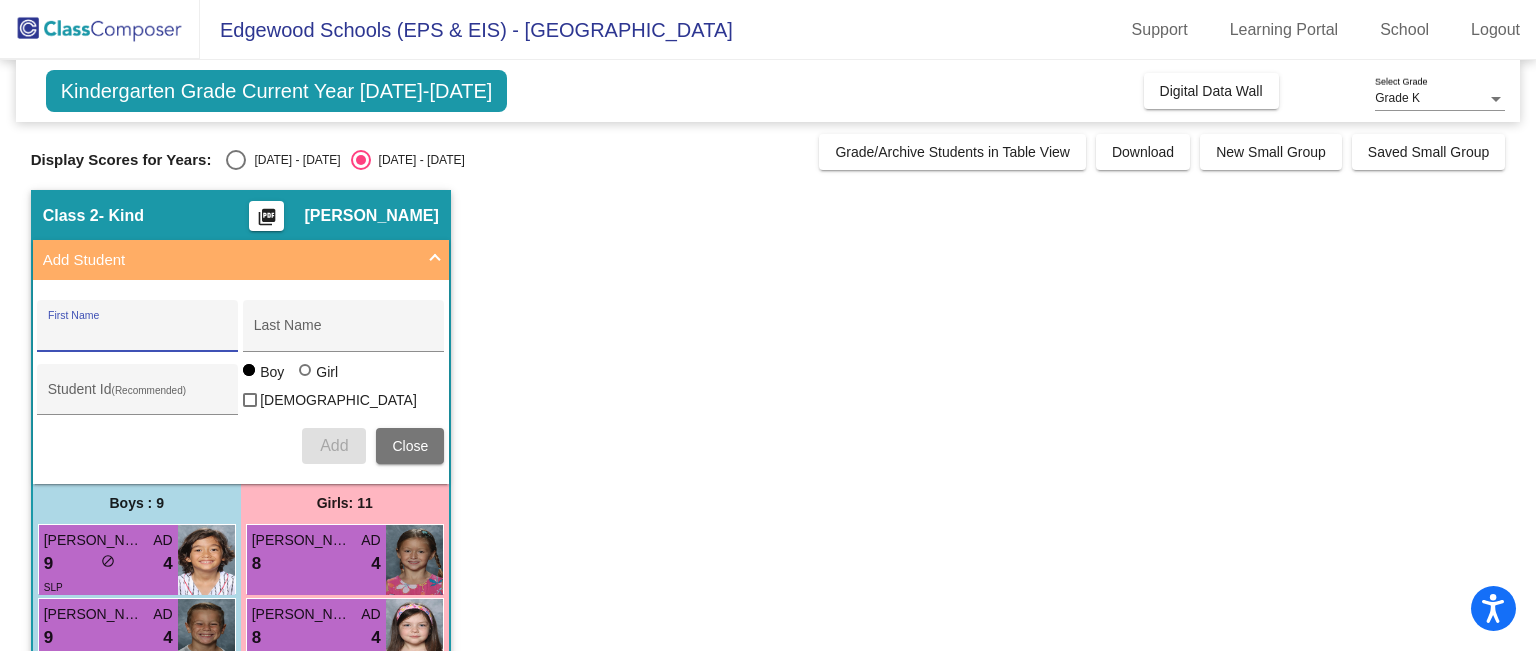 click on "First Name" at bounding box center (138, 333) 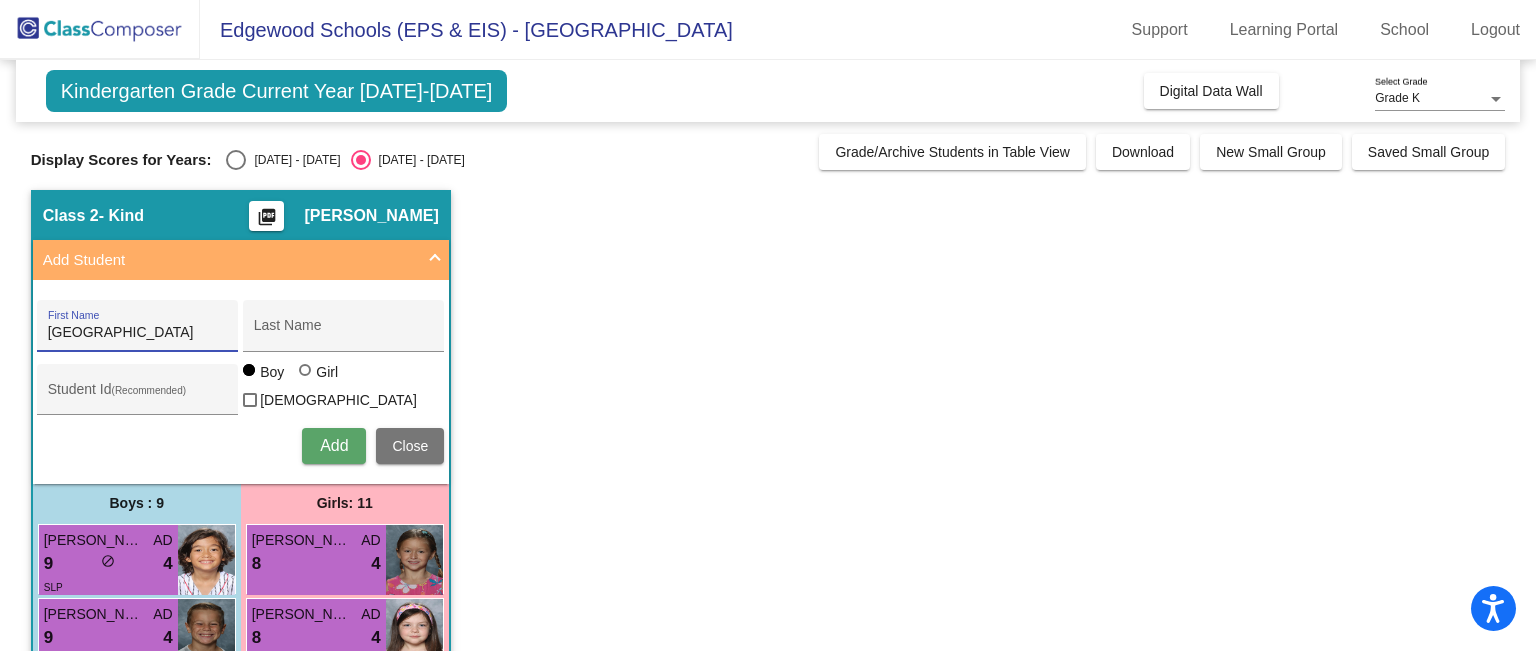 type on "Salem" 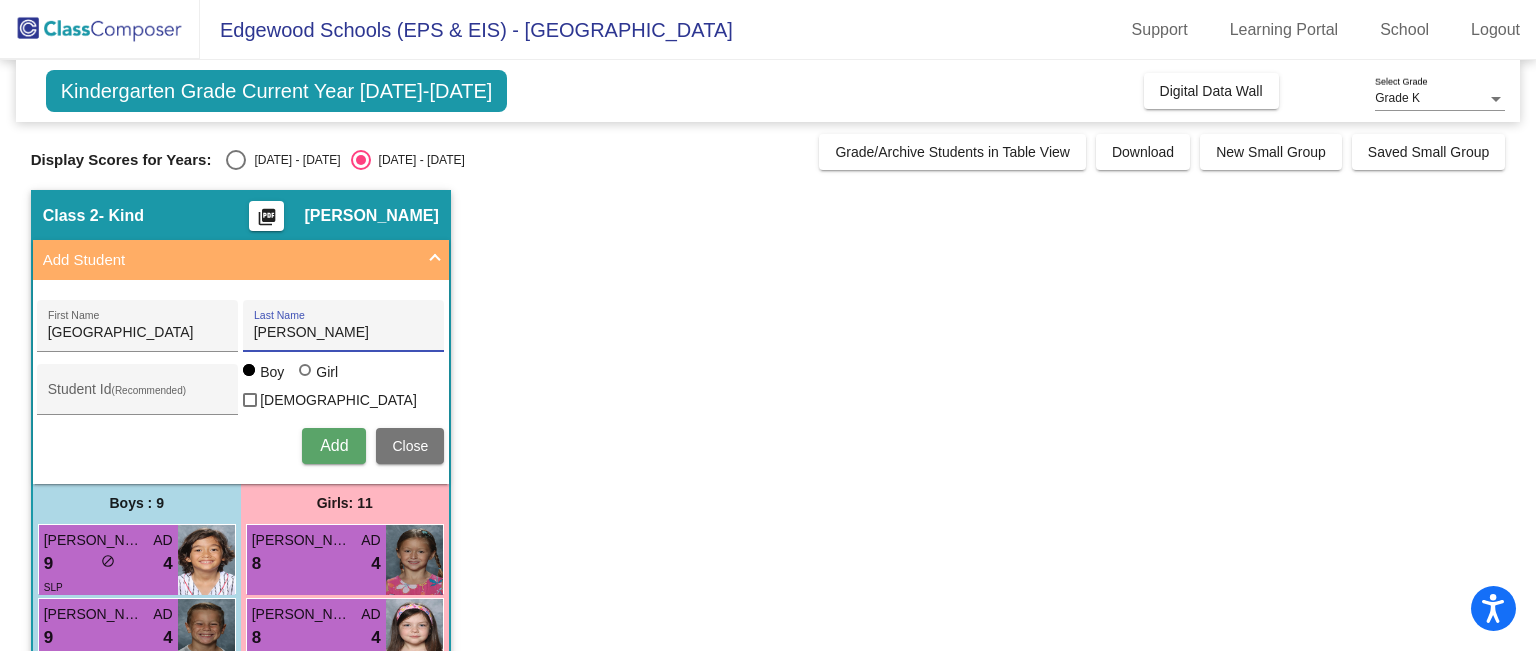 type on "Denning" 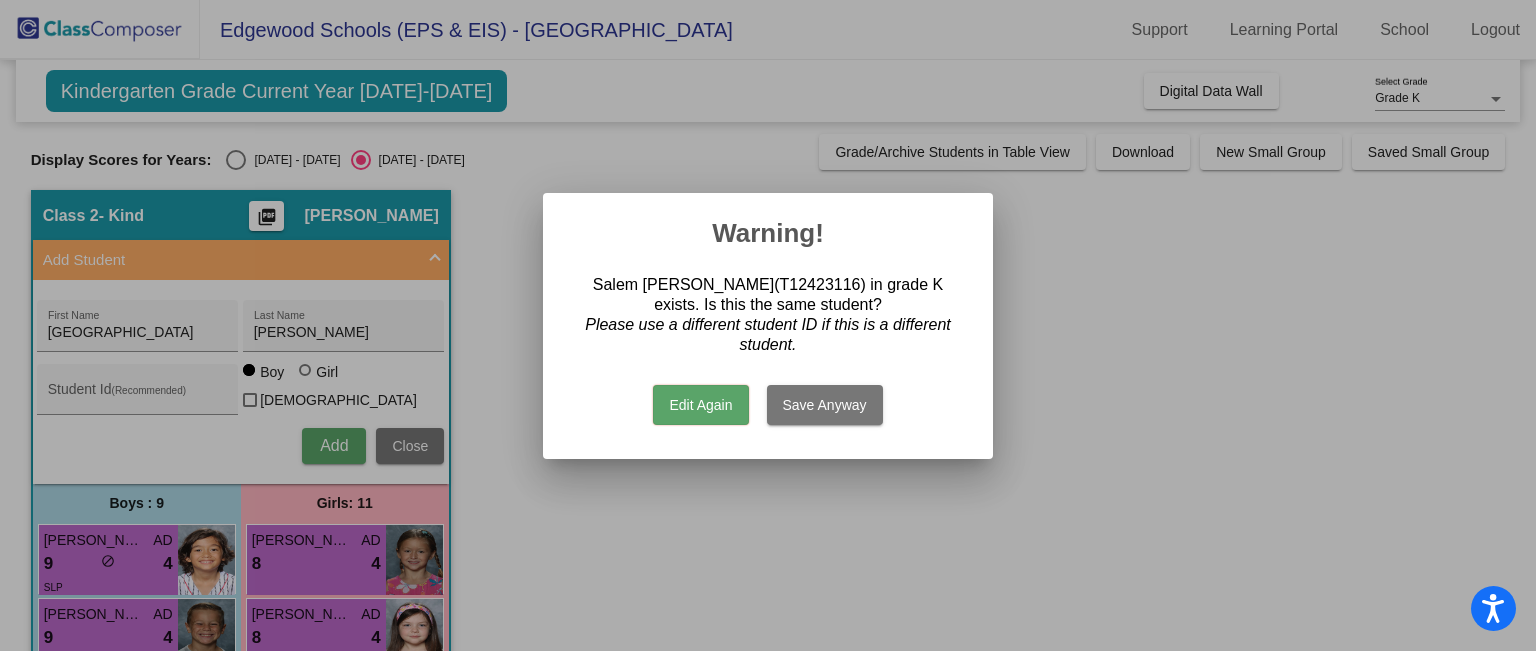 click on "Edit Again" at bounding box center [700, 405] 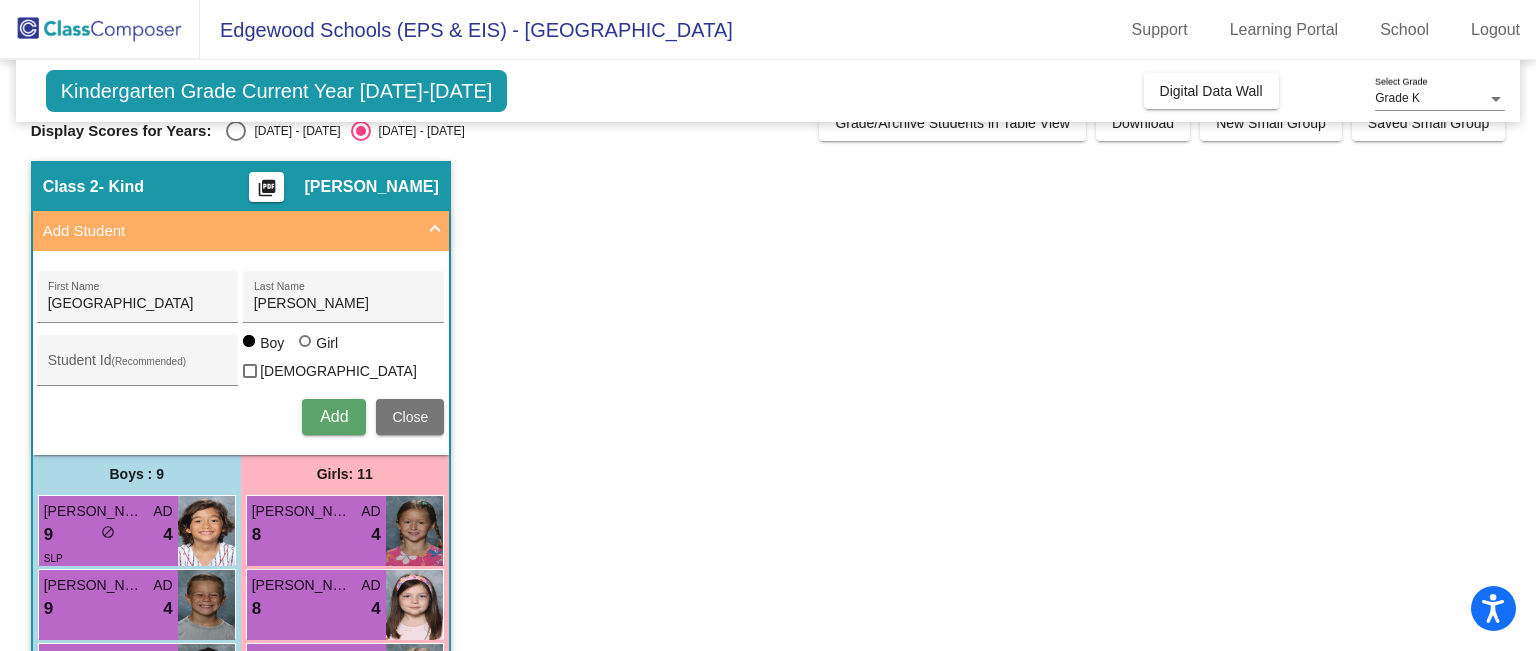 scroll, scrollTop: 28, scrollLeft: 0, axis: vertical 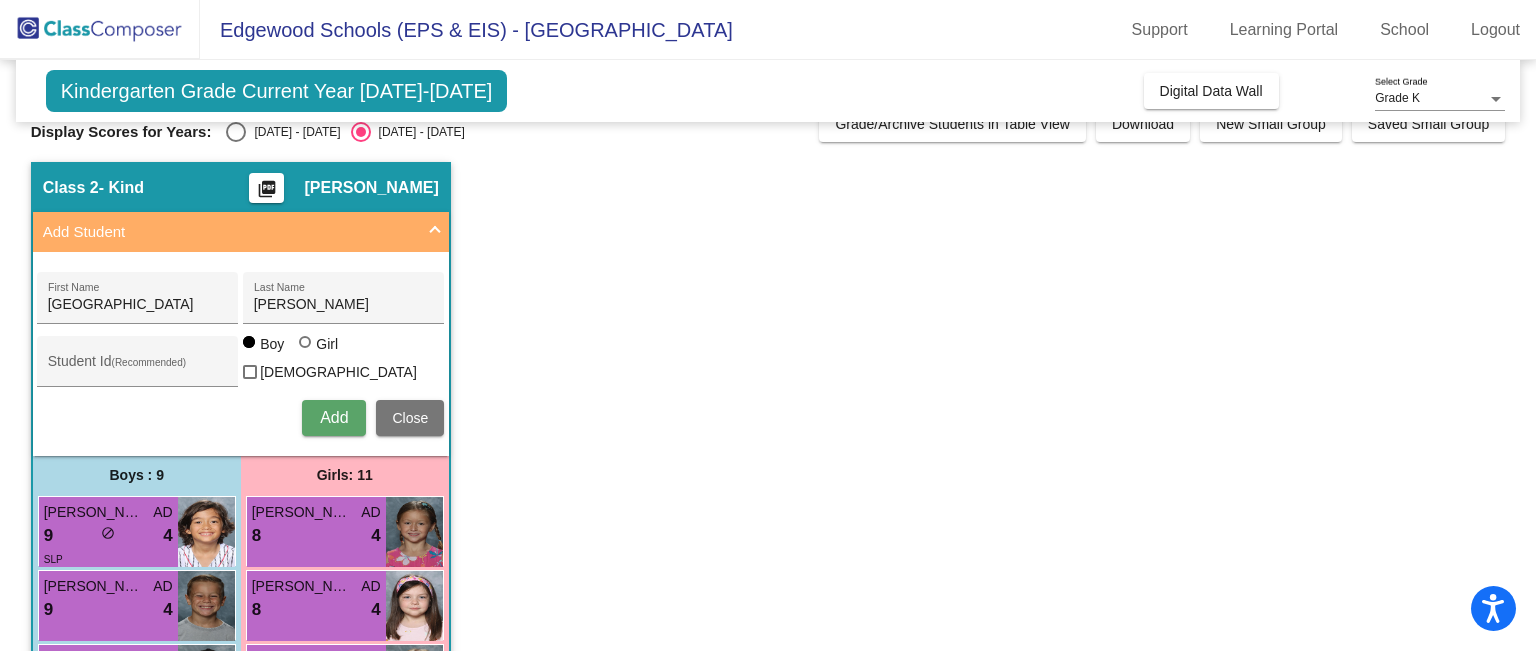 click on "Add" at bounding box center (334, 417) 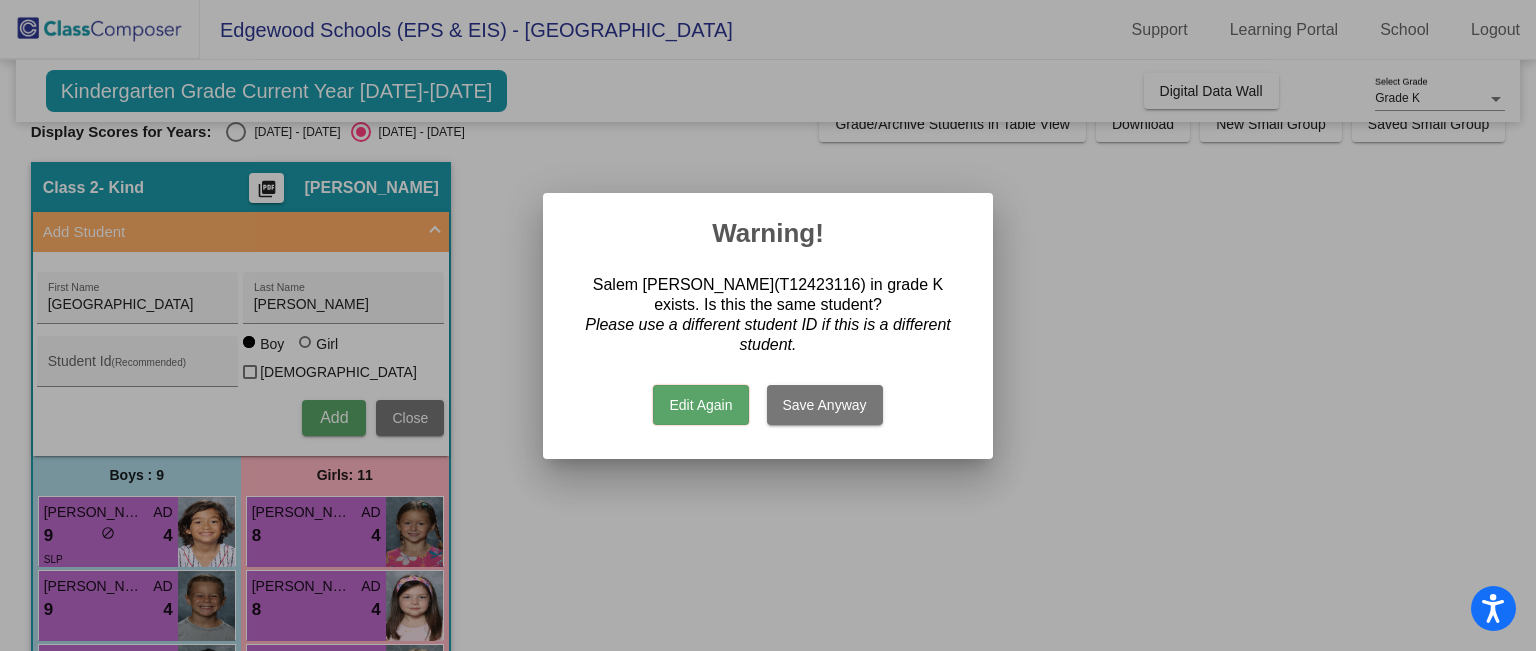 click on "Save Anyway" at bounding box center (825, 405) 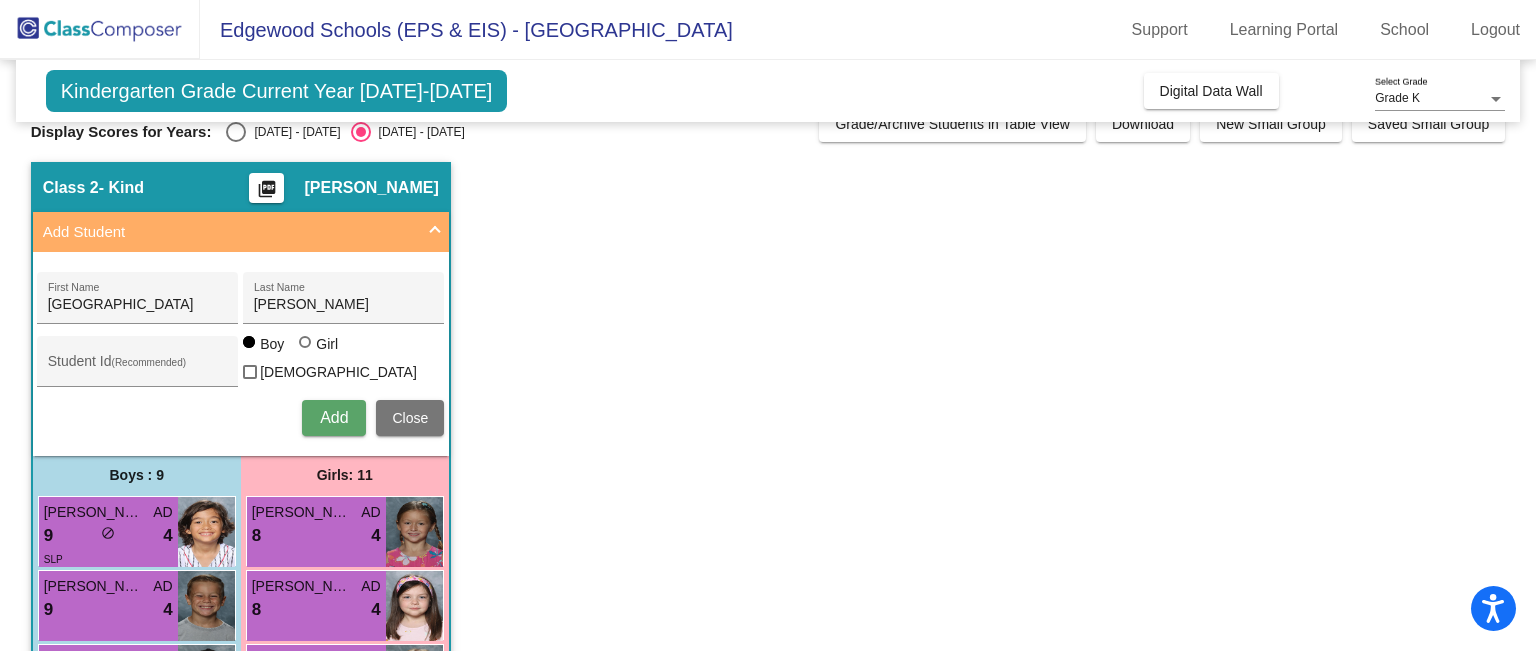 type 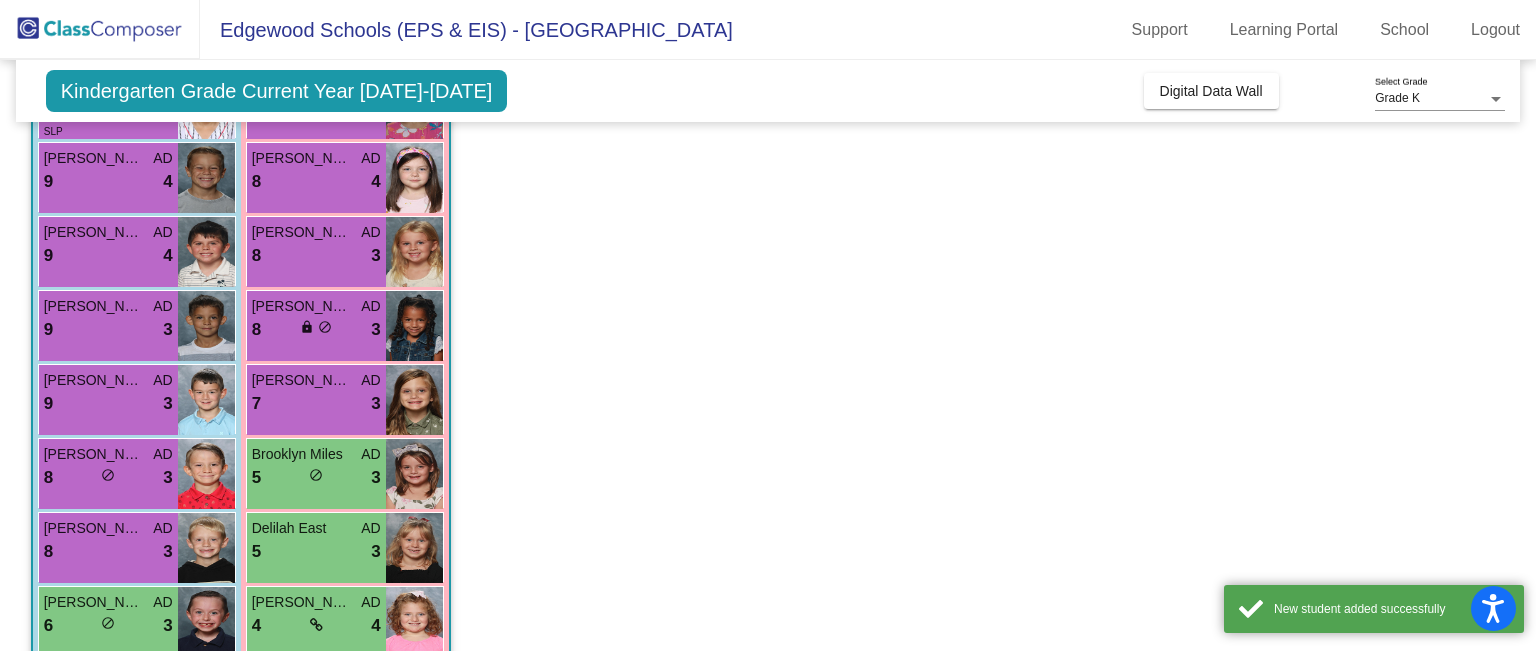 scroll, scrollTop: 712, scrollLeft: 0, axis: vertical 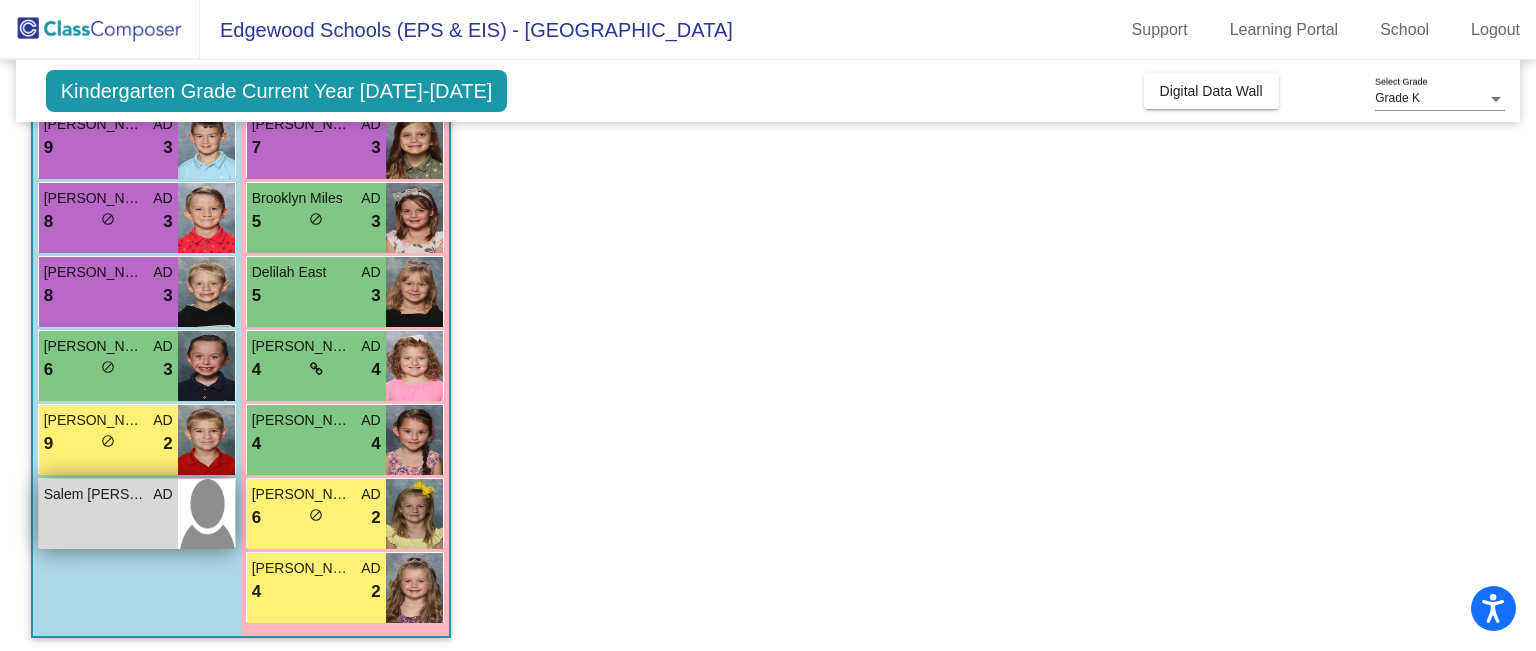 click on "Salem  Denning AD lock do_not_disturb_alt" at bounding box center (108, 514) 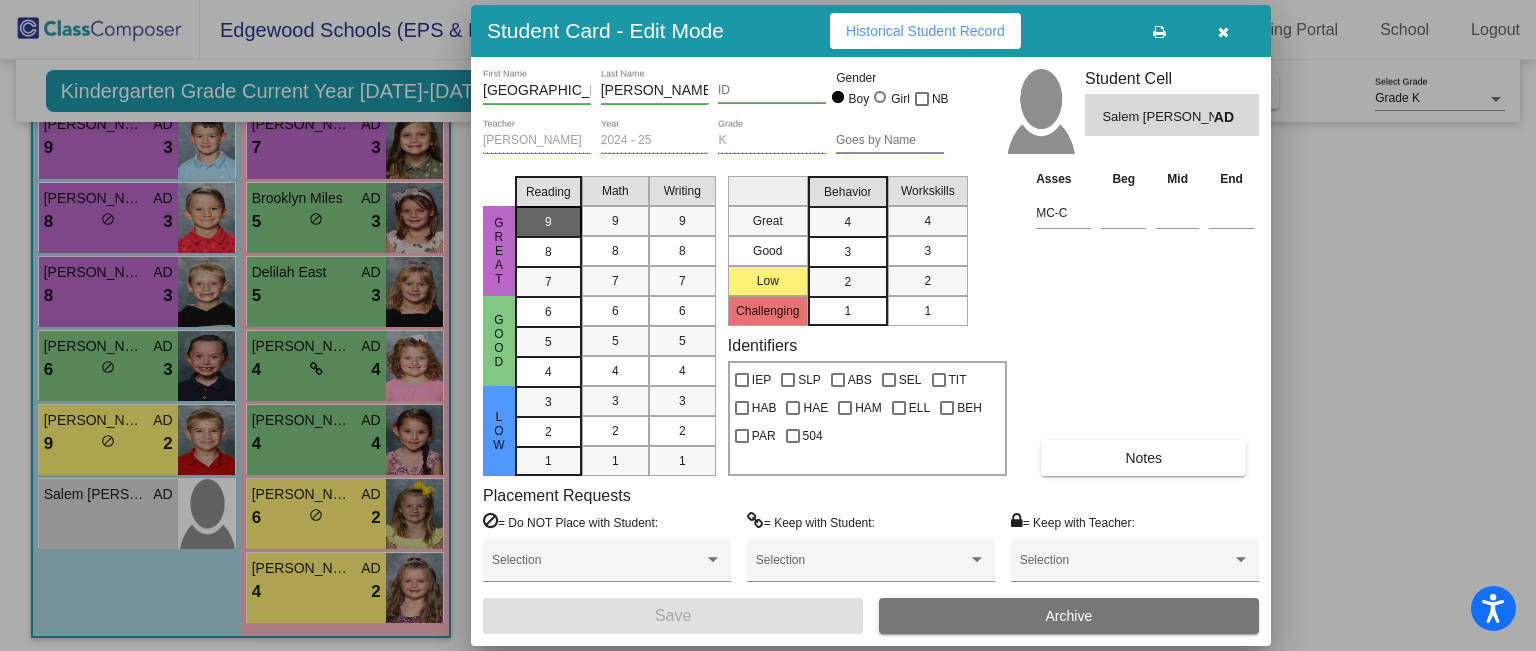 click on "9" at bounding box center (548, 222) 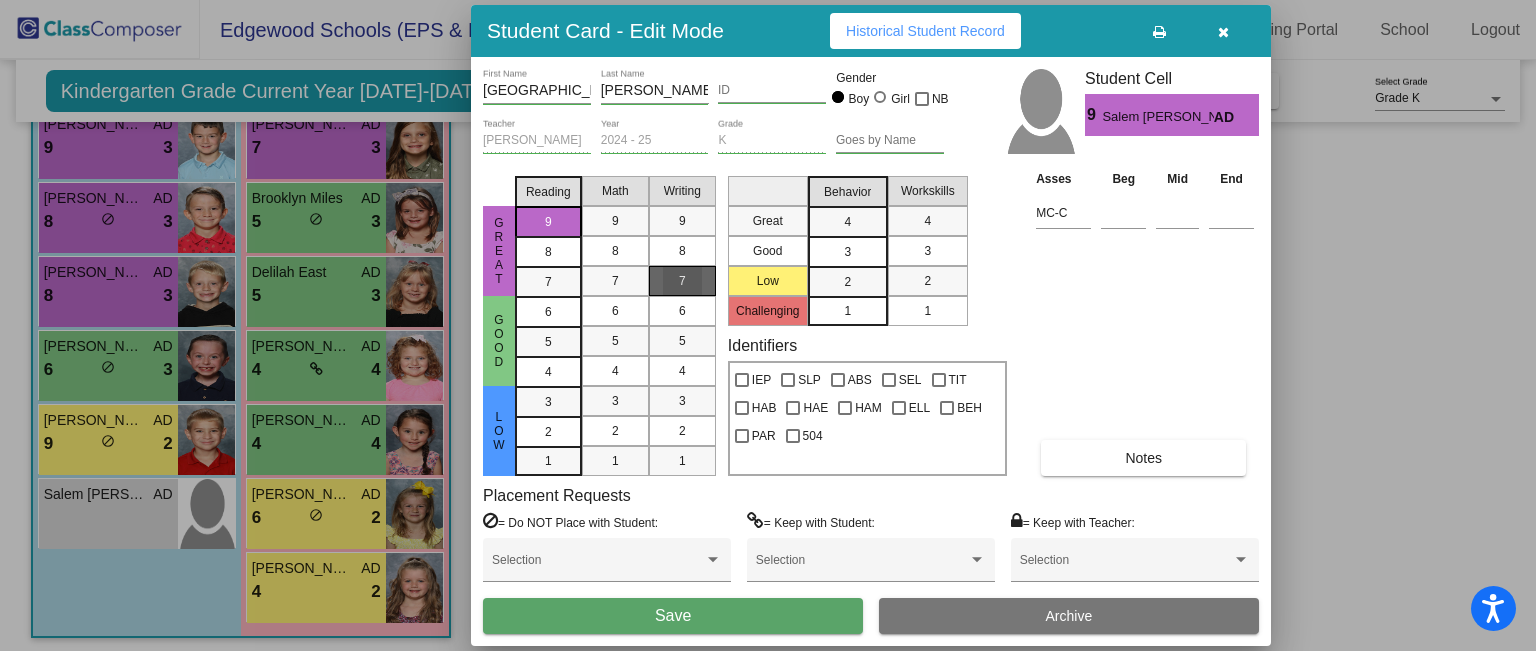click on "7" at bounding box center [682, 281] 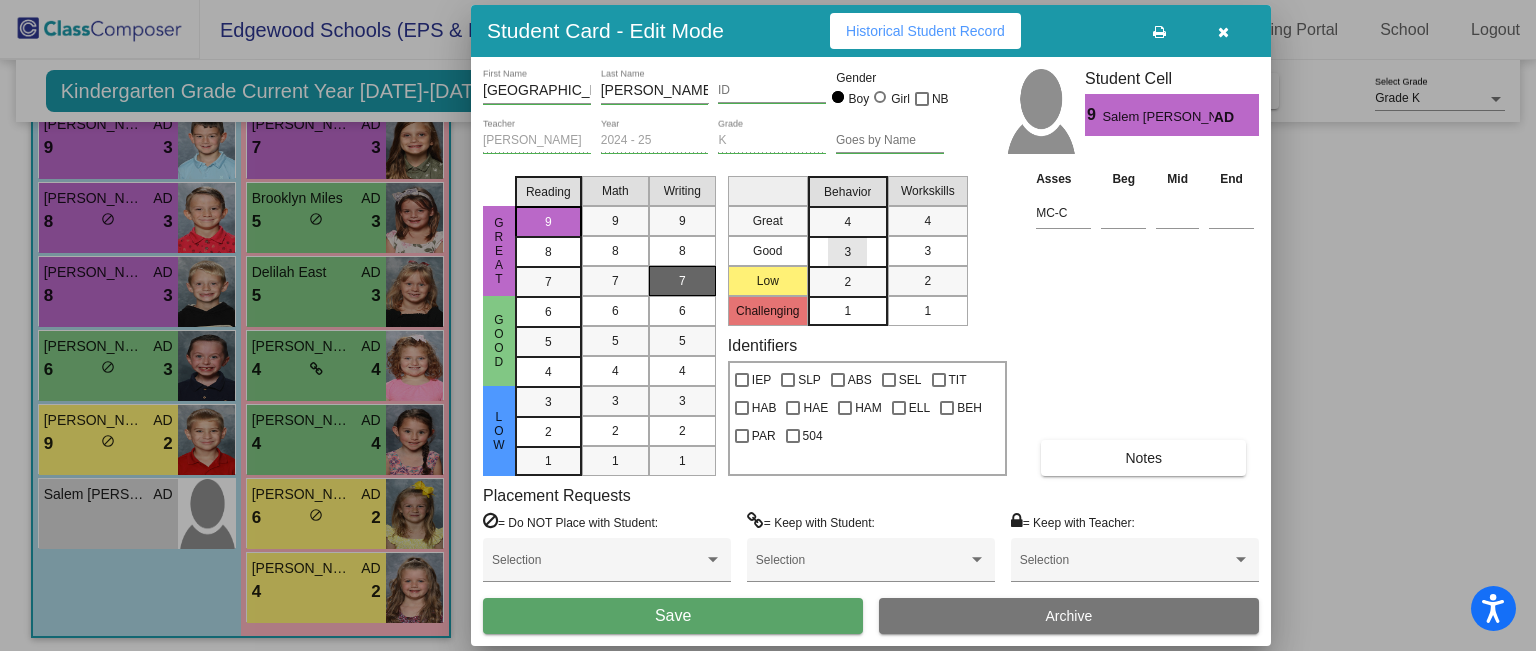 click on "3" at bounding box center (847, 222) 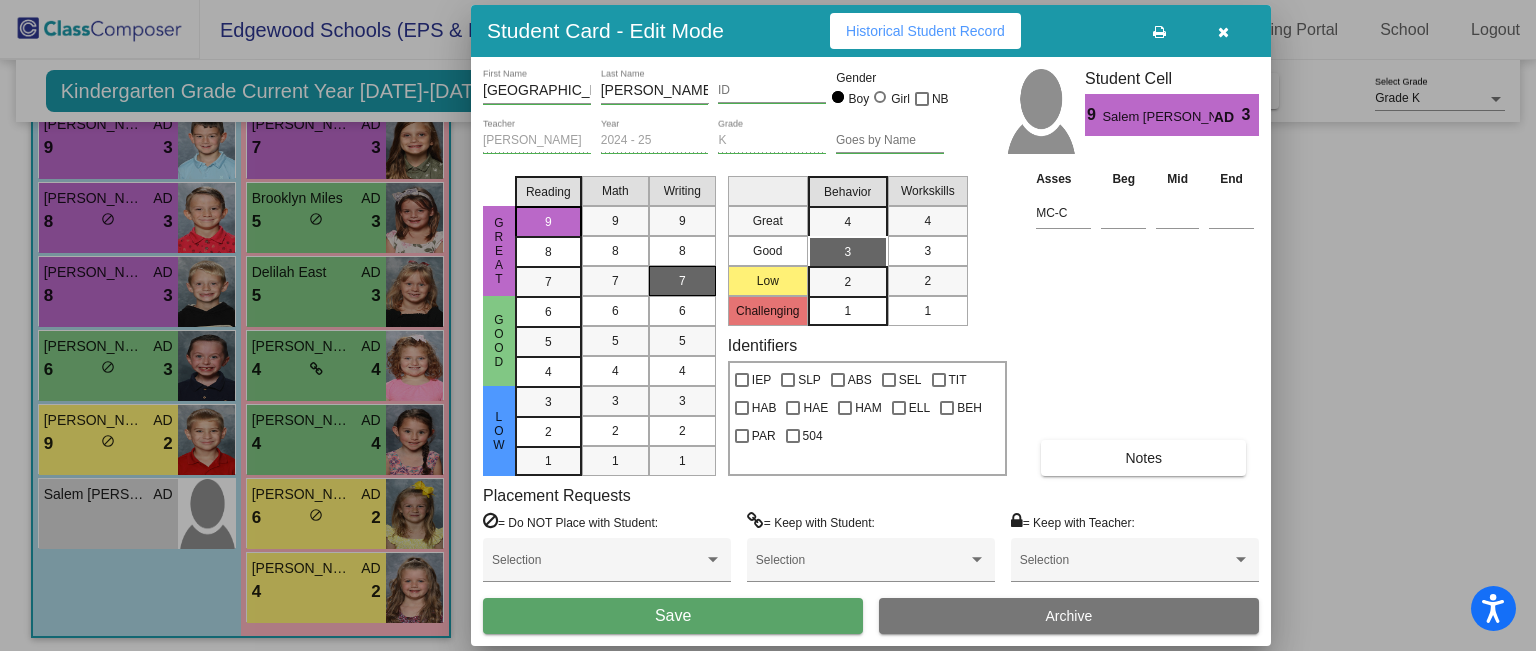 click on "3" at bounding box center (927, 251) 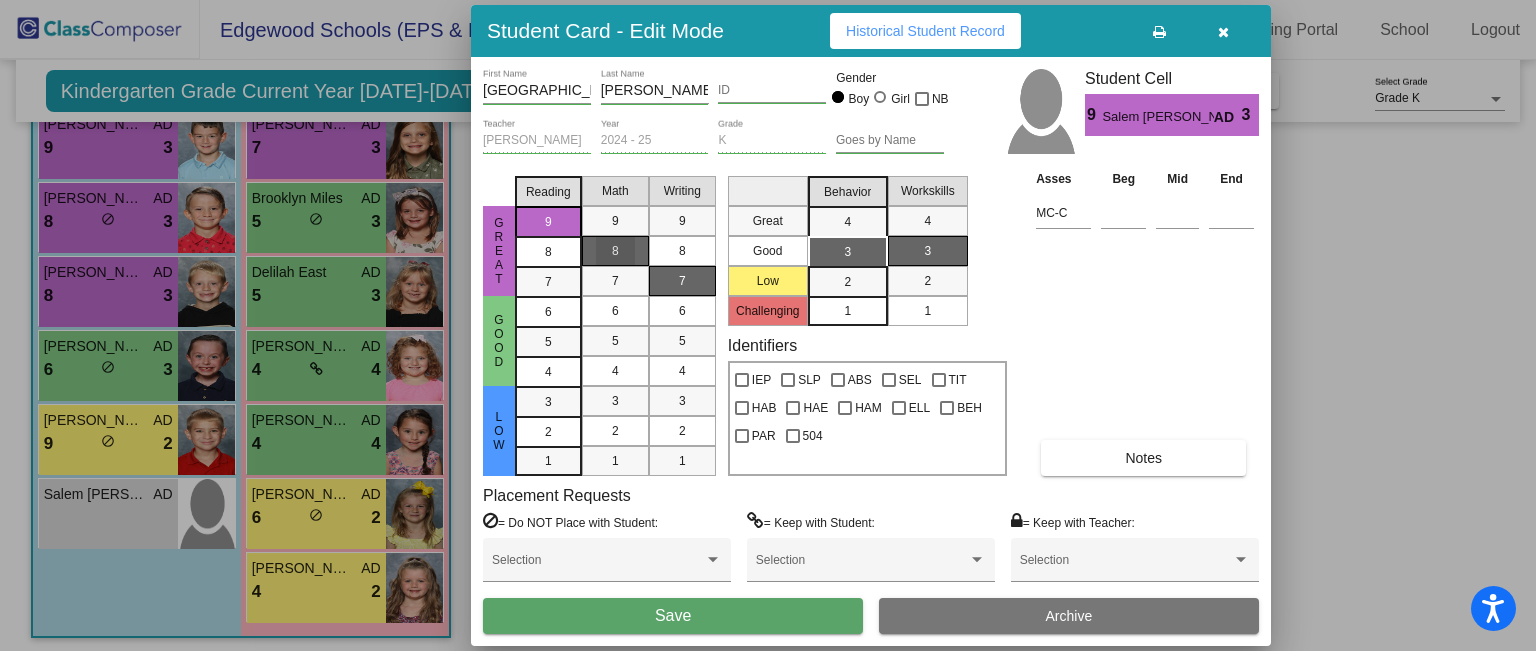 click on "8" at bounding box center (615, 251) 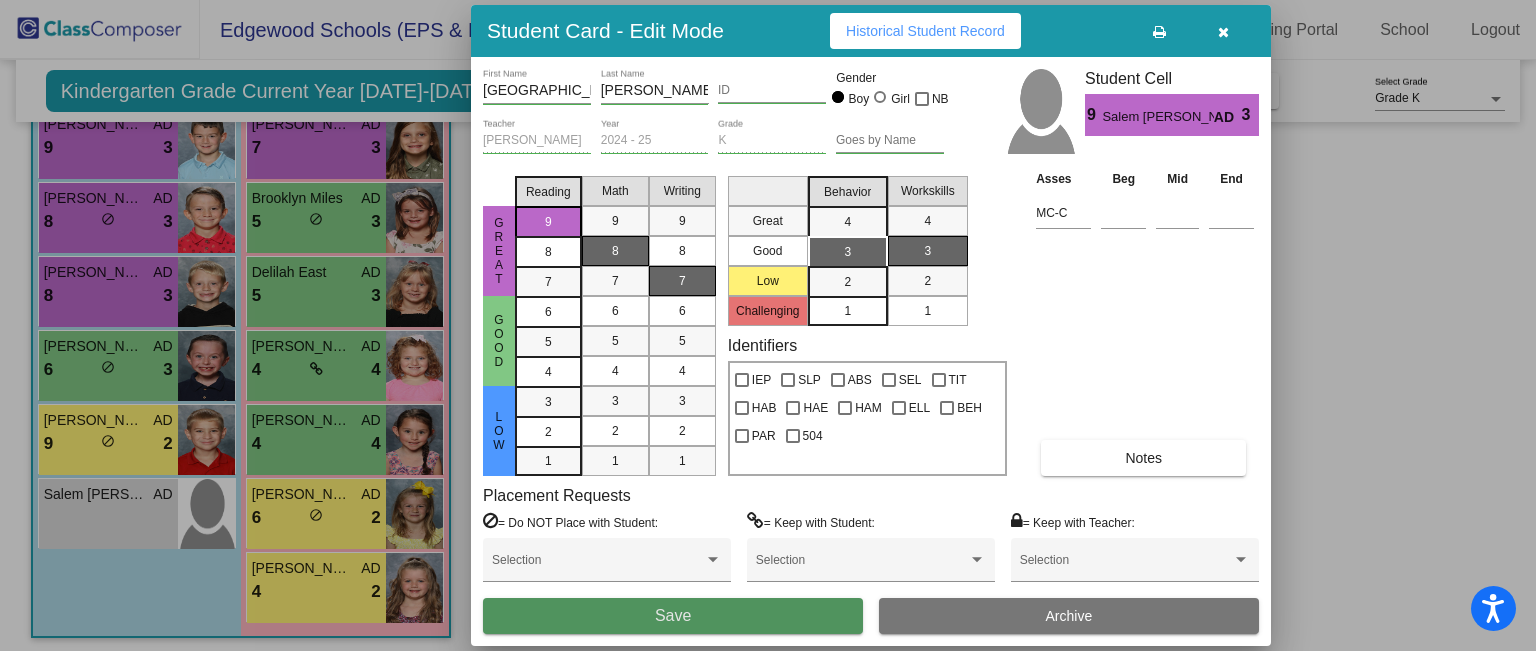 click on "Save" at bounding box center [673, 615] 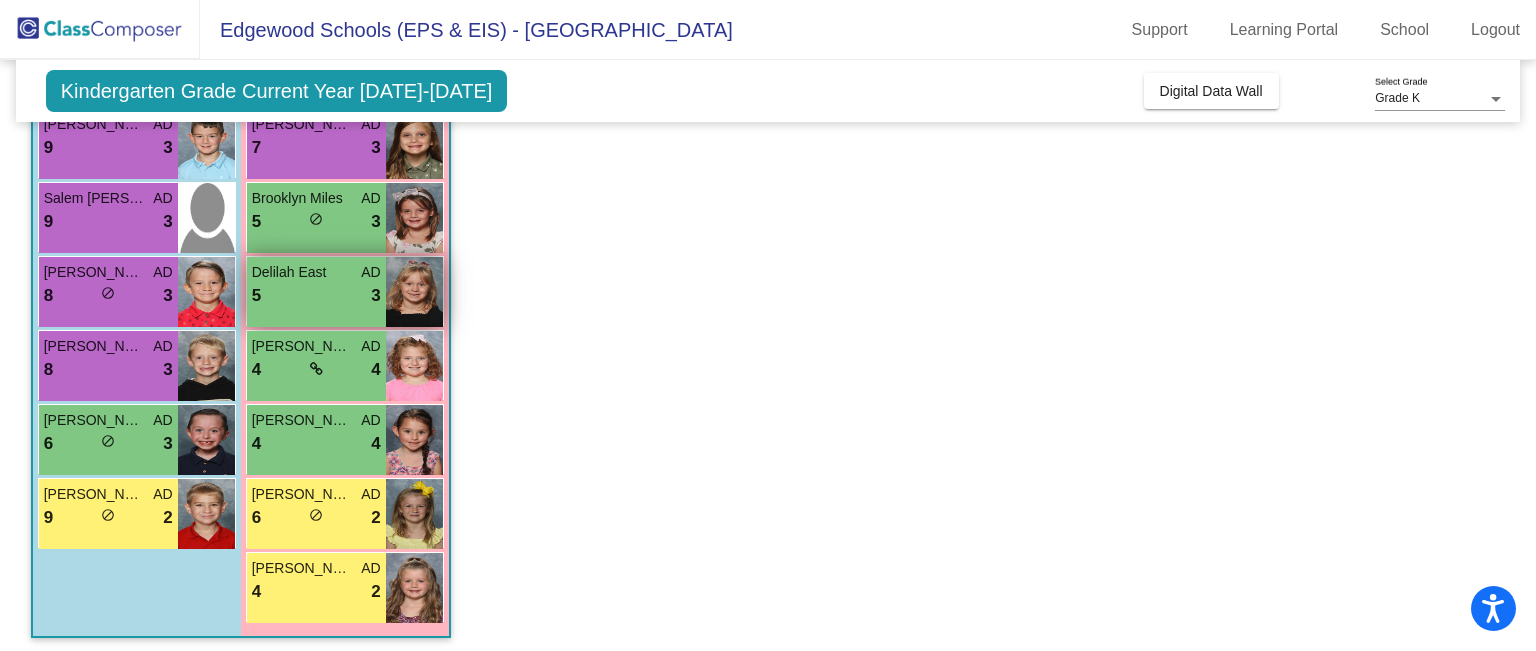 click on "5 lock do_not_disturb_alt 3" at bounding box center [316, 296] 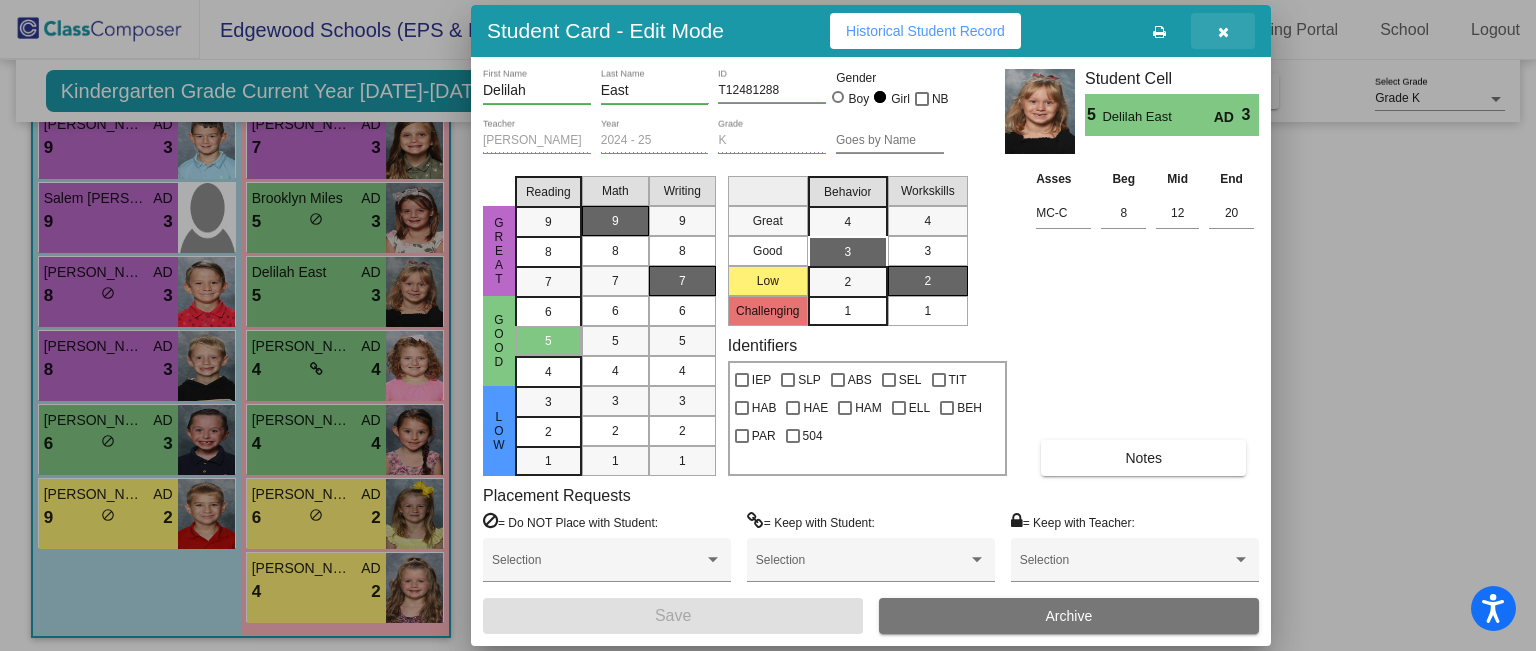 click at bounding box center (1223, 31) 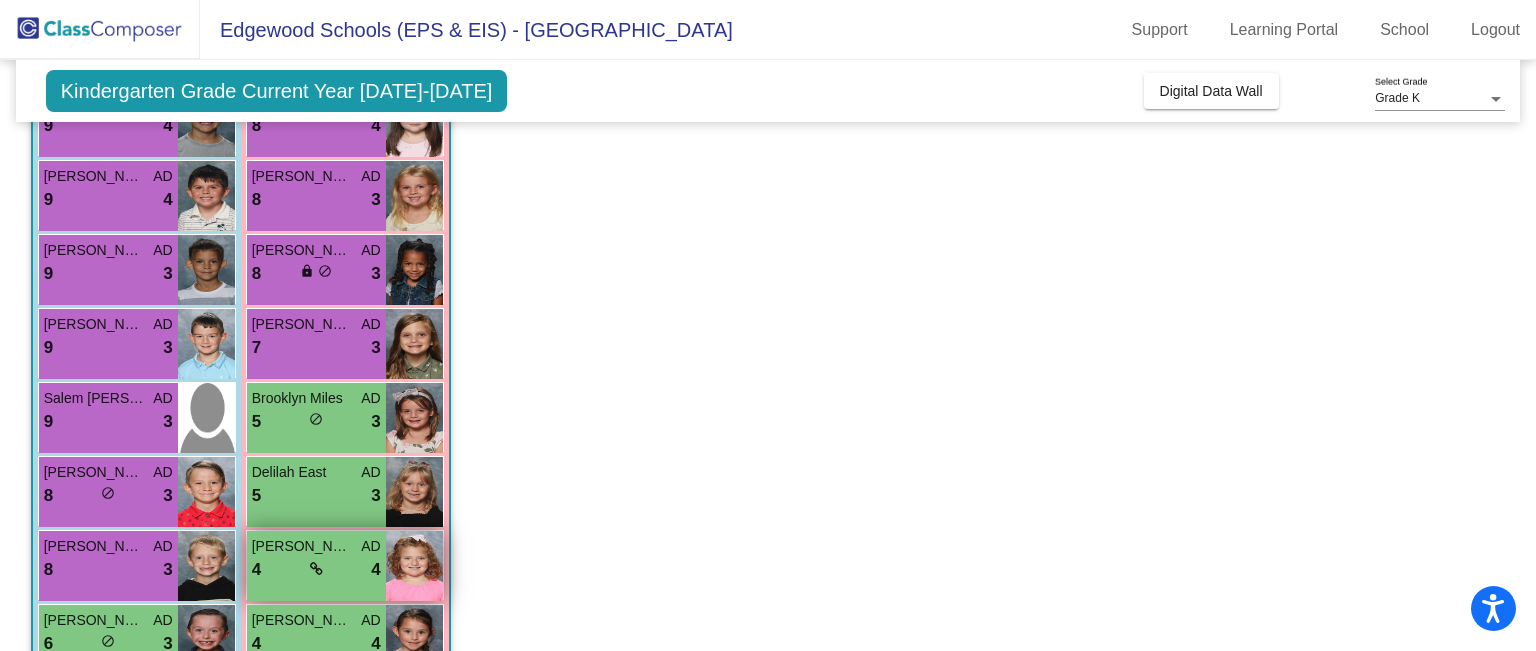 scroll, scrollTop: 511, scrollLeft: 0, axis: vertical 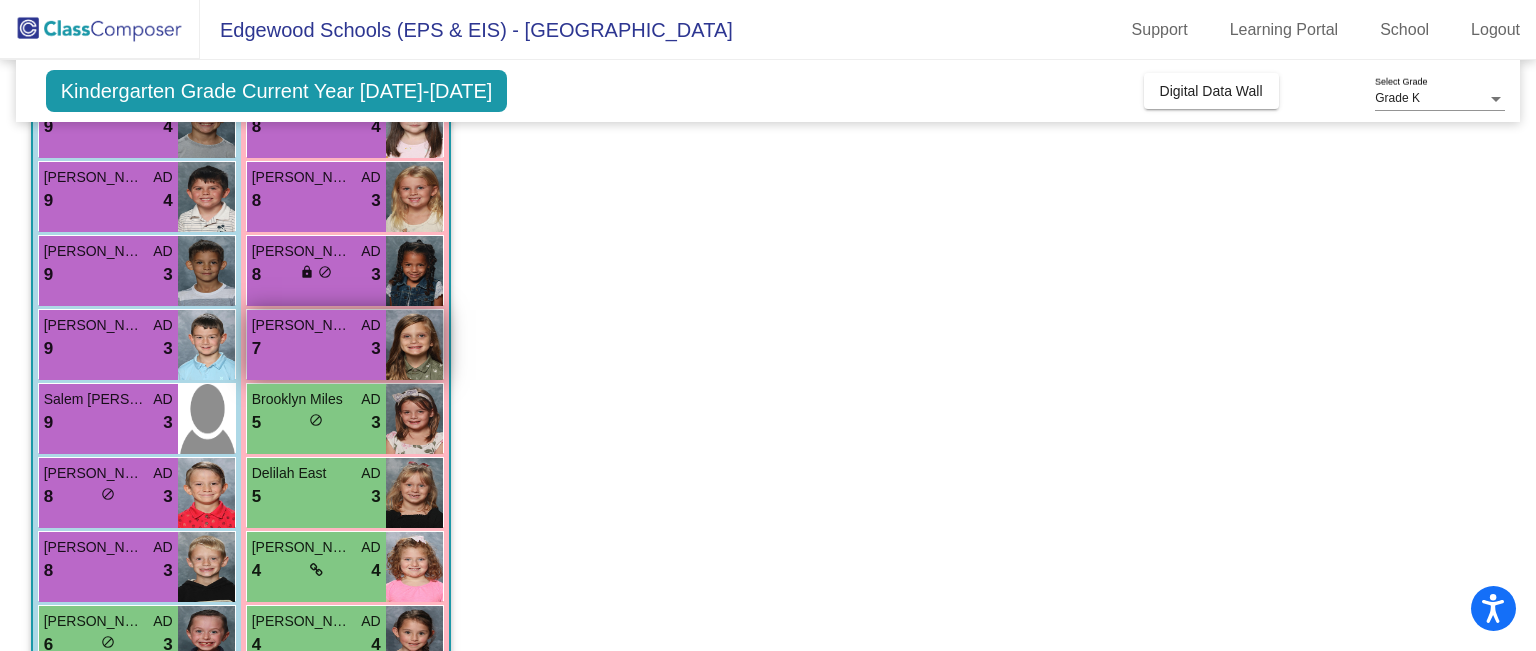 click on "7 lock do_not_disturb_alt 3" at bounding box center [316, 349] 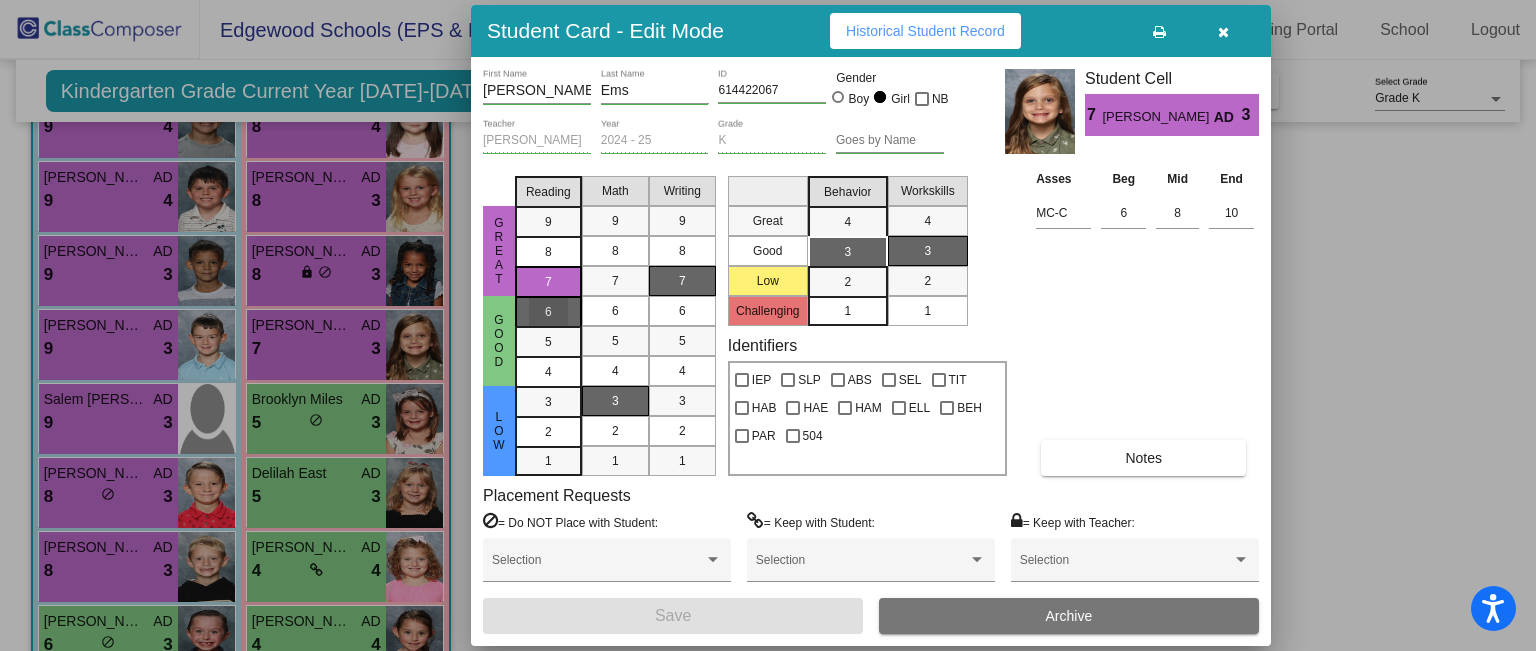 click on "6" at bounding box center (548, 312) 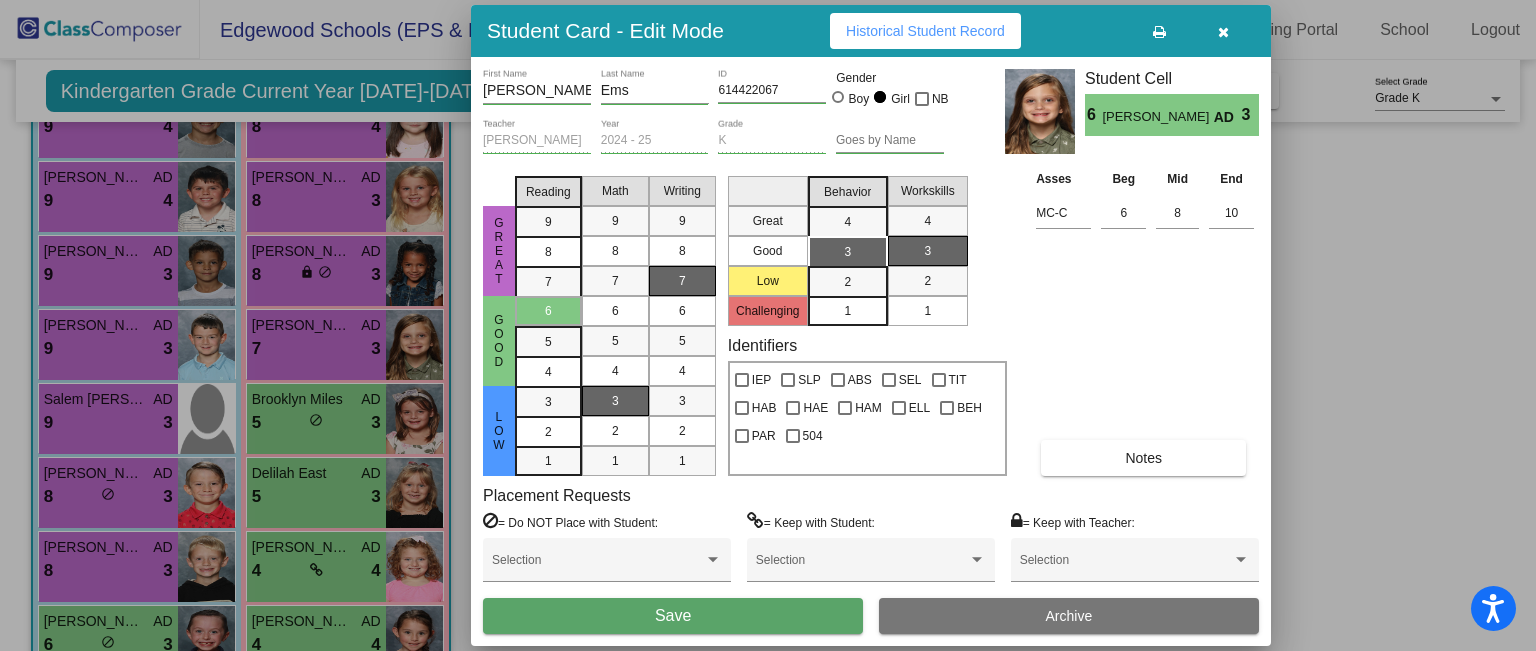 click on "Save" at bounding box center (673, 616) 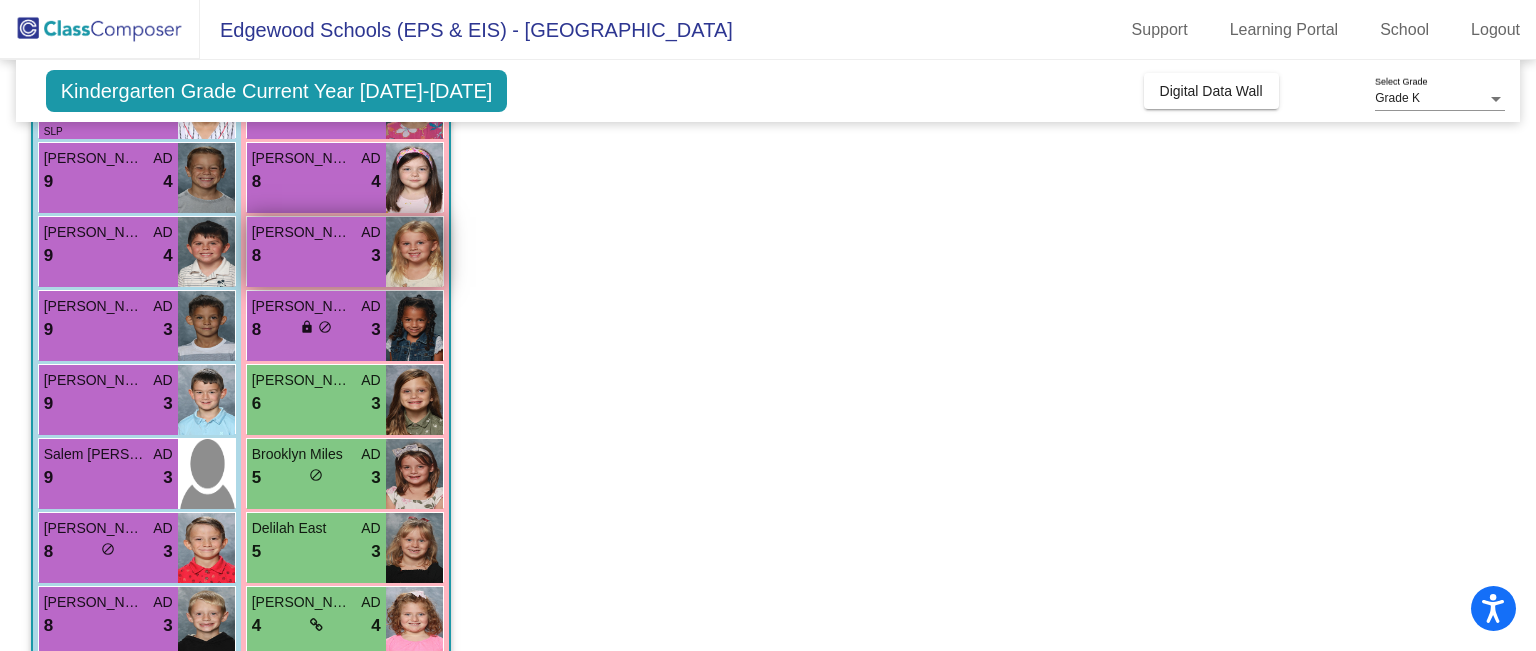 scroll, scrollTop: 455, scrollLeft: 0, axis: vertical 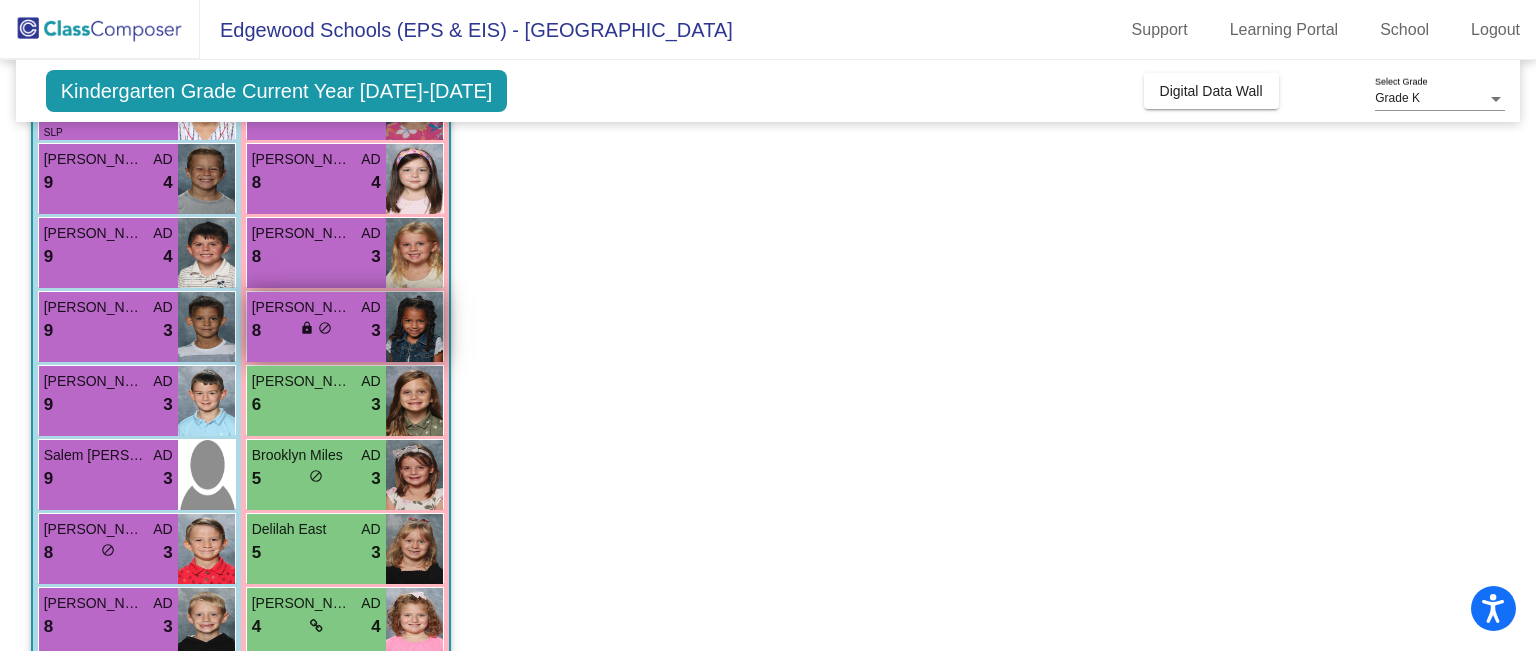 click on "8 lock do_not_disturb_alt 3" at bounding box center [316, 331] 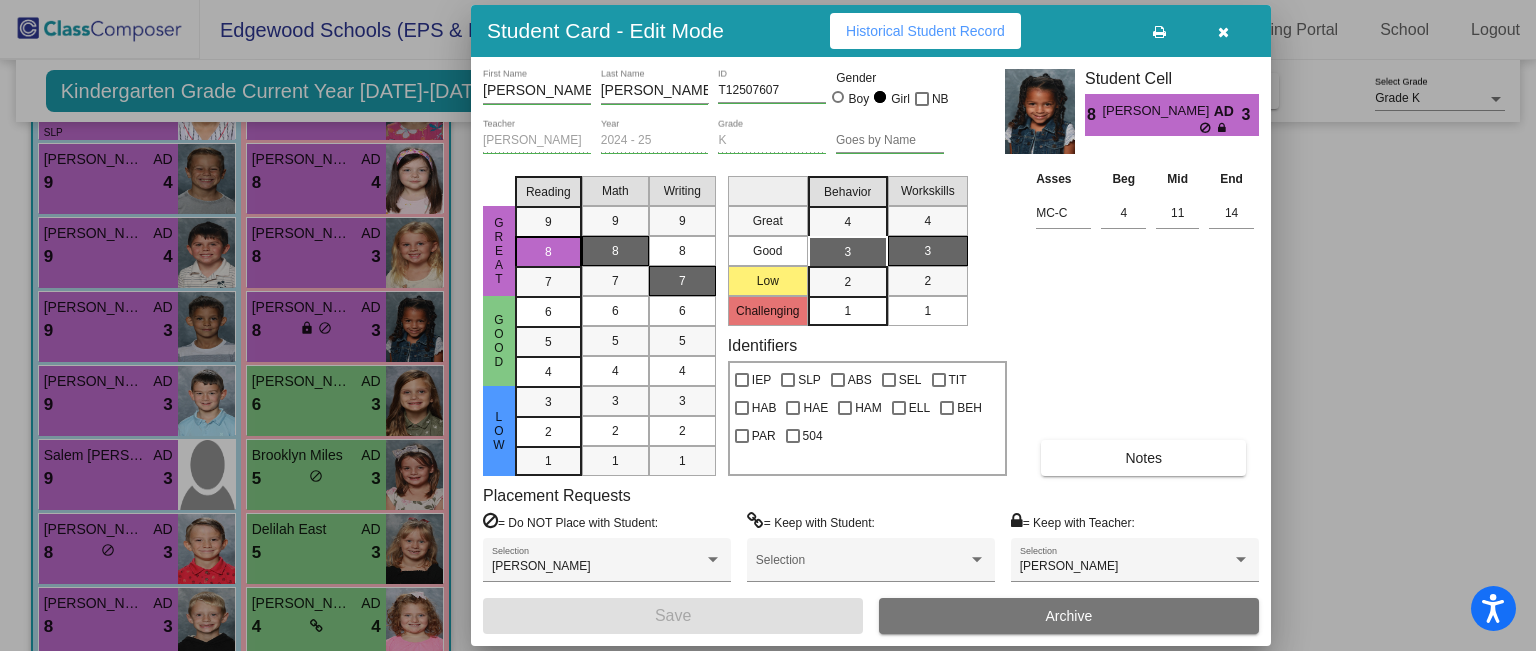 click at bounding box center (1223, 31) 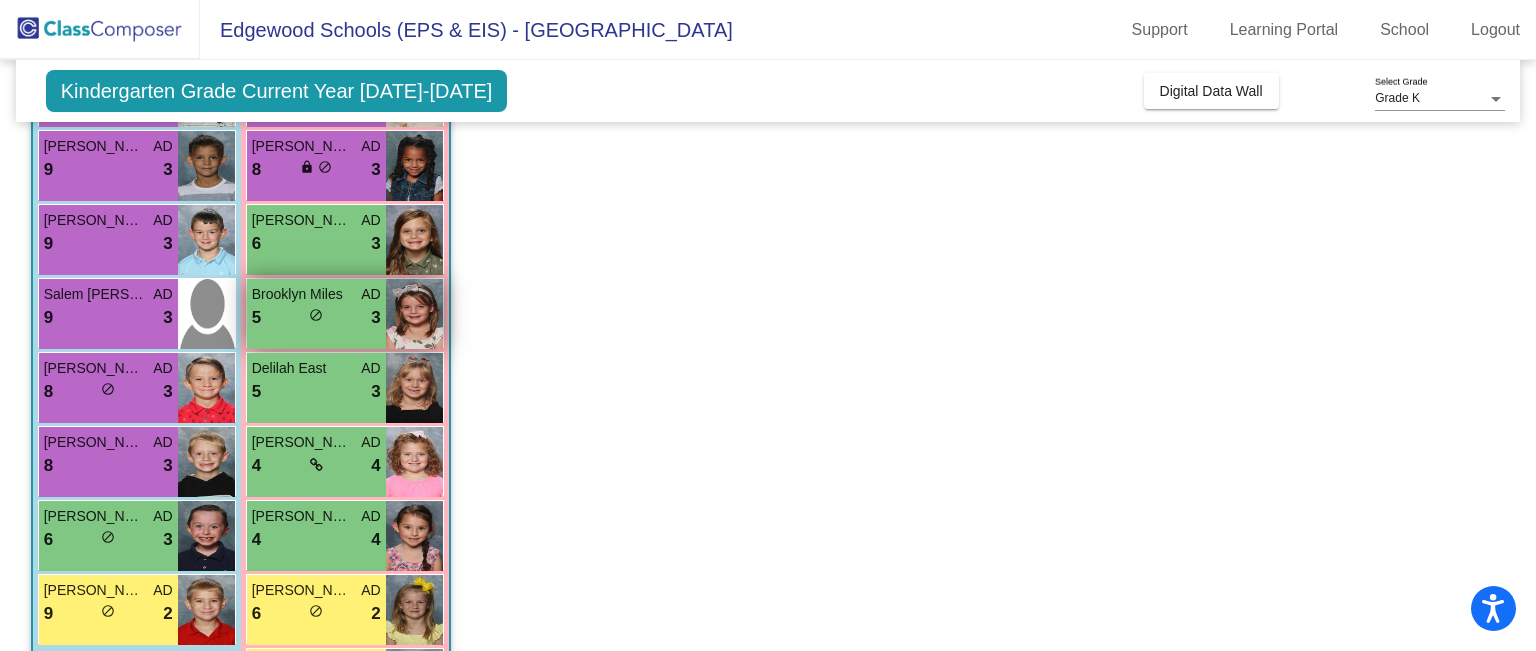 scroll, scrollTop: 619, scrollLeft: 0, axis: vertical 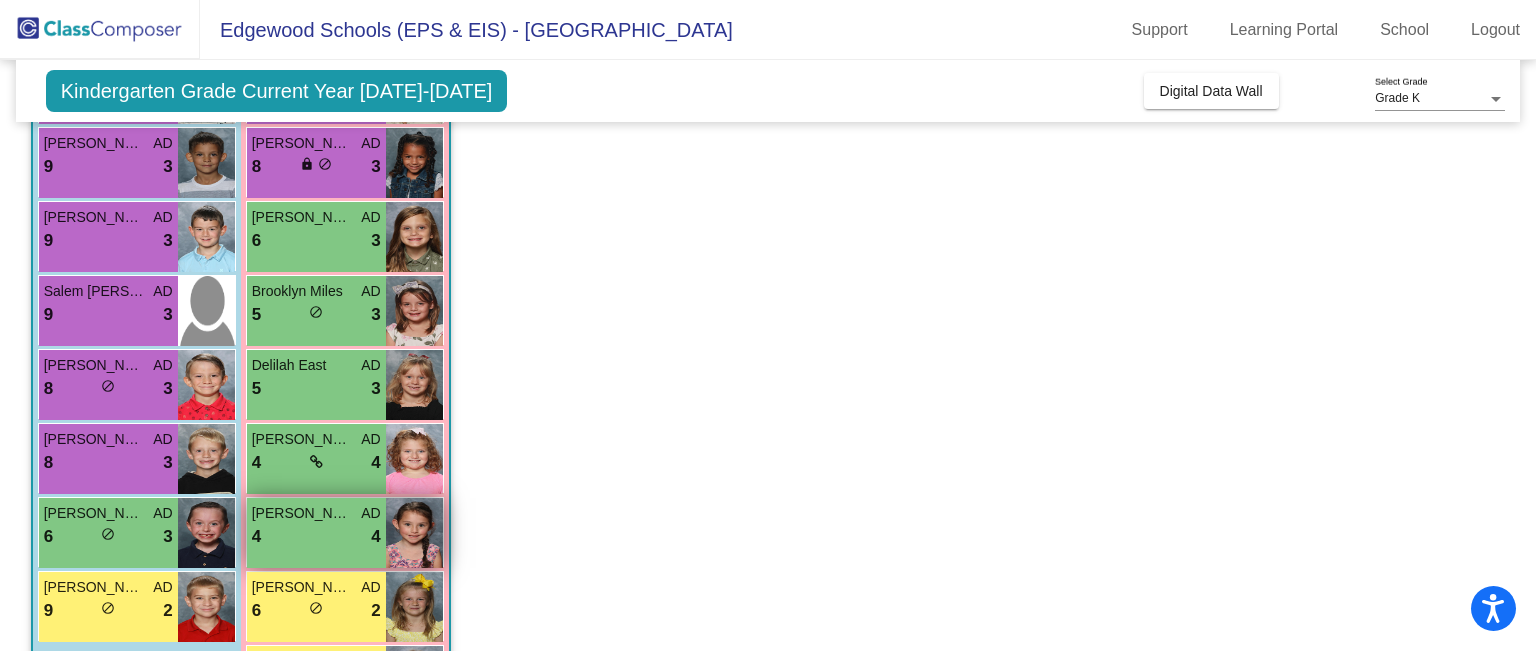 click on "4 lock do_not_disturb_alt 4" at bounding box center (316, 537) 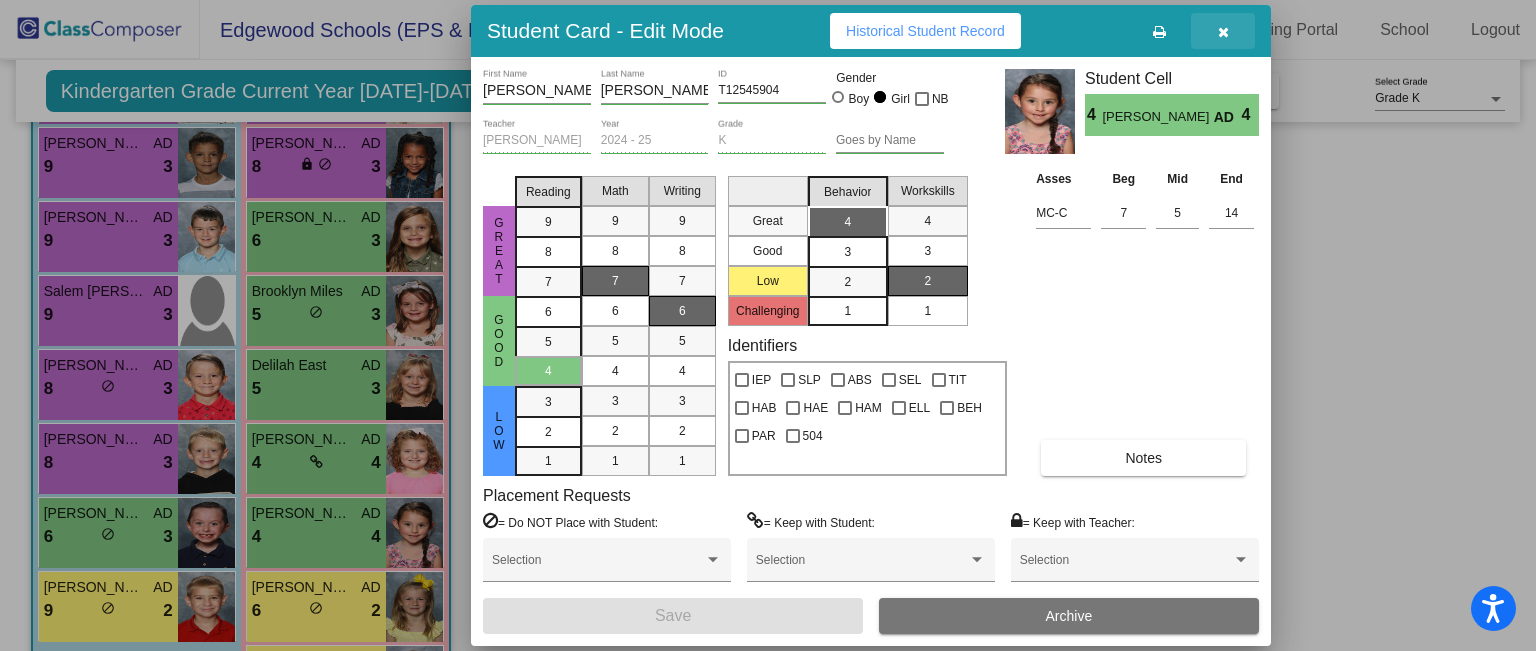 click at bounding box center [1223, 31] 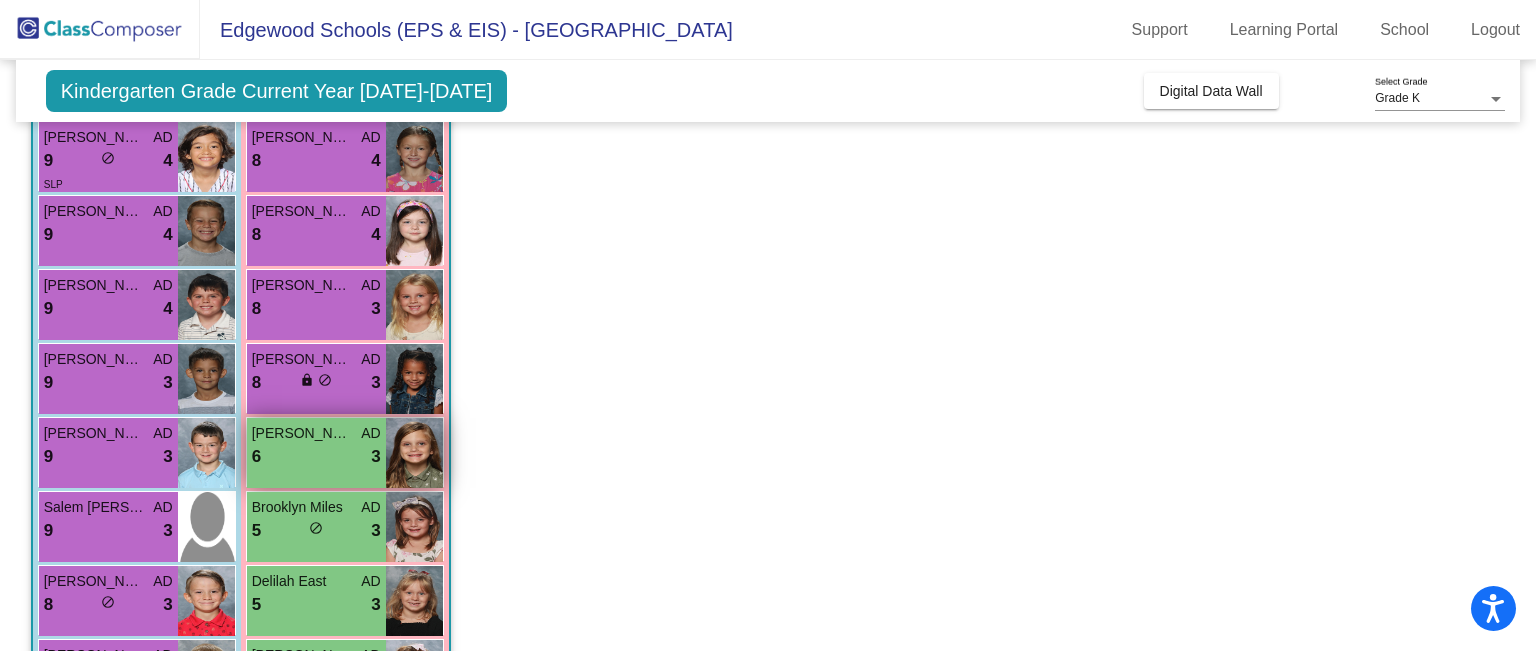 scroll, scrollTop: 347, scrollLeft: 0, axis: vertical 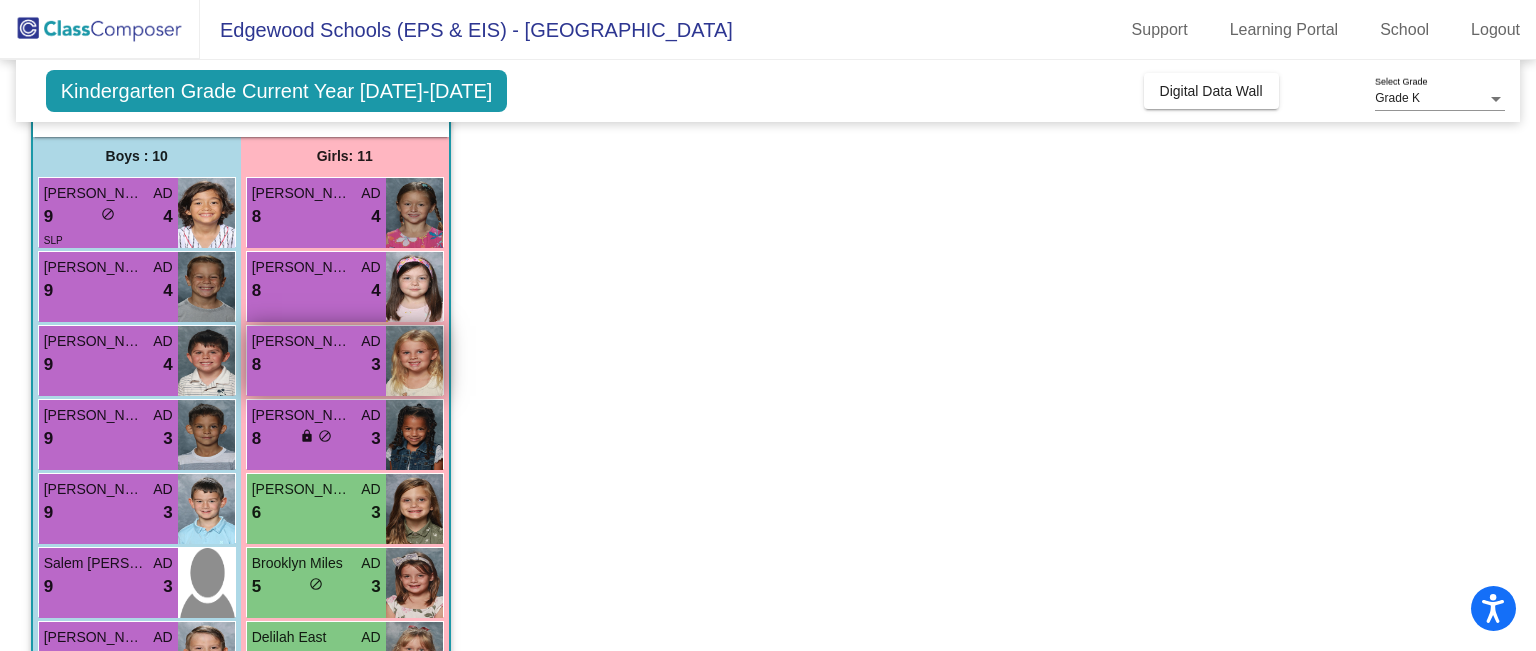 click on "8 lock do_not_disturb_alt 3" at bounding box center (316, 365) 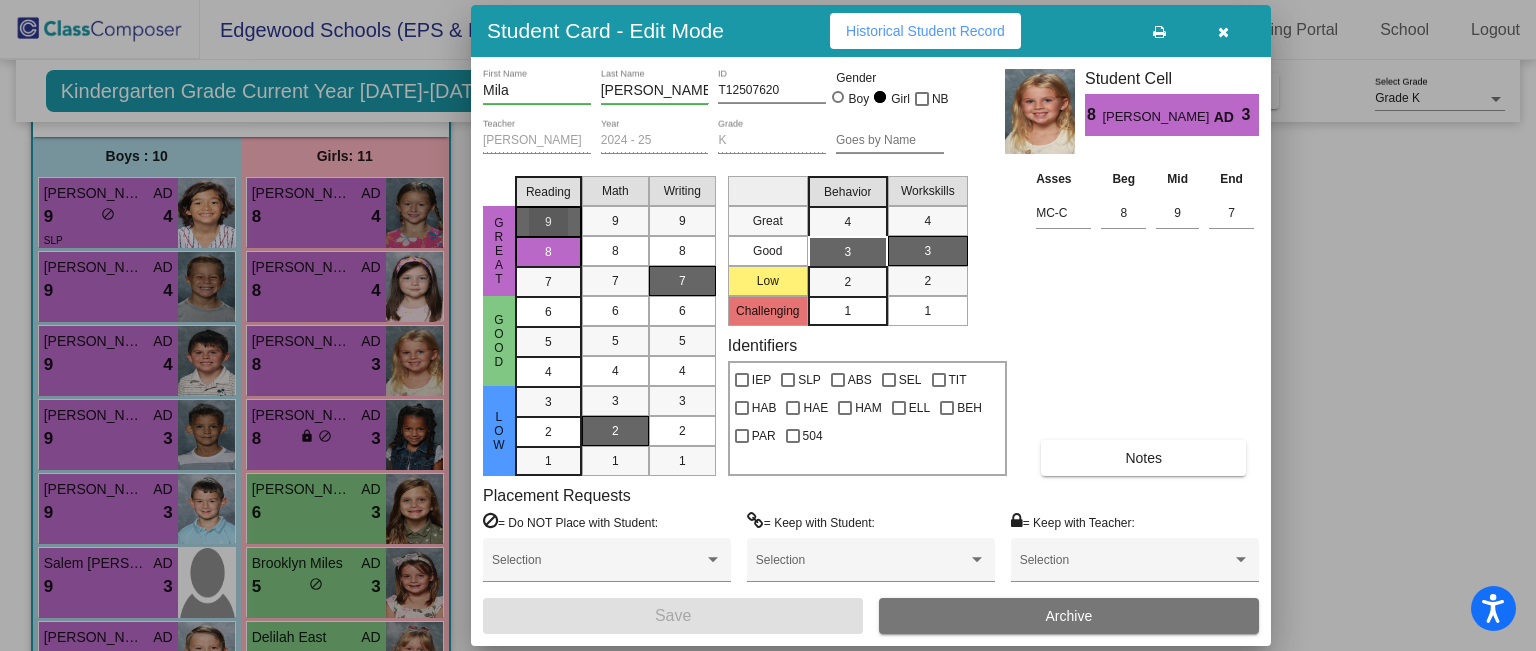 click on "9" at bounding box center [548, 222] 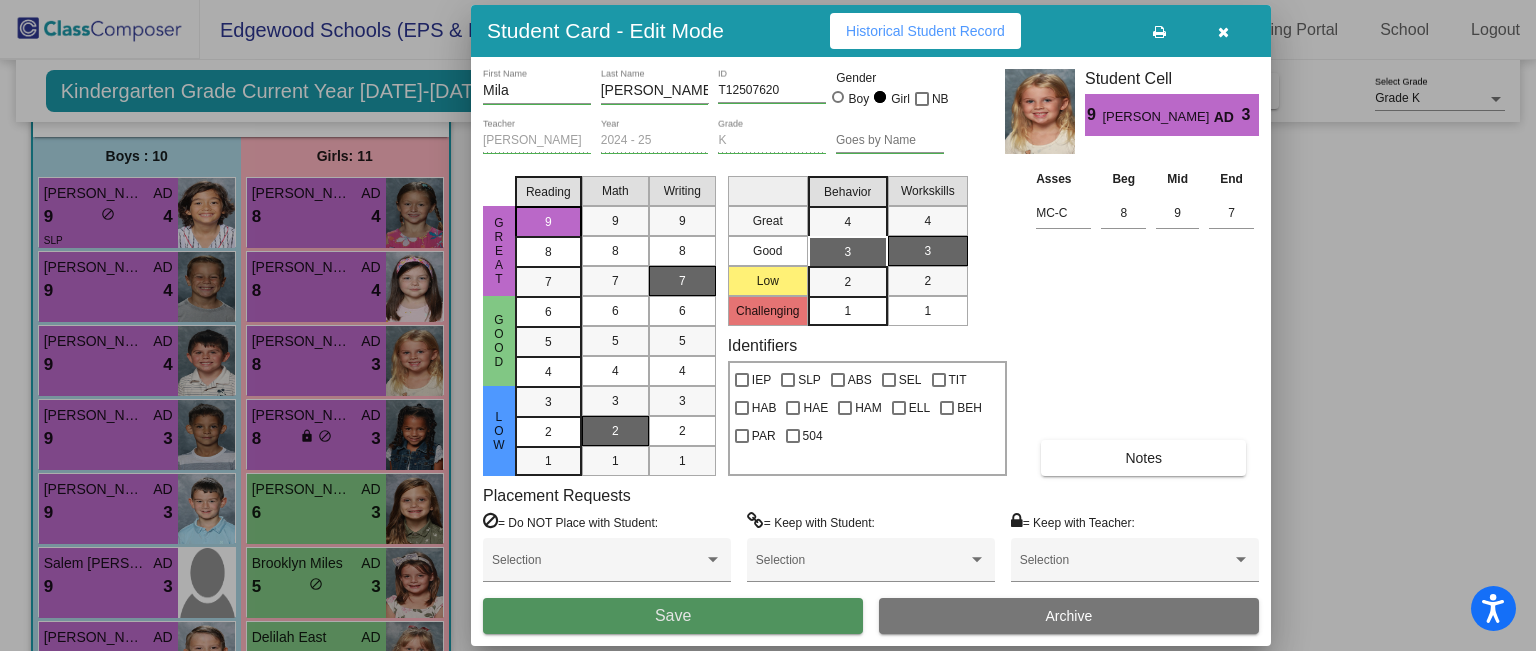 click on "Save" at bounding box center (673, 616) 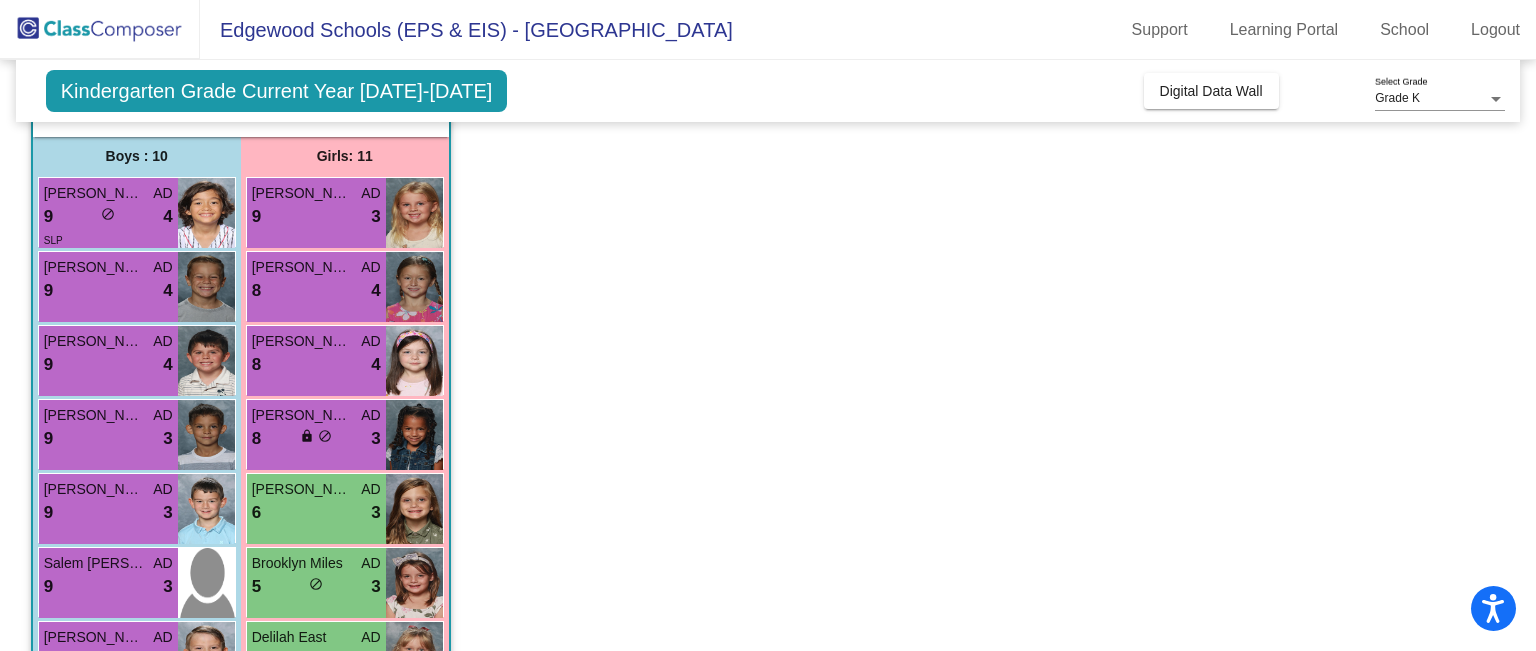 scroll, scrollTop: 712, scrollLeft: 0, axis: vertical 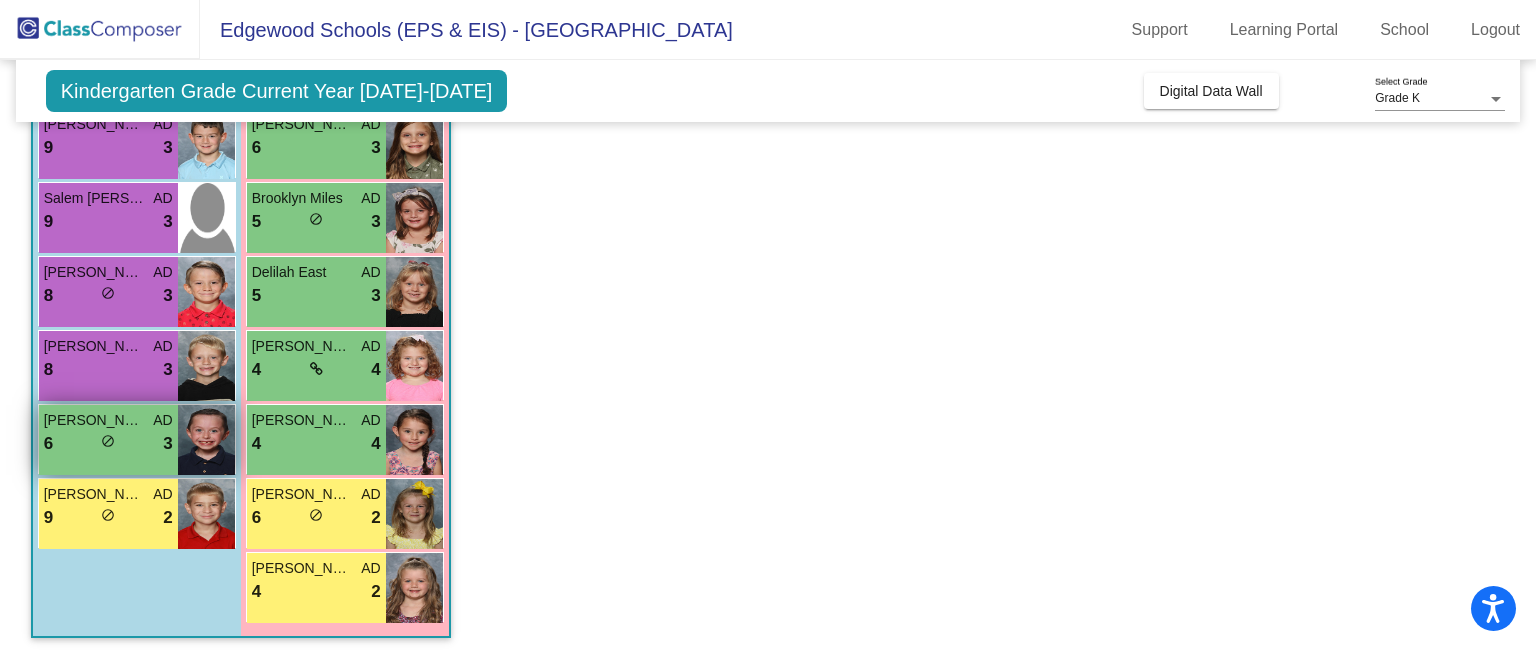 click on "6 lock do_not_disturb_alt 3" at bounding box center (108, 444) 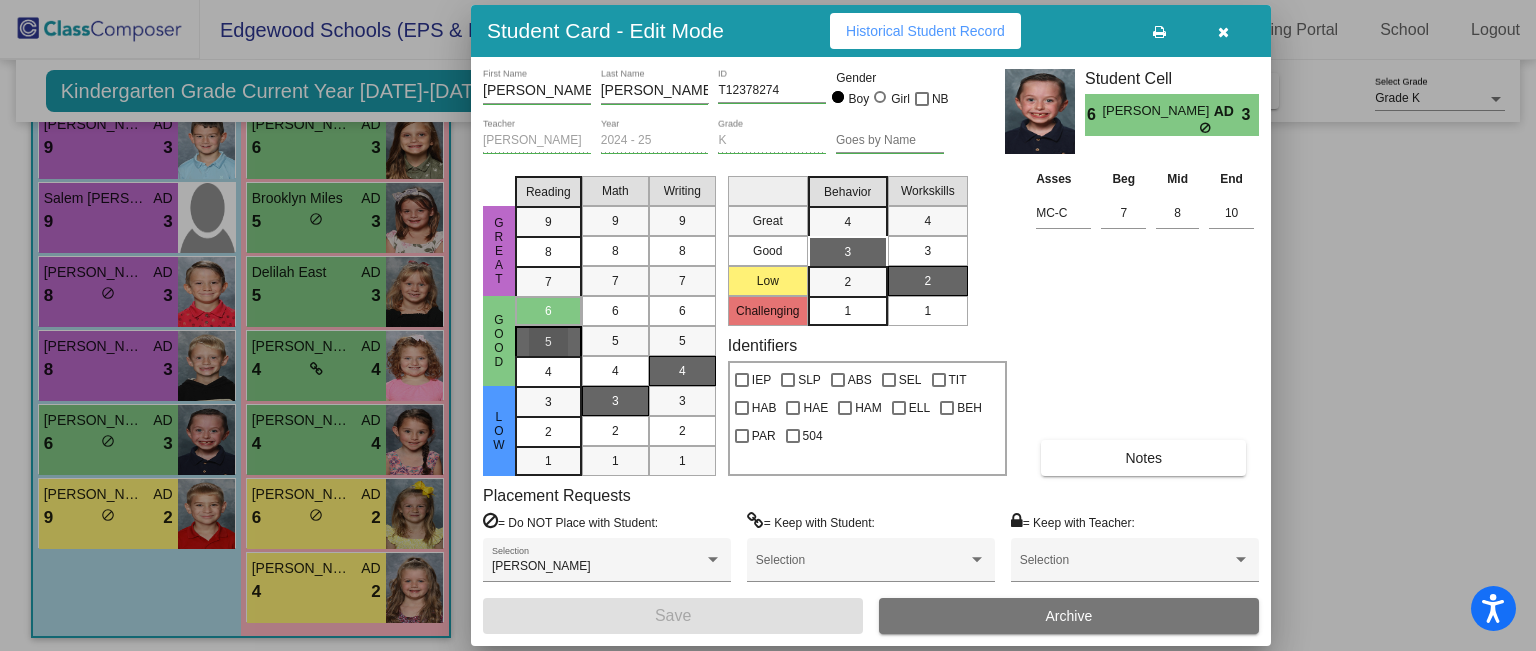 click on "5" at bounding box center [548, 311] 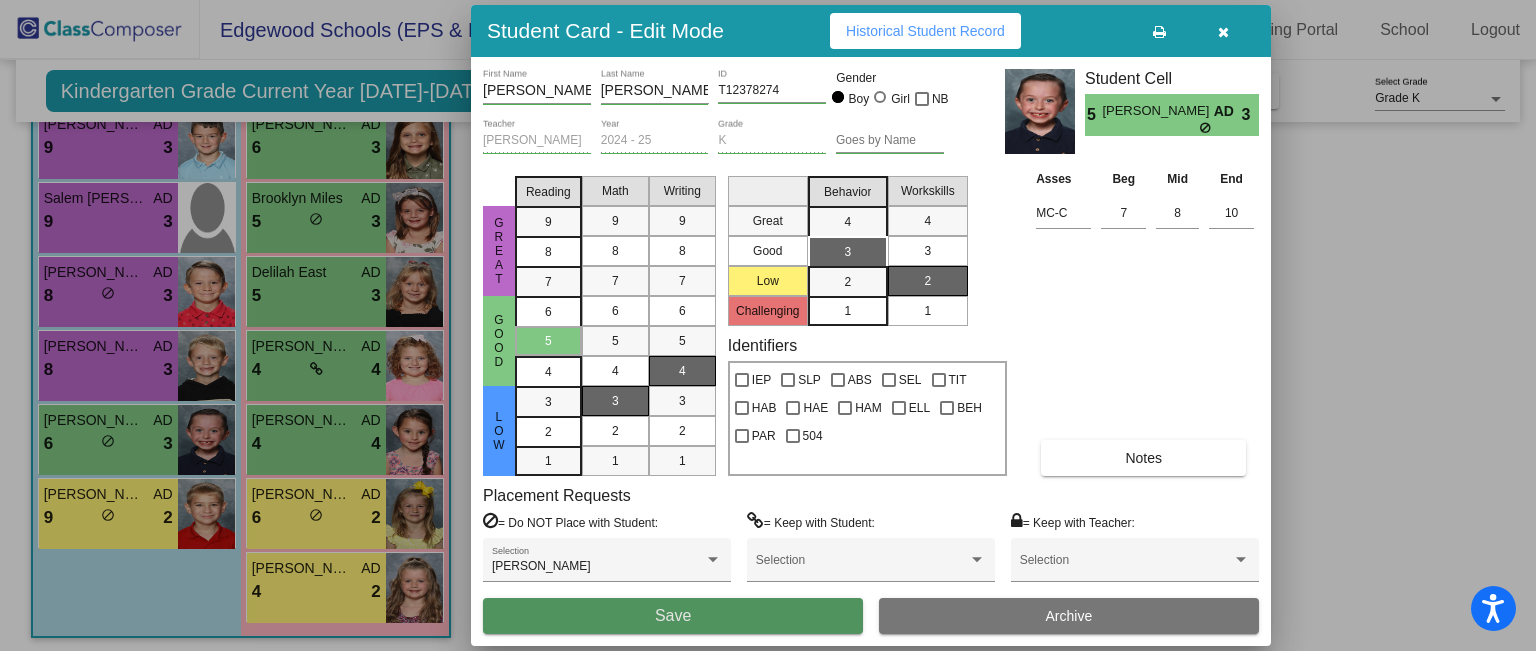 click on "Save" at bounding box center [673, 616] 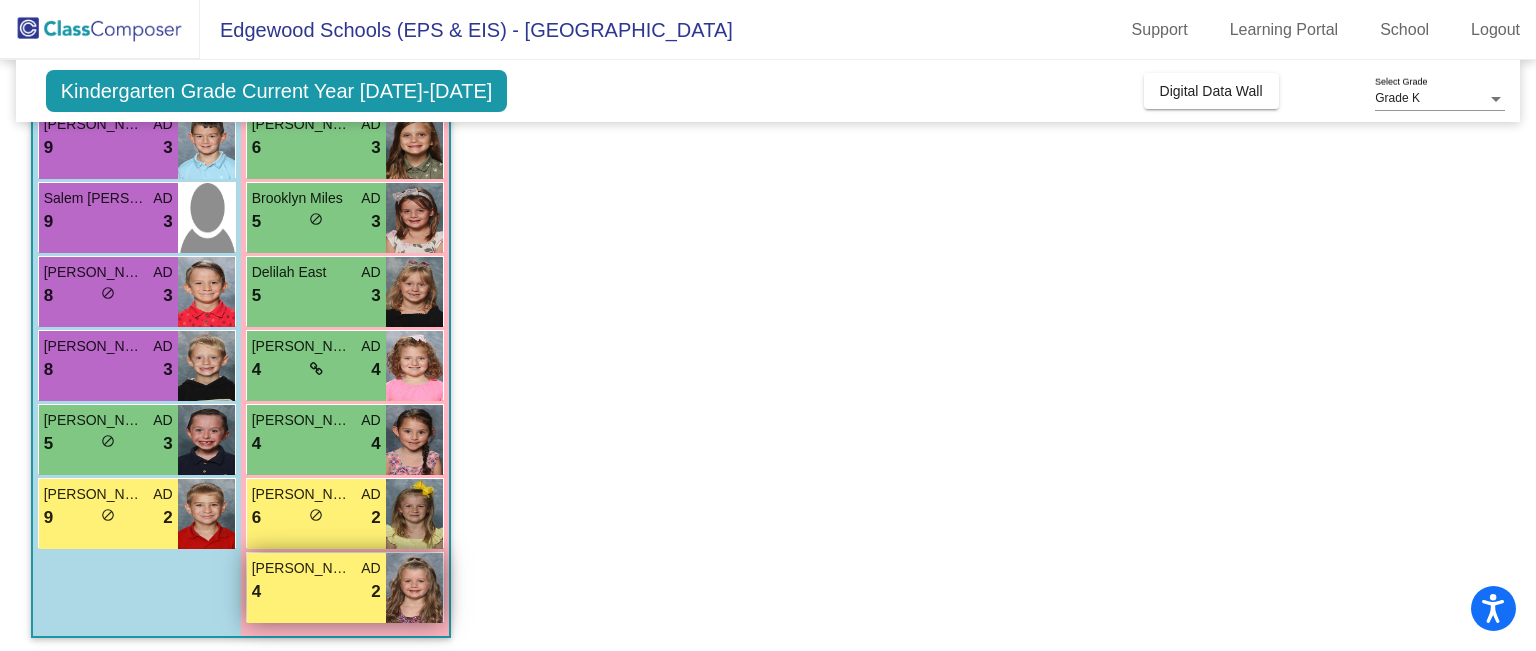 click on "4 lock do_not_disturb_alt 2" at bounding box center (316, 592) 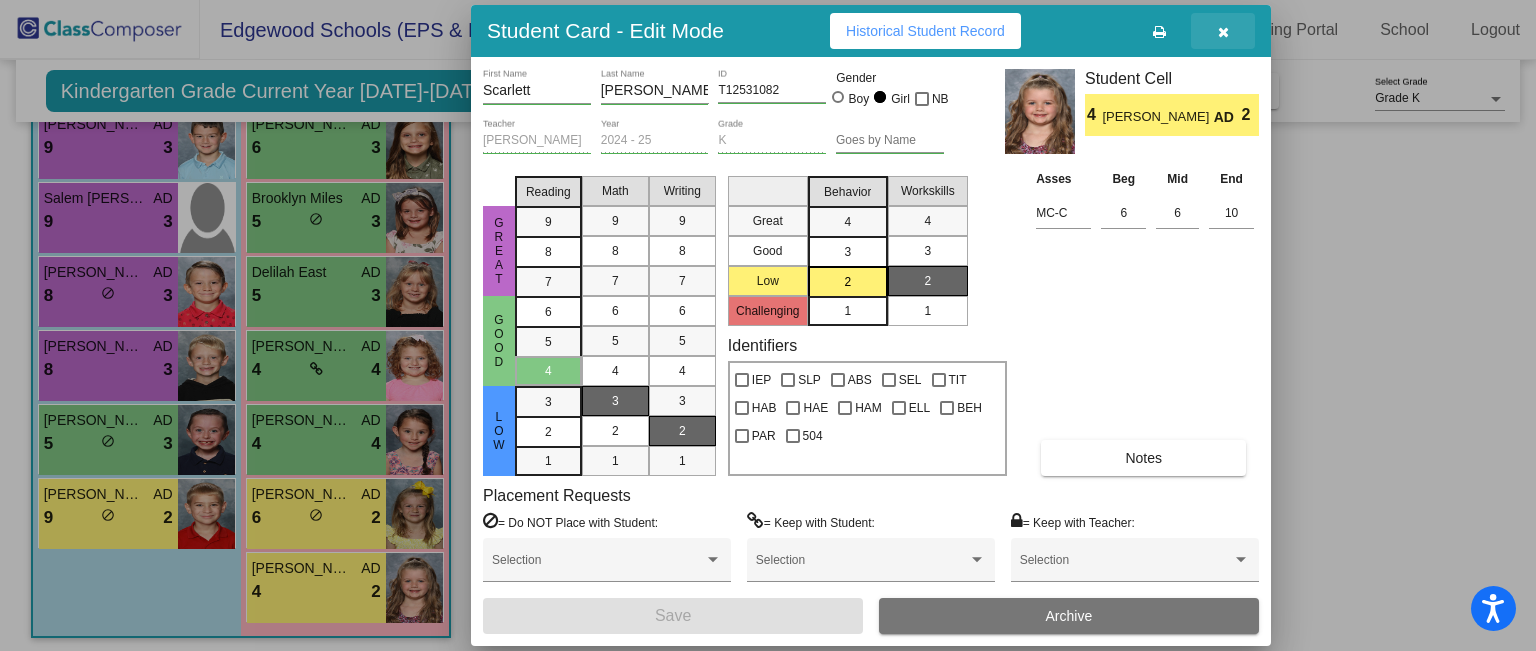 click at bounding box center [1223, 31] 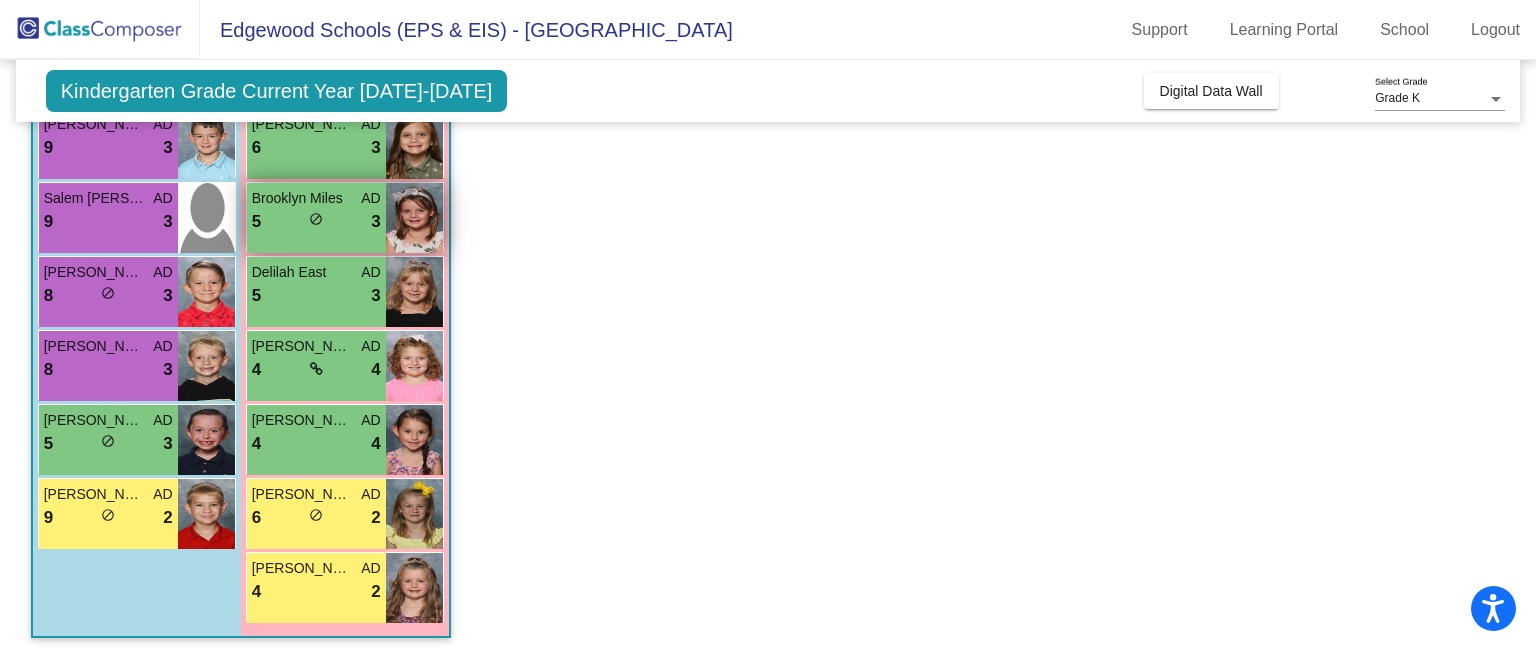 click on "5 lock do_not_disturb_alt 3" at bounding box center (316, 222) 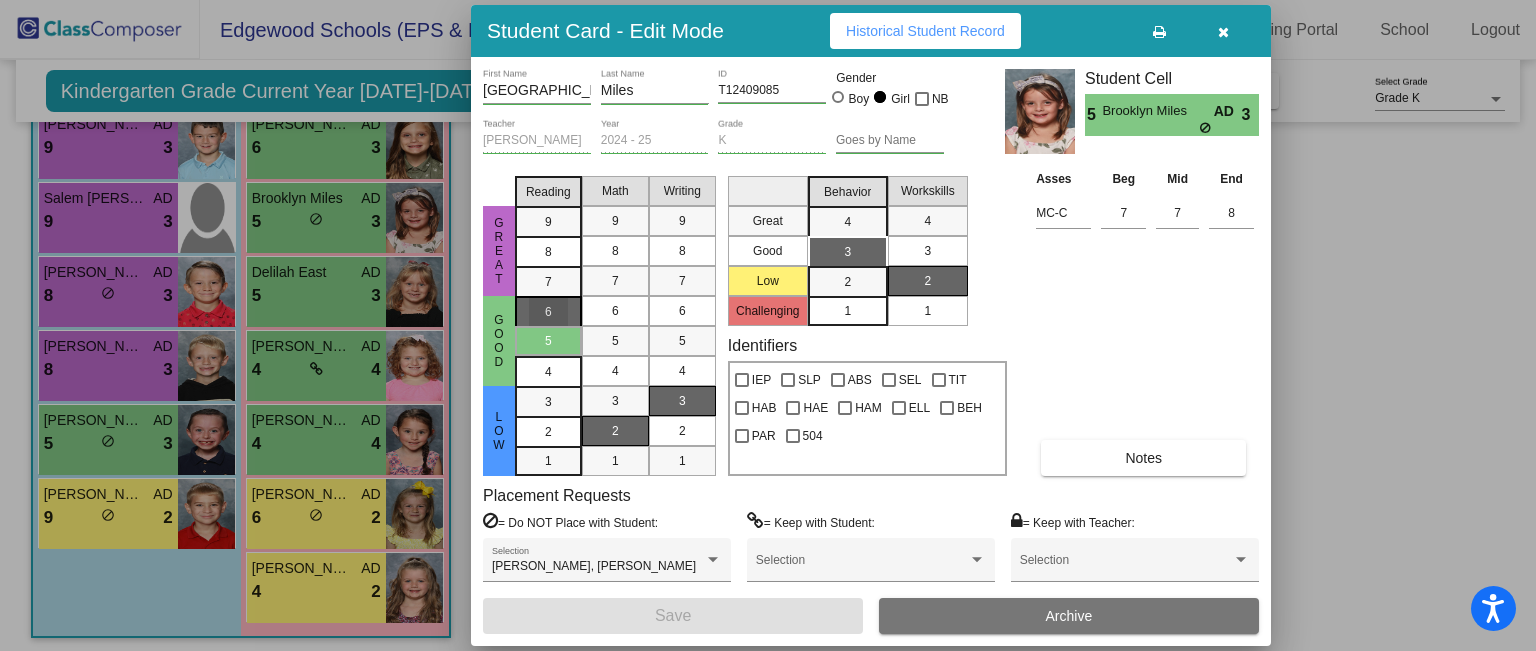 click on "6" at bounding box center [548, 312] 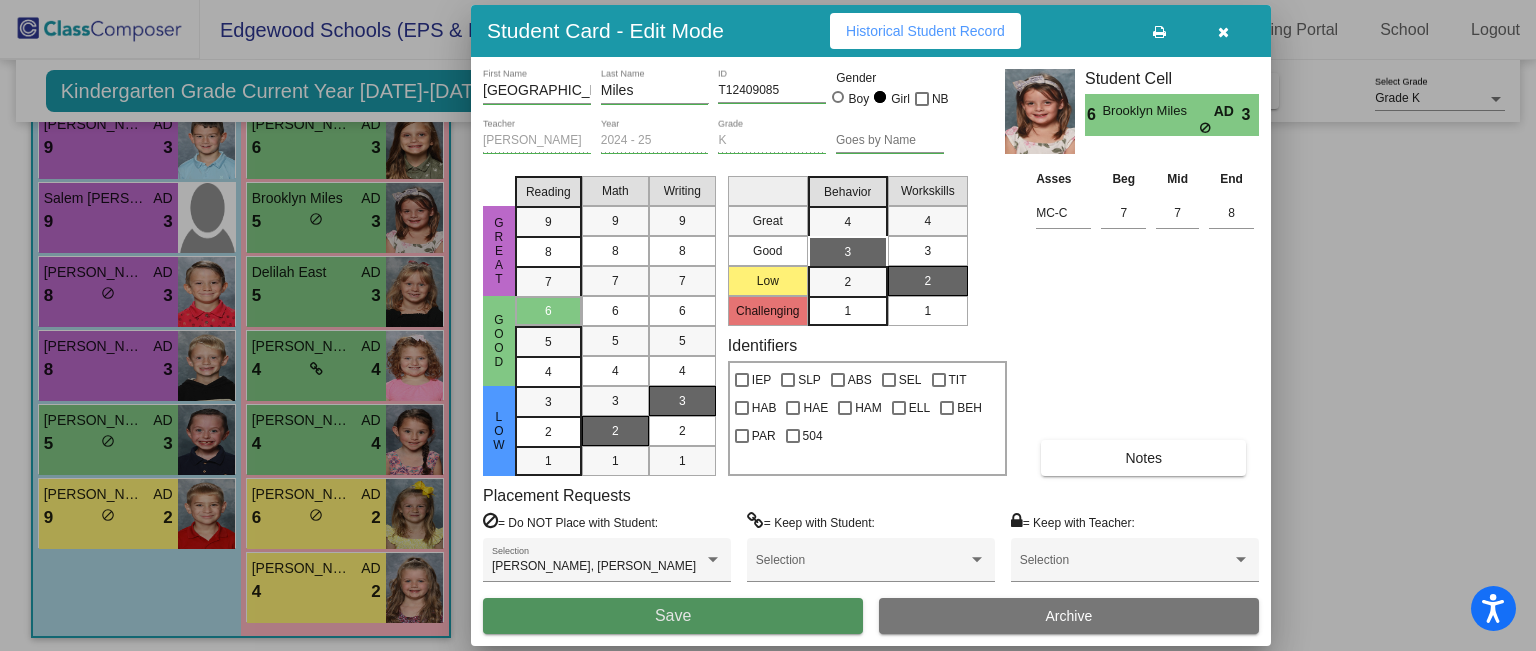 click on "Save" at bounding box center [673, 616] 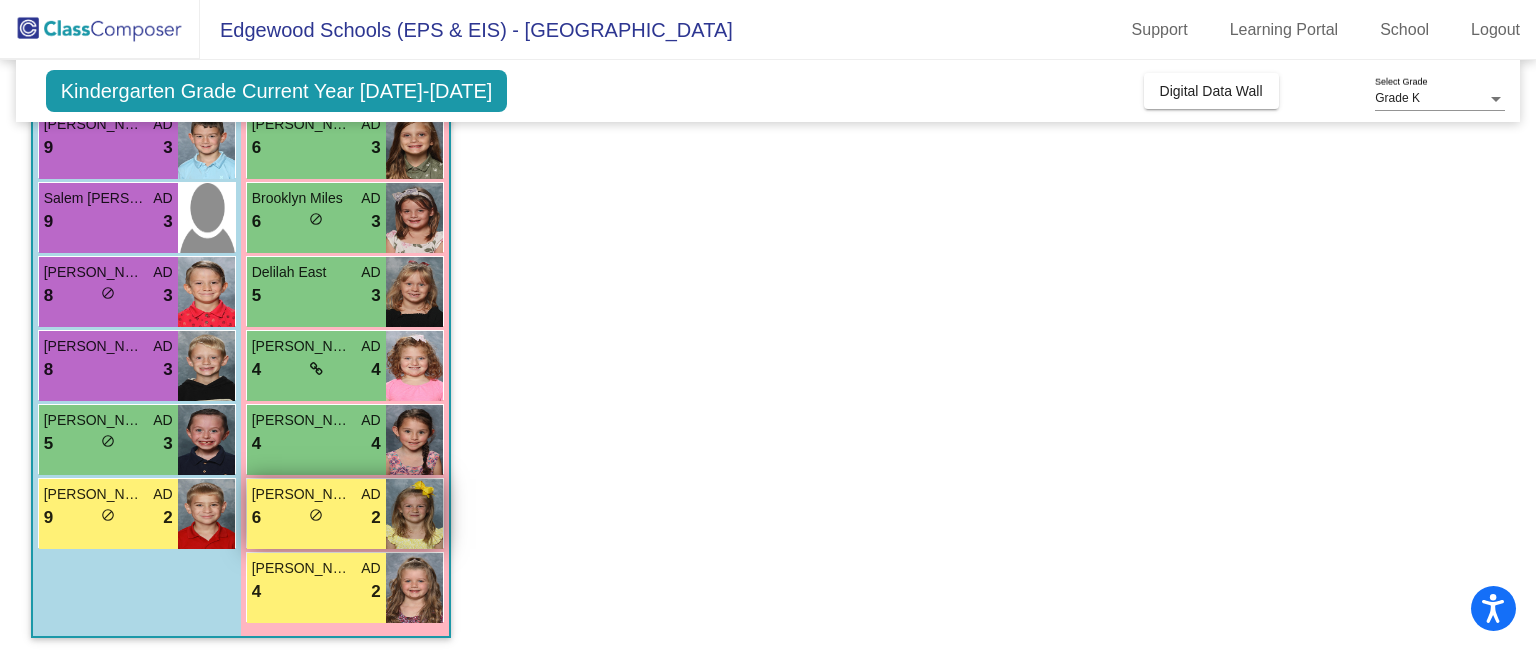 click on "6 lock do_not_disturb_alt 2" at bounding box center [316, 518] 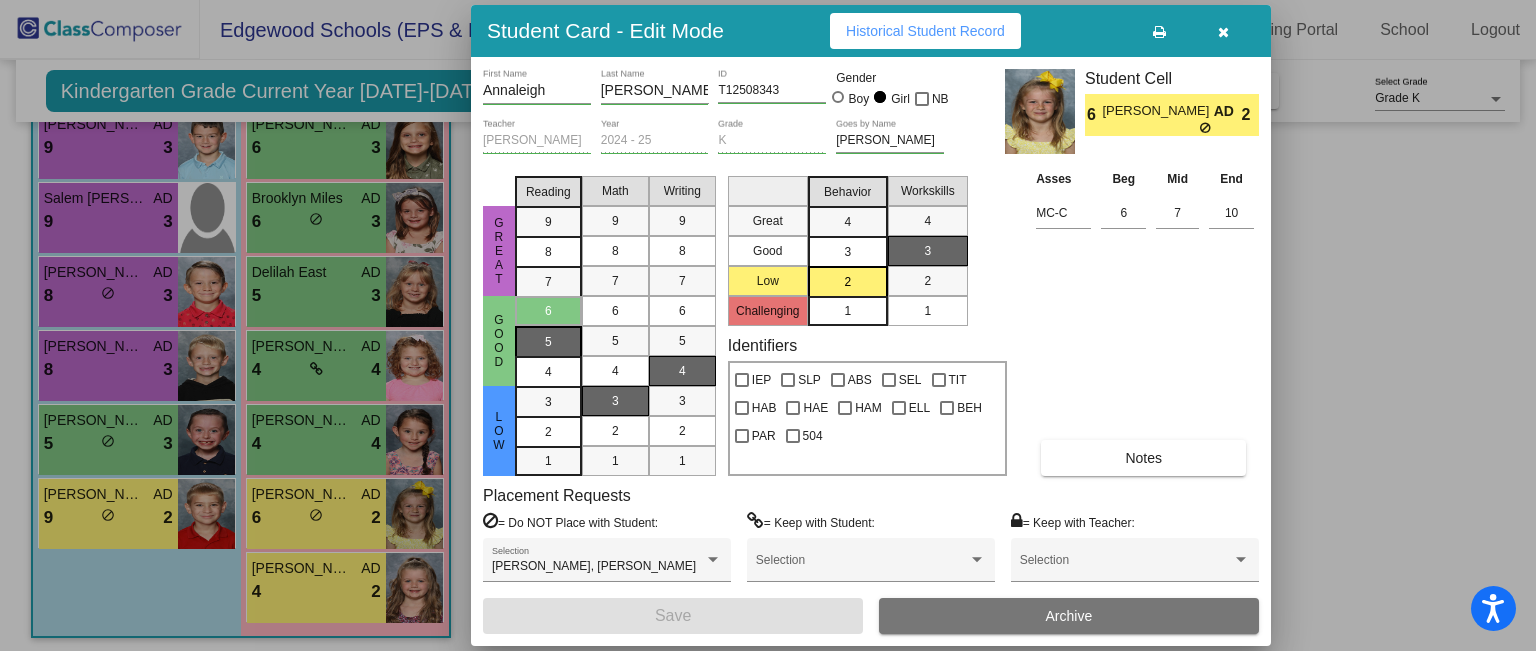 click on "5" at bounding box center (548, 311) 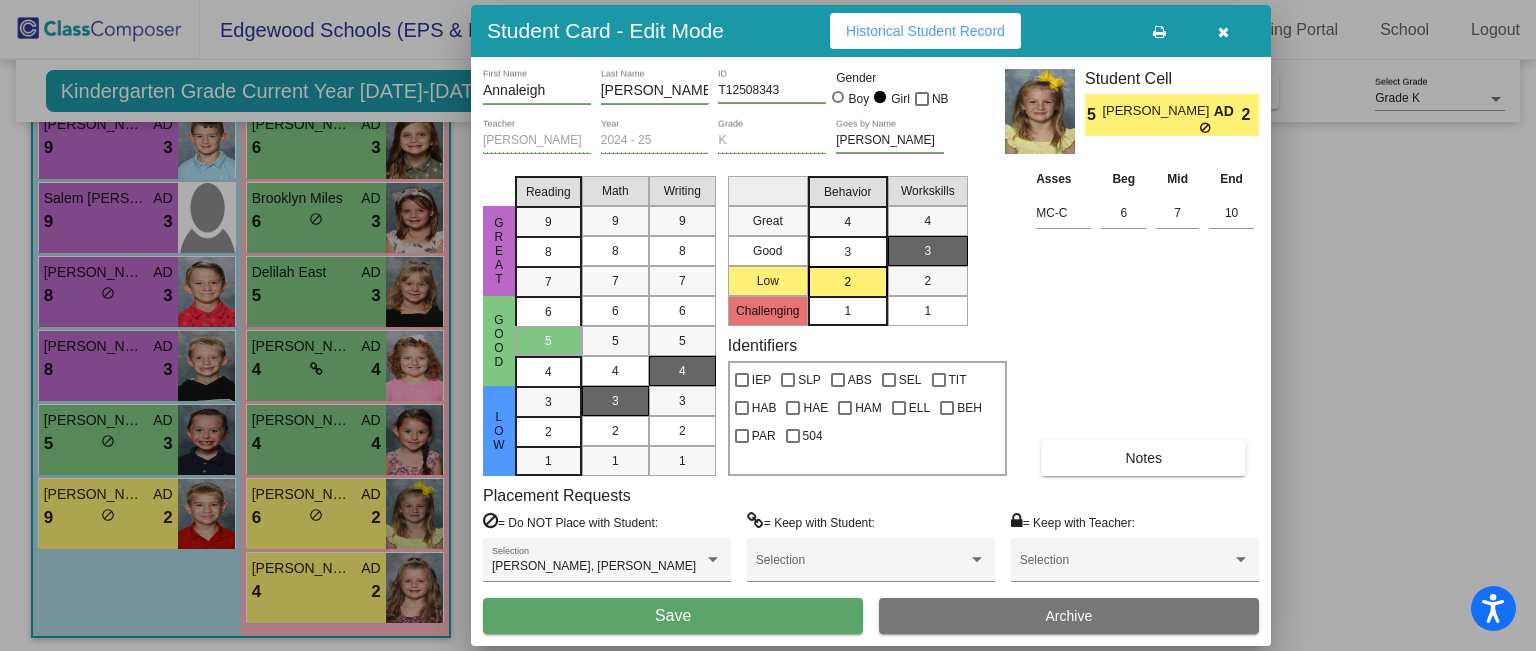 click on "Save" at bounding box center (673, 616) 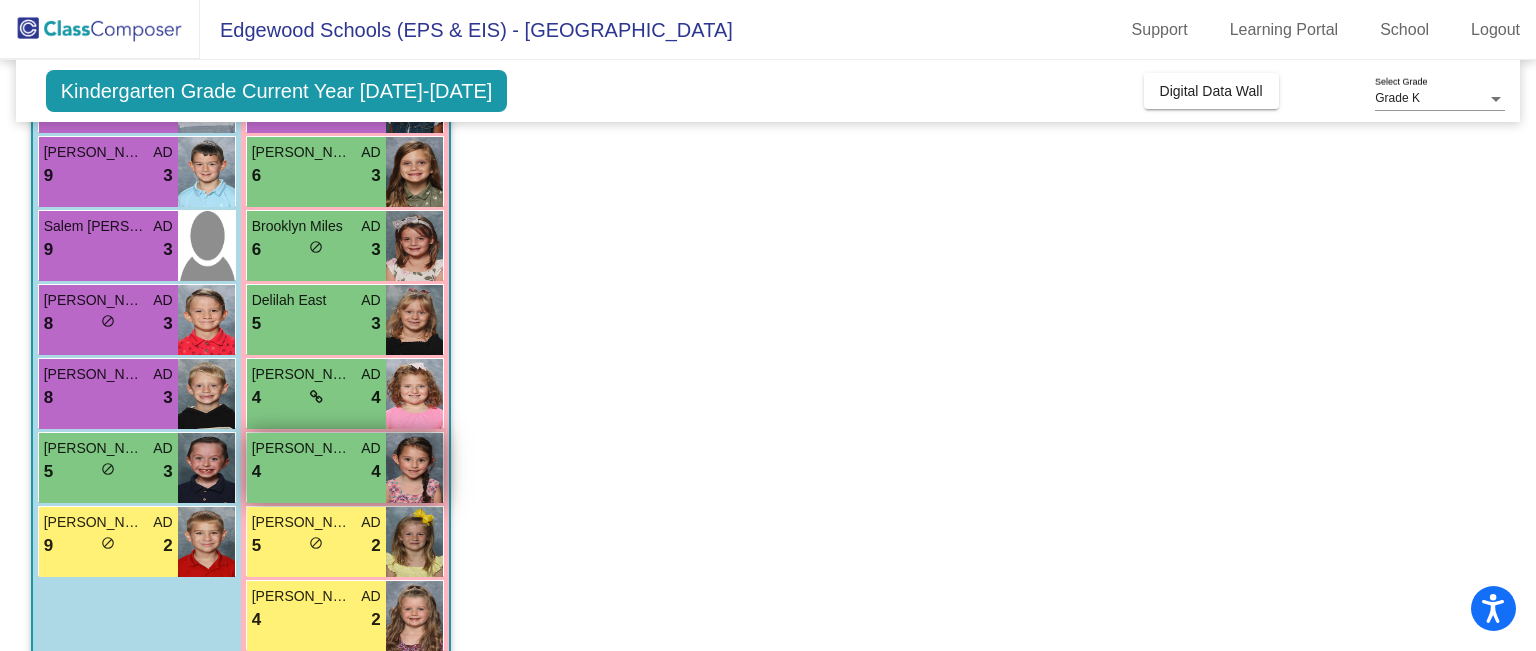 scroll, scrollTop: 680, scrollLeft: 0, axis: vertical 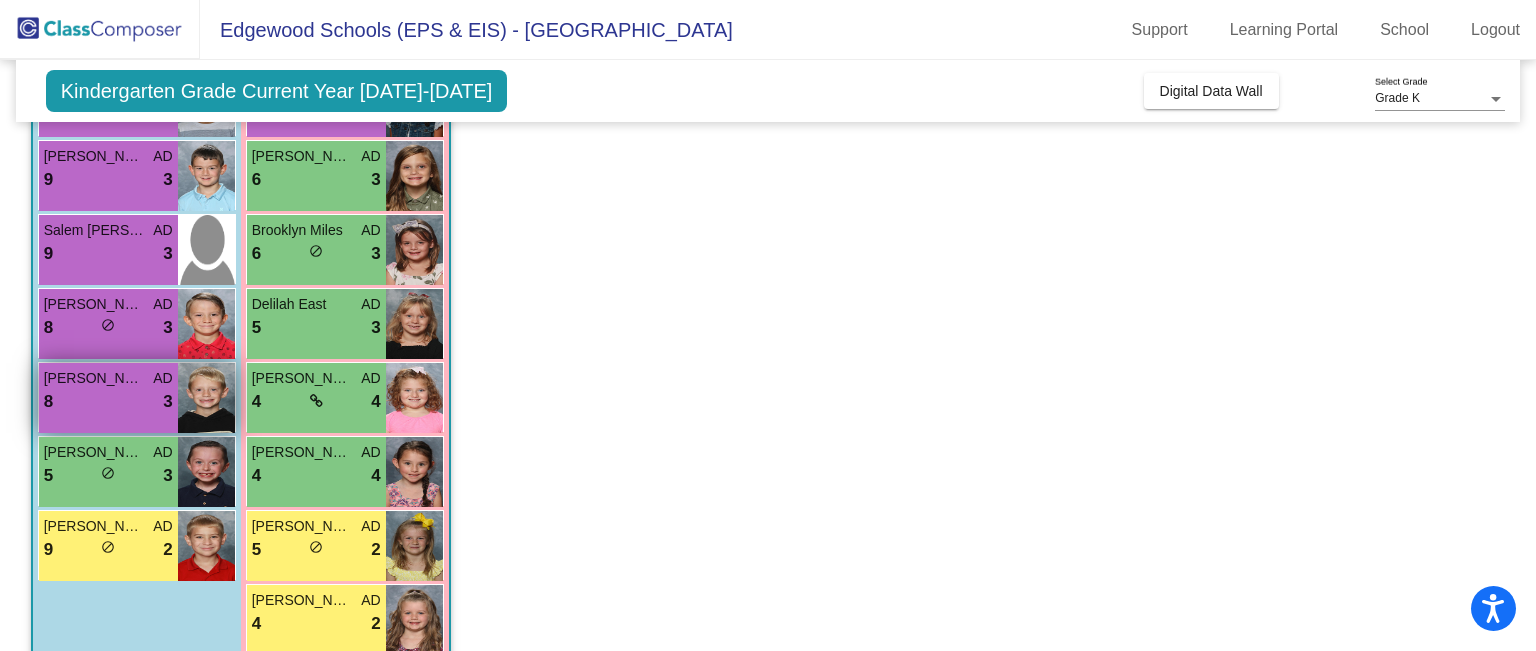 click on "8 lock do_not_disturb_alt 3" at bounding box center (108, 402) 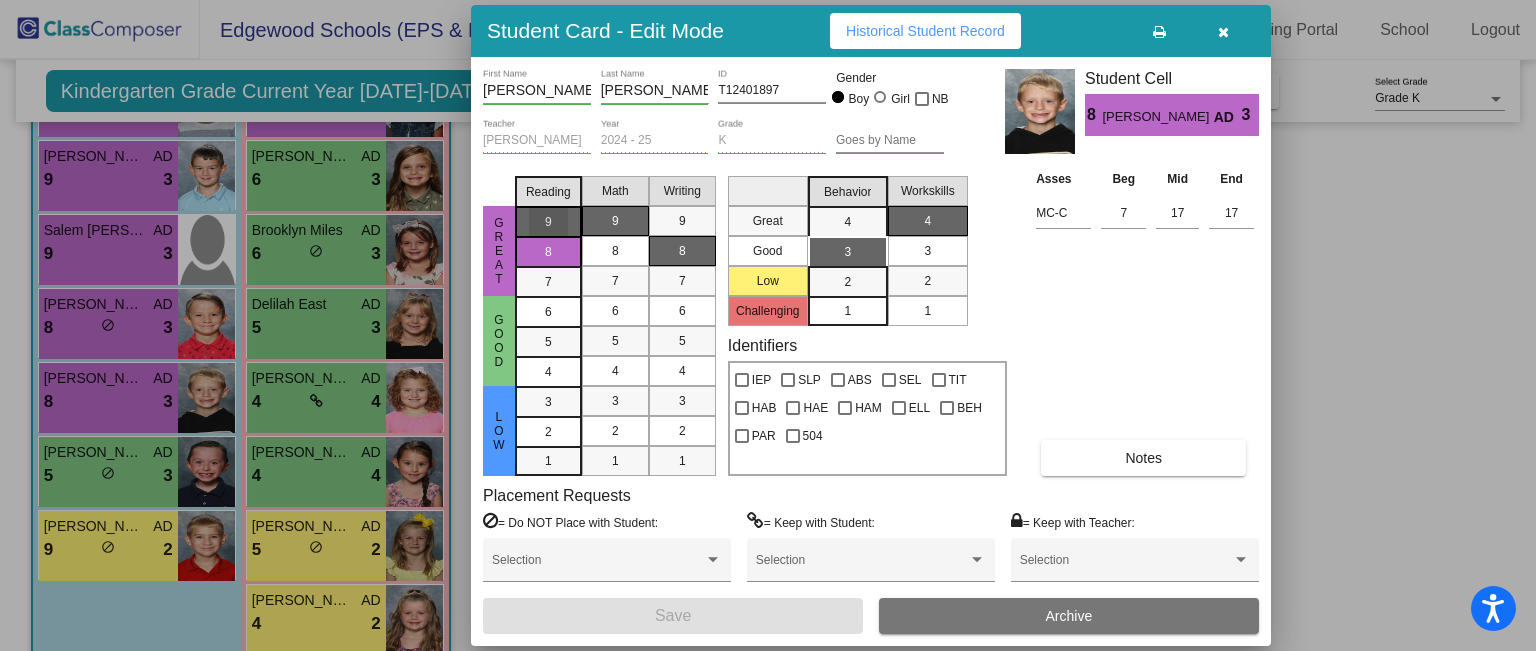 click on "9" at bounding box center (548, 222) 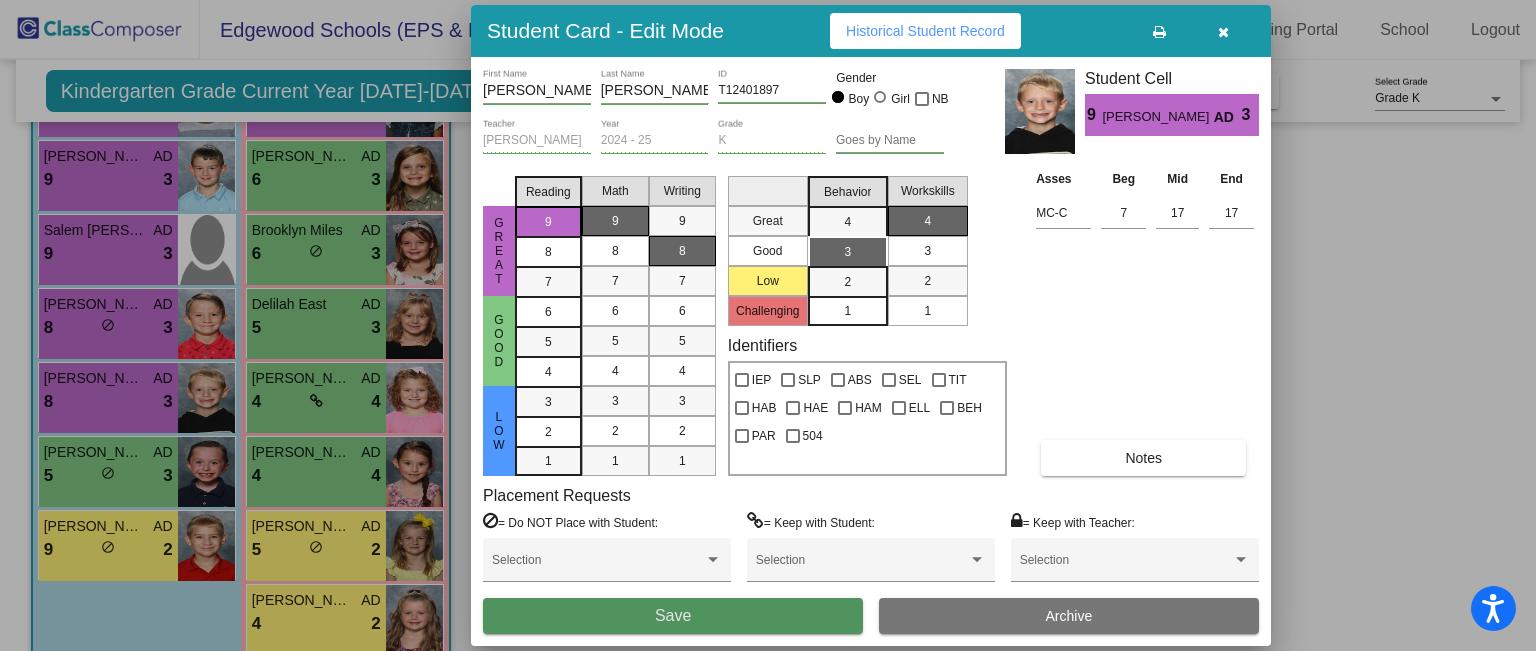 click on "Save" at bounding box center (673, 615) 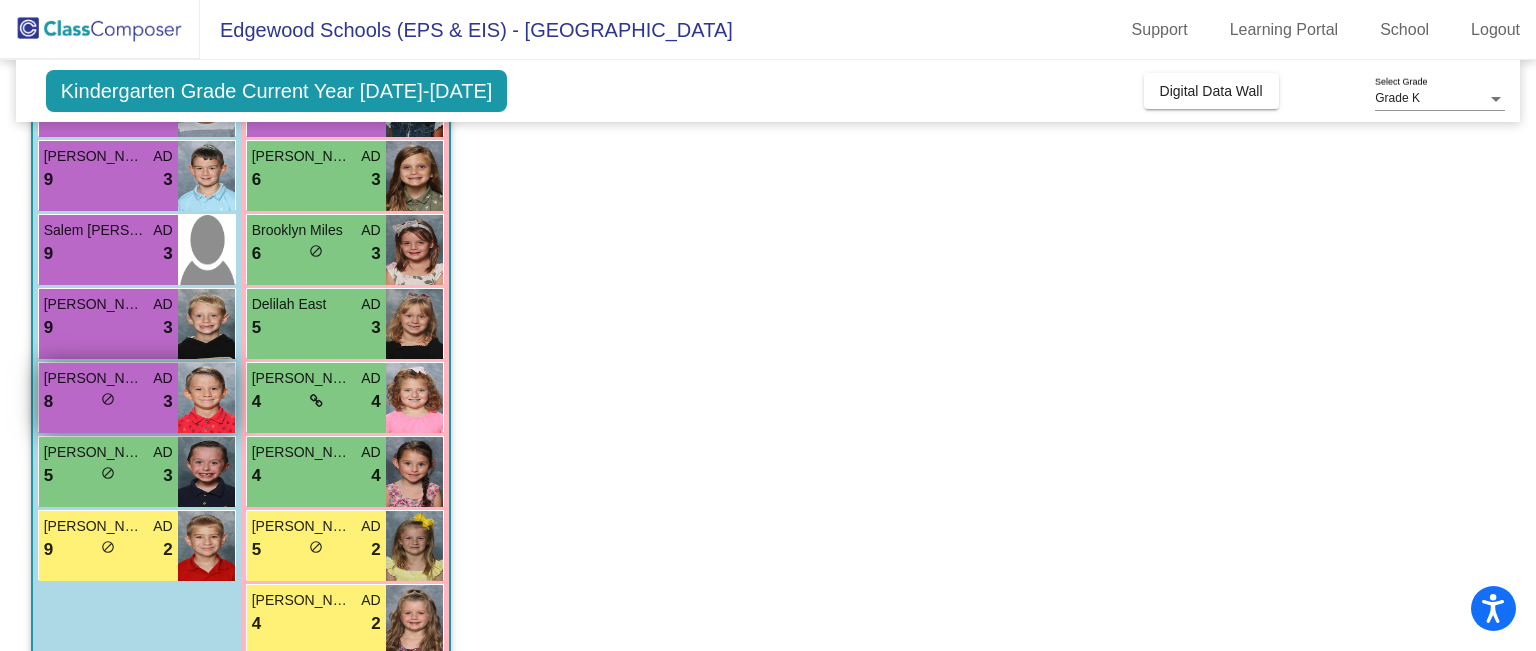 click on "George Stanley" at bounding box center (94, 378) 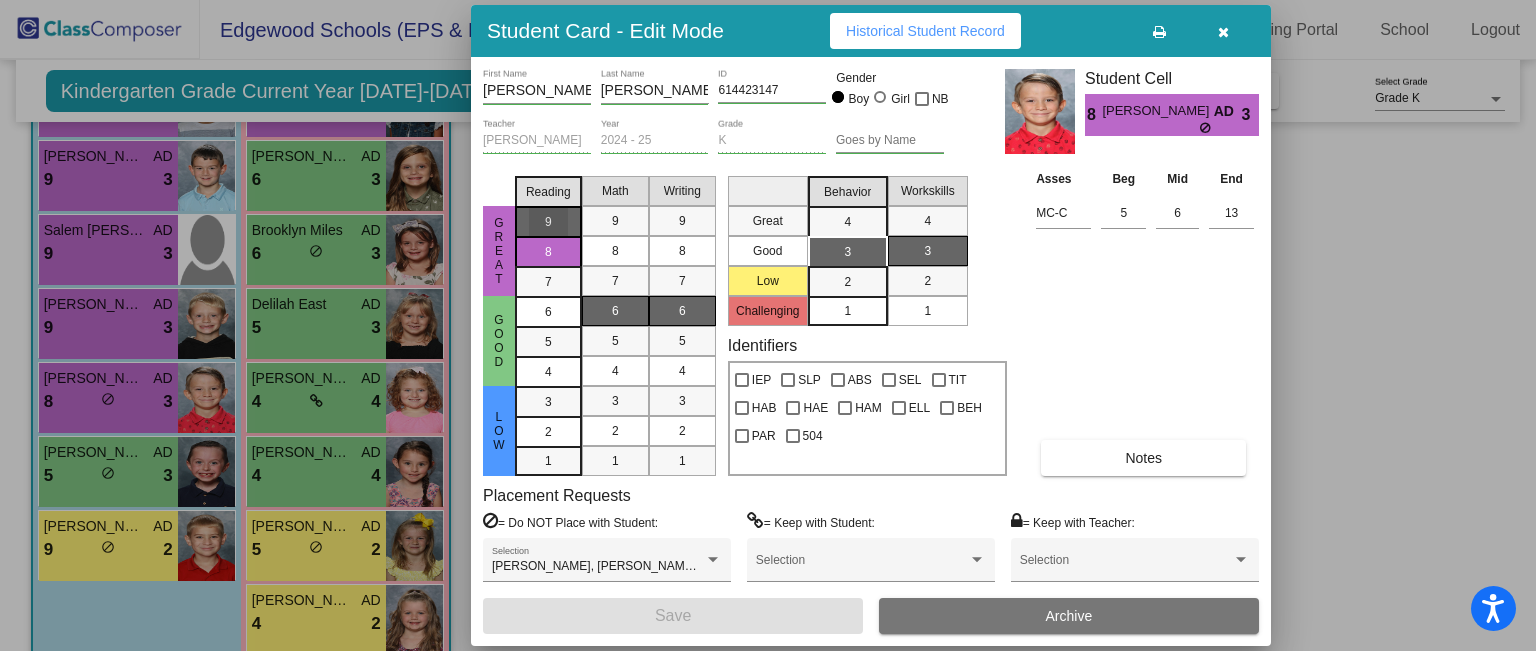 click on "9" at bounding box center [548, 222] 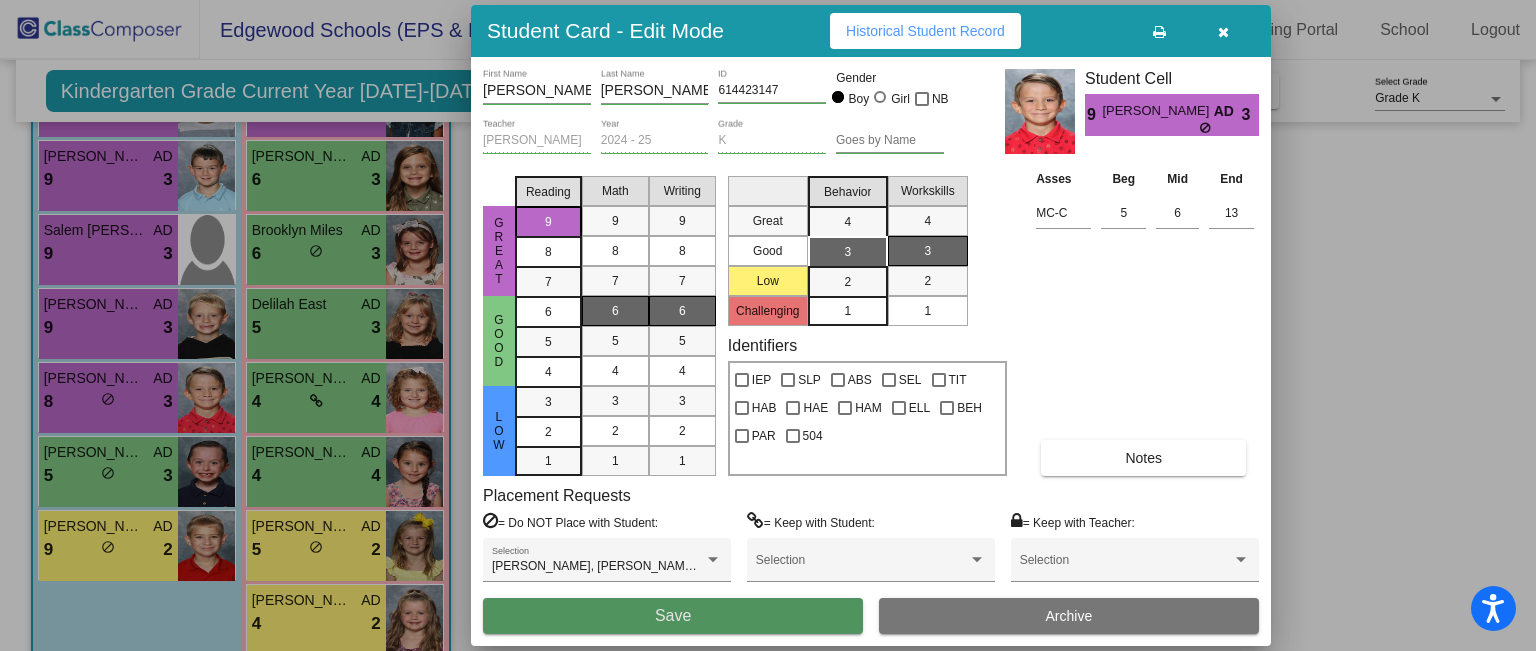 click on "Save" at bounding box center (673, 616) 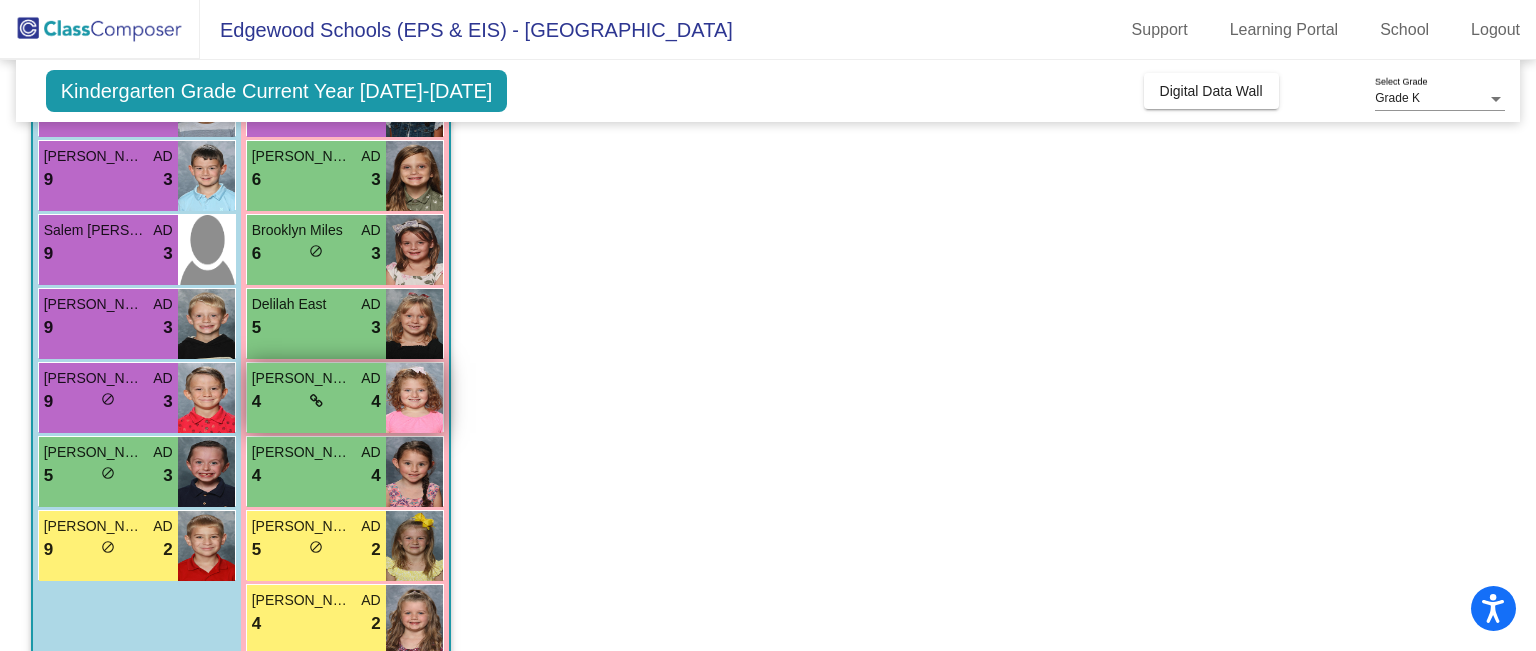 click on "4 lock do_not_disturb_alt 4" at bounding box center (316, 402) 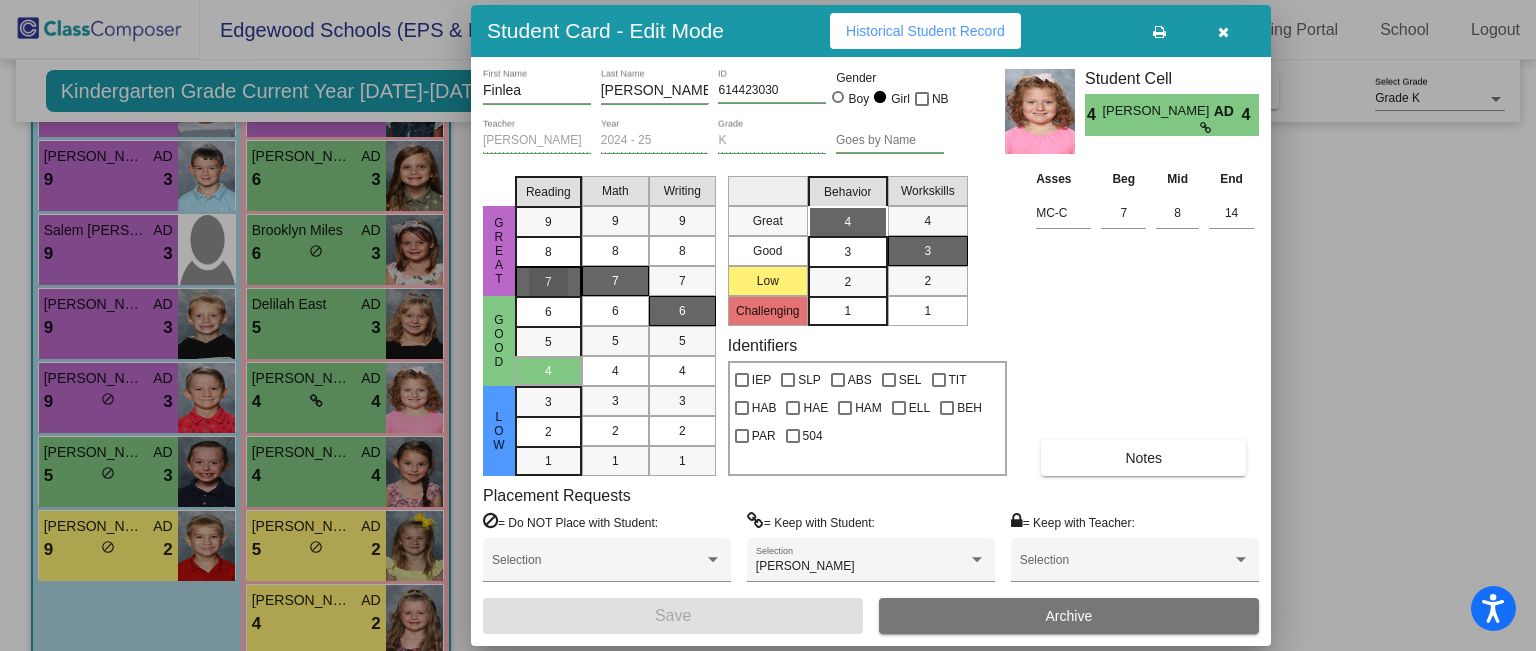click on "7" at bounding box center [548, 222] 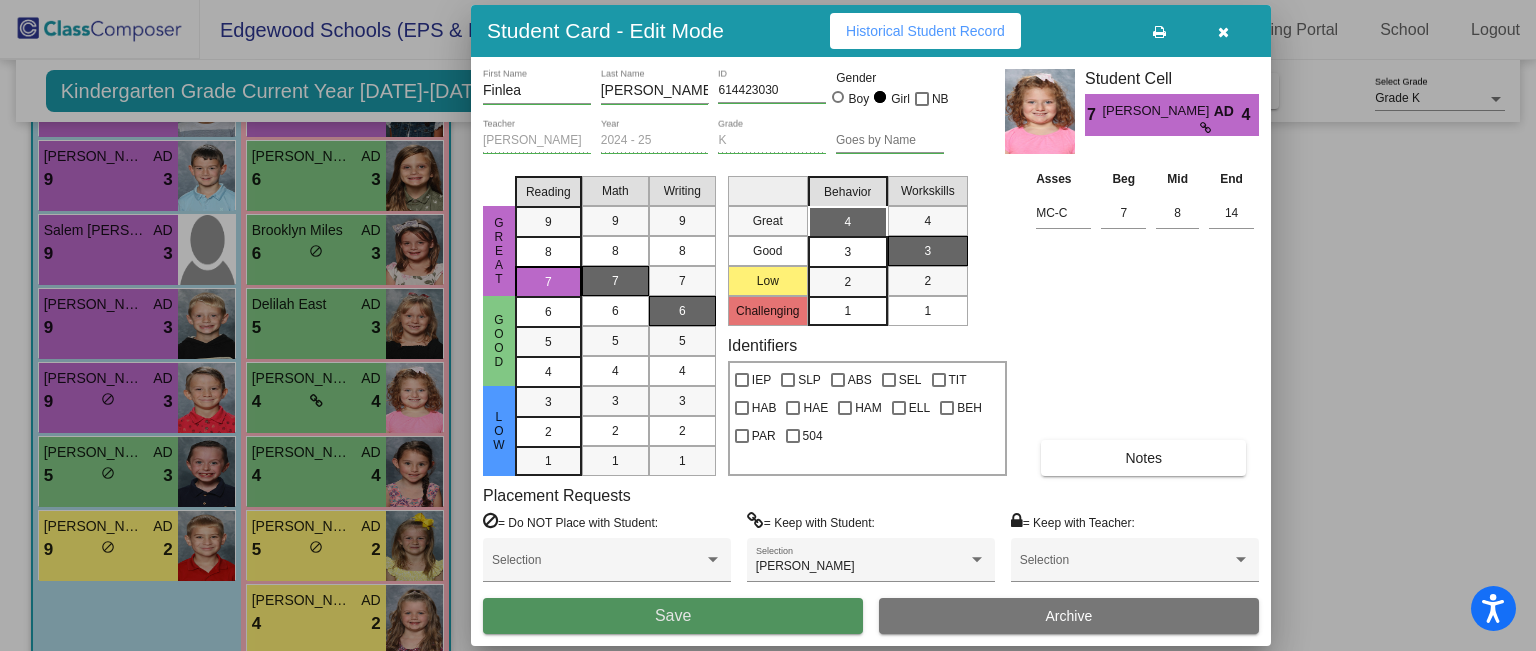 click on "Save" at bounding box center [673, 616] 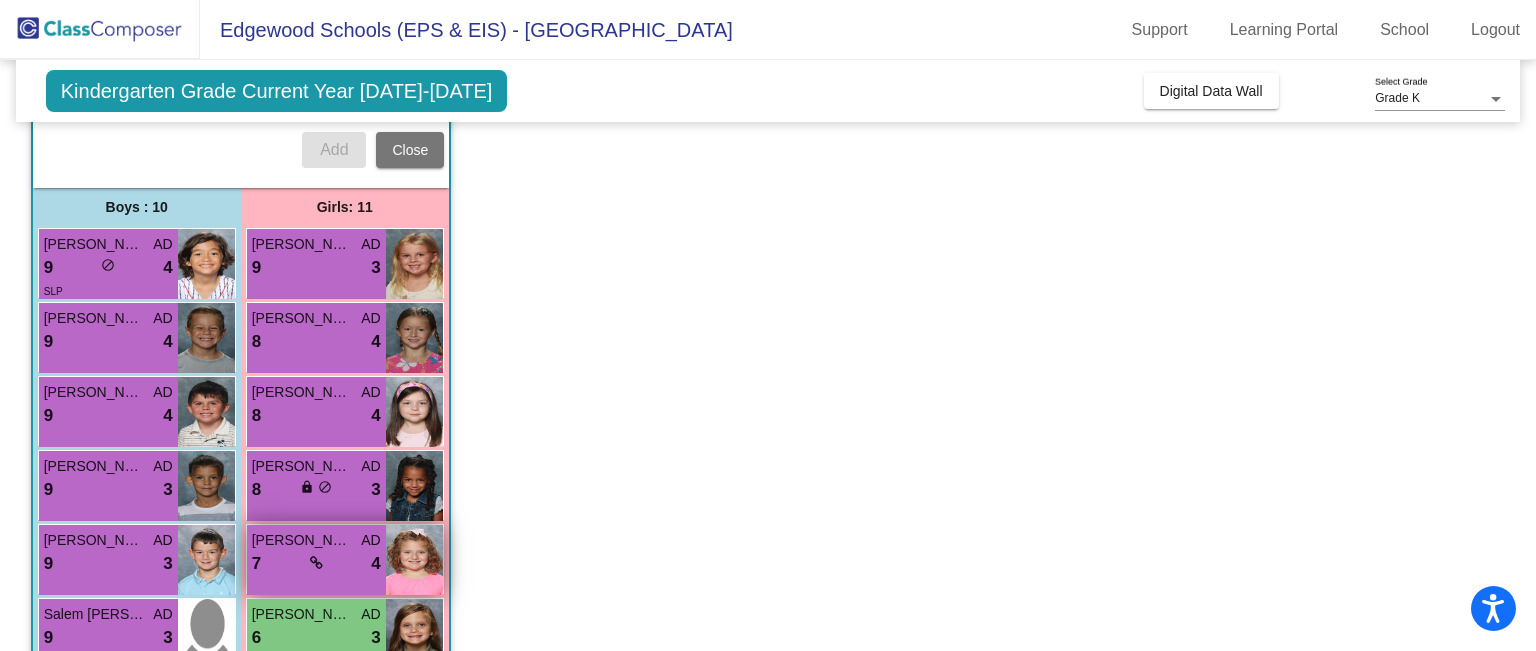 scroll, scrollTop: 289, scrollLeft: 0, axis: vertical 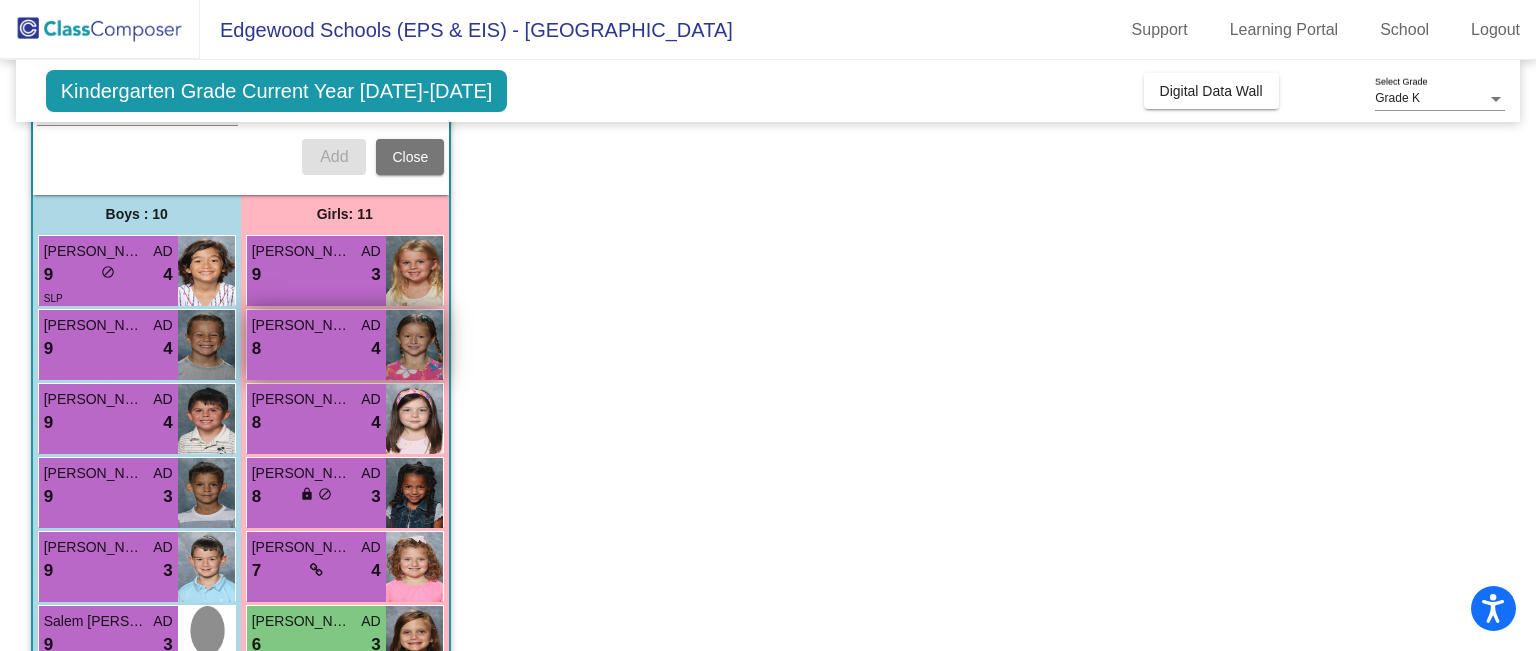 click on "8 lock do_not_disturb_alt 4" at bounding box center [316, 349] 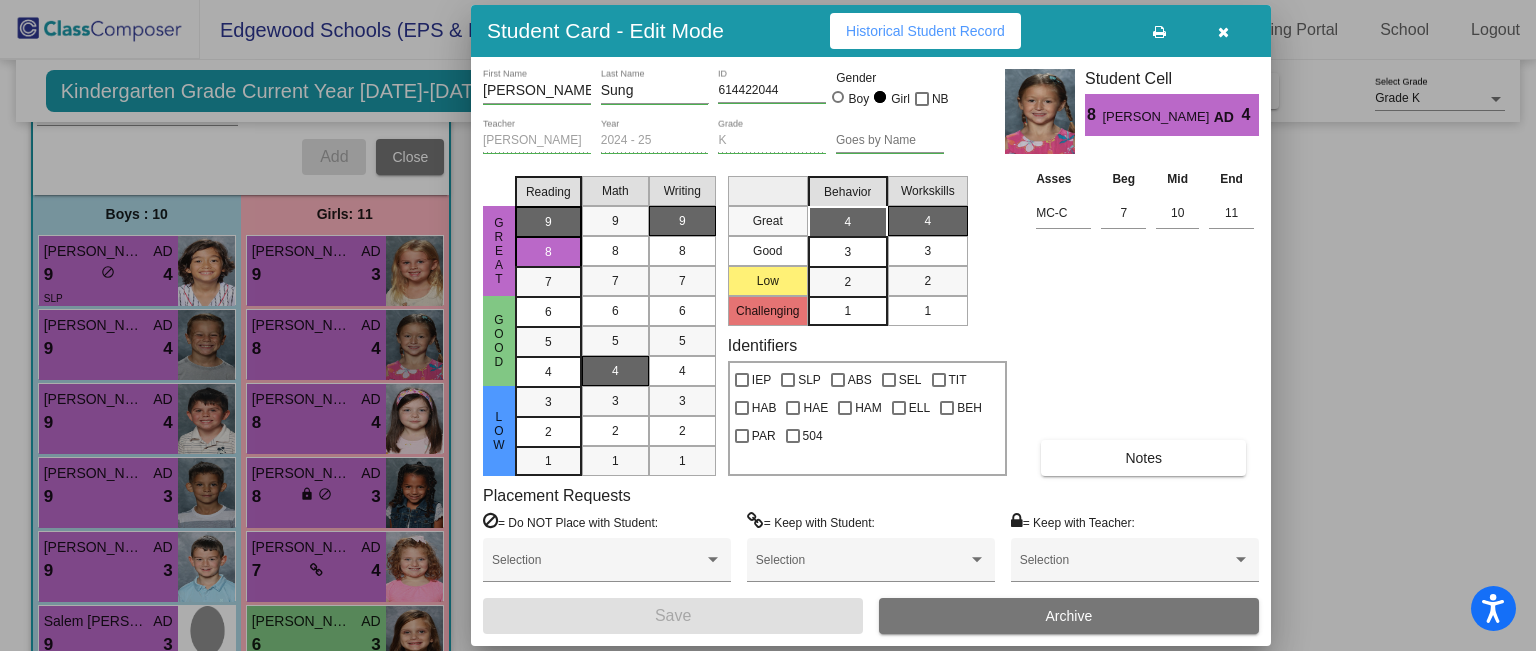 click on "9" at bounding box center (548, 222) 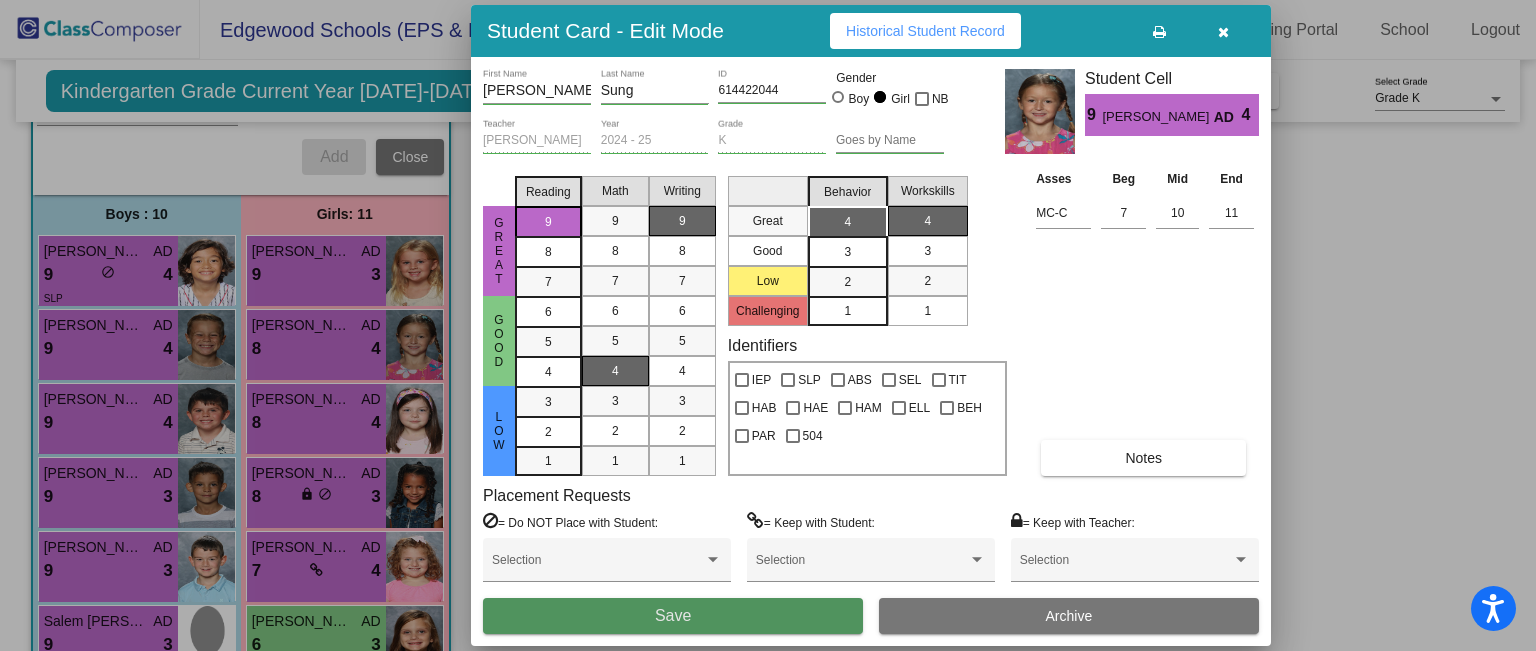 click on "Save" at bounding box center [673, 616] 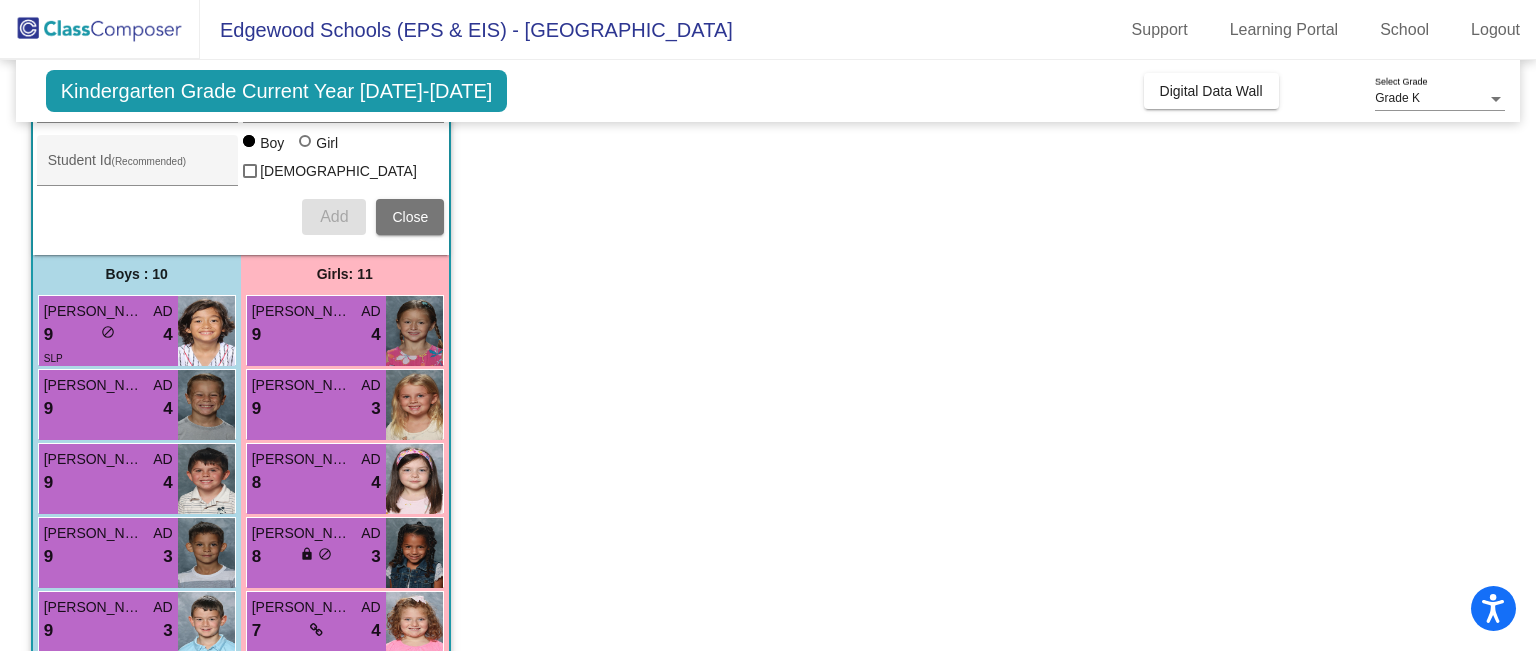 scroll, scrollTop: 113, scrollLeft: 0, axis: vertical 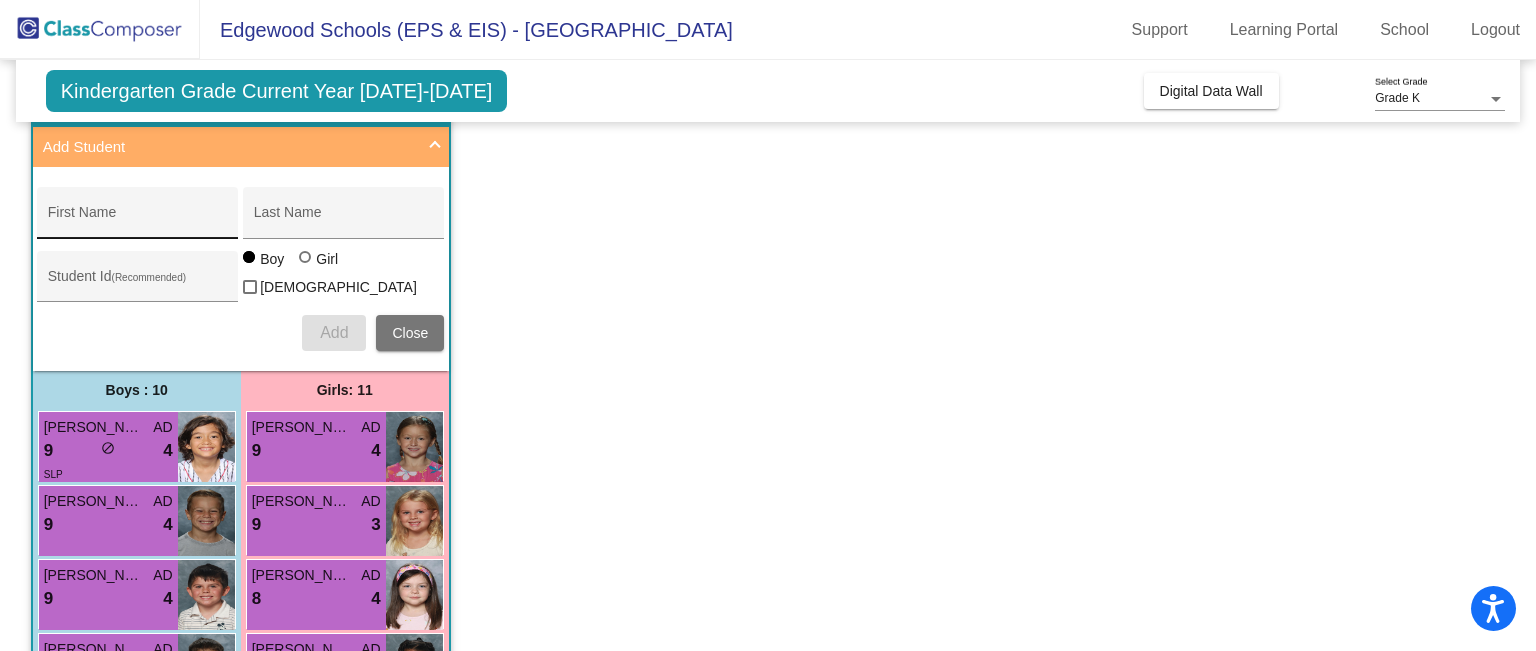 click on "First Name" at bounding box center [137, 212] 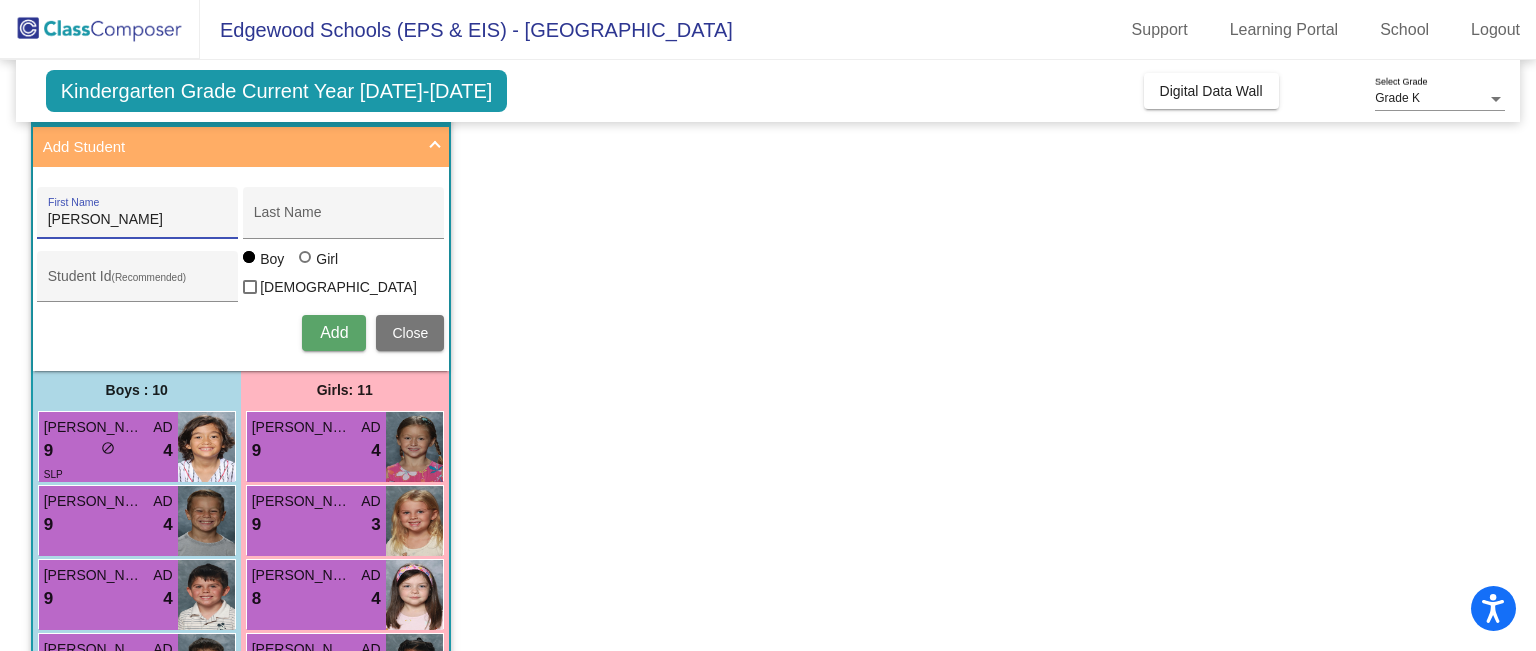 type on "Wade" 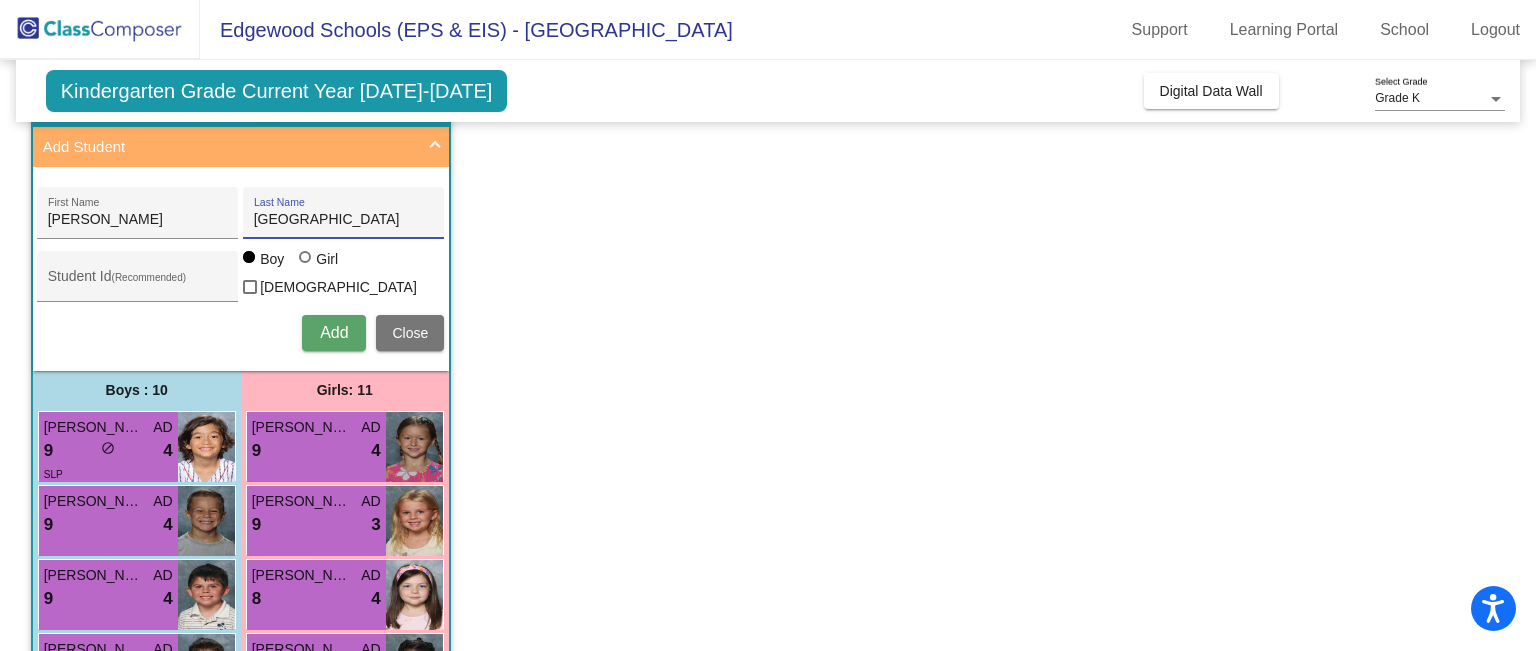 type on "Swafford" 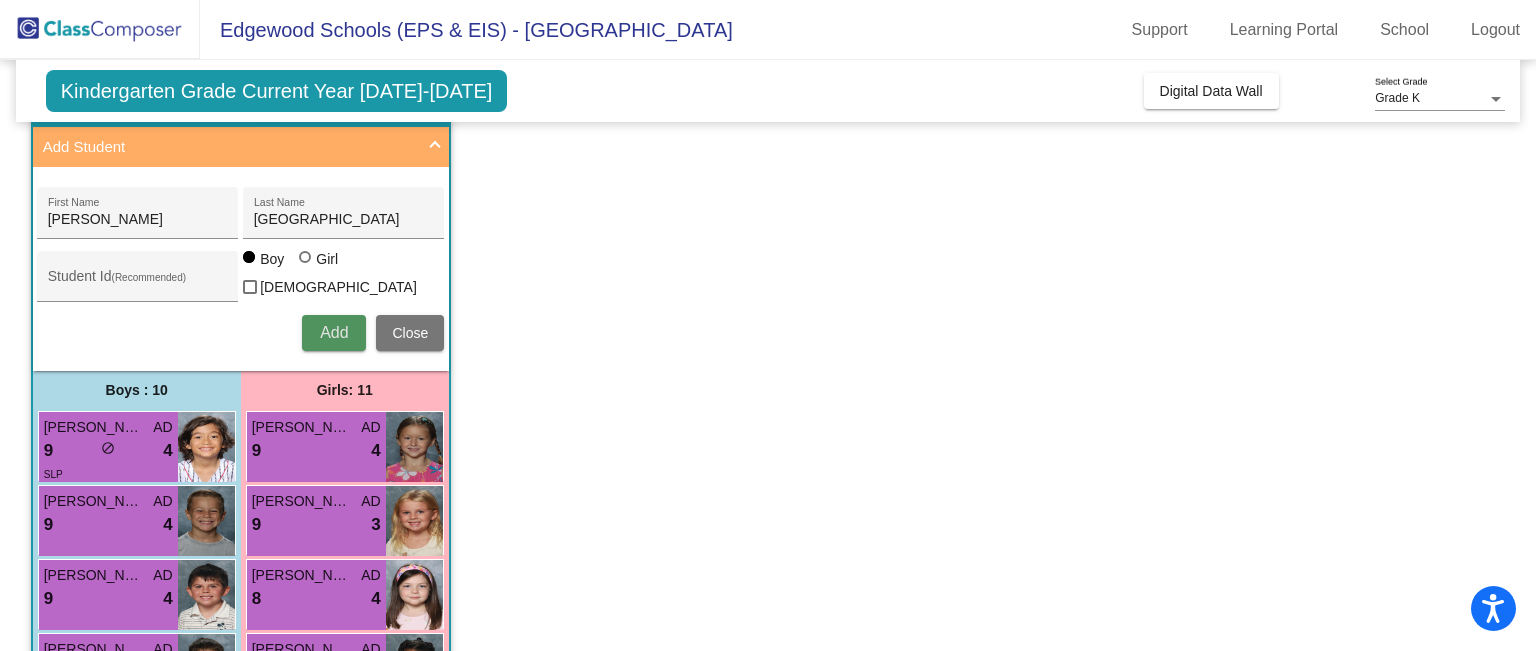 click on "Add" at bounding box center (334, 332) 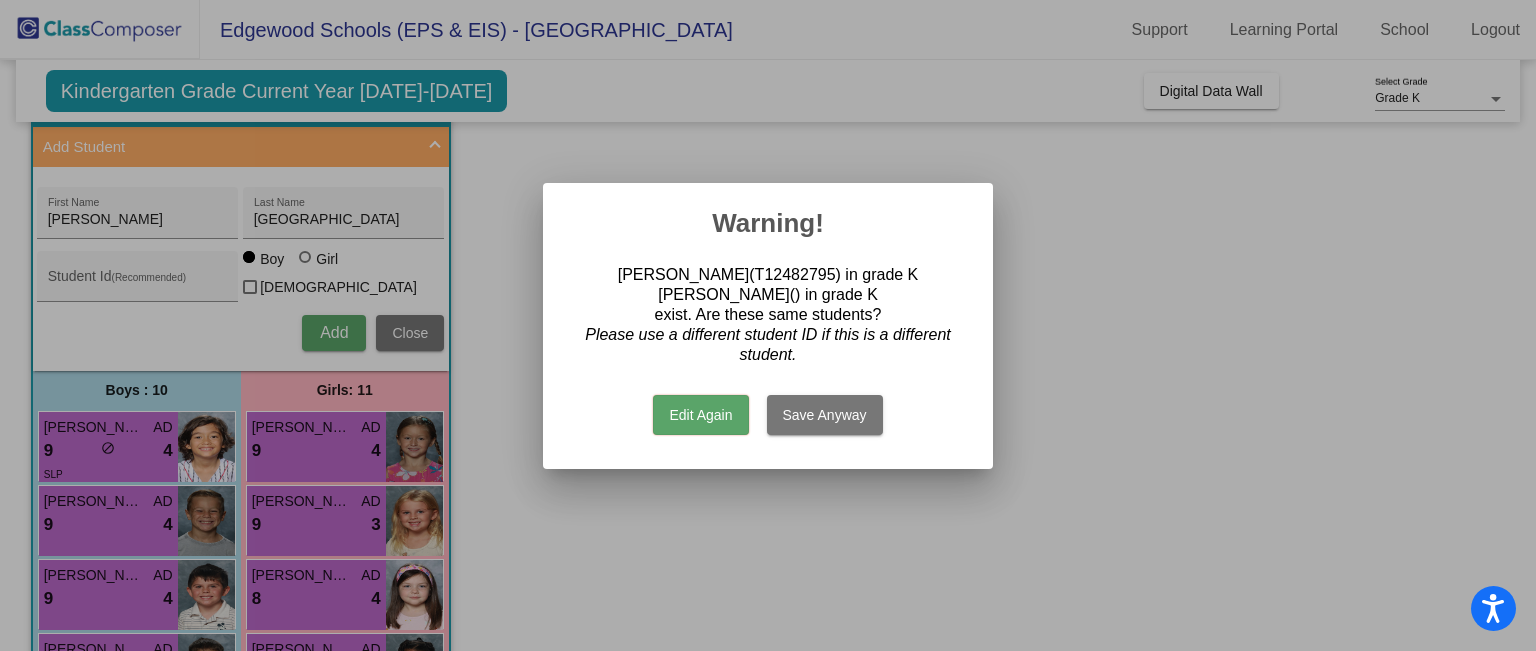 drag, startPoint x: 823, startPoint y: 275, endPoint x: 742, endPoint y: 276, distance: 81.00617 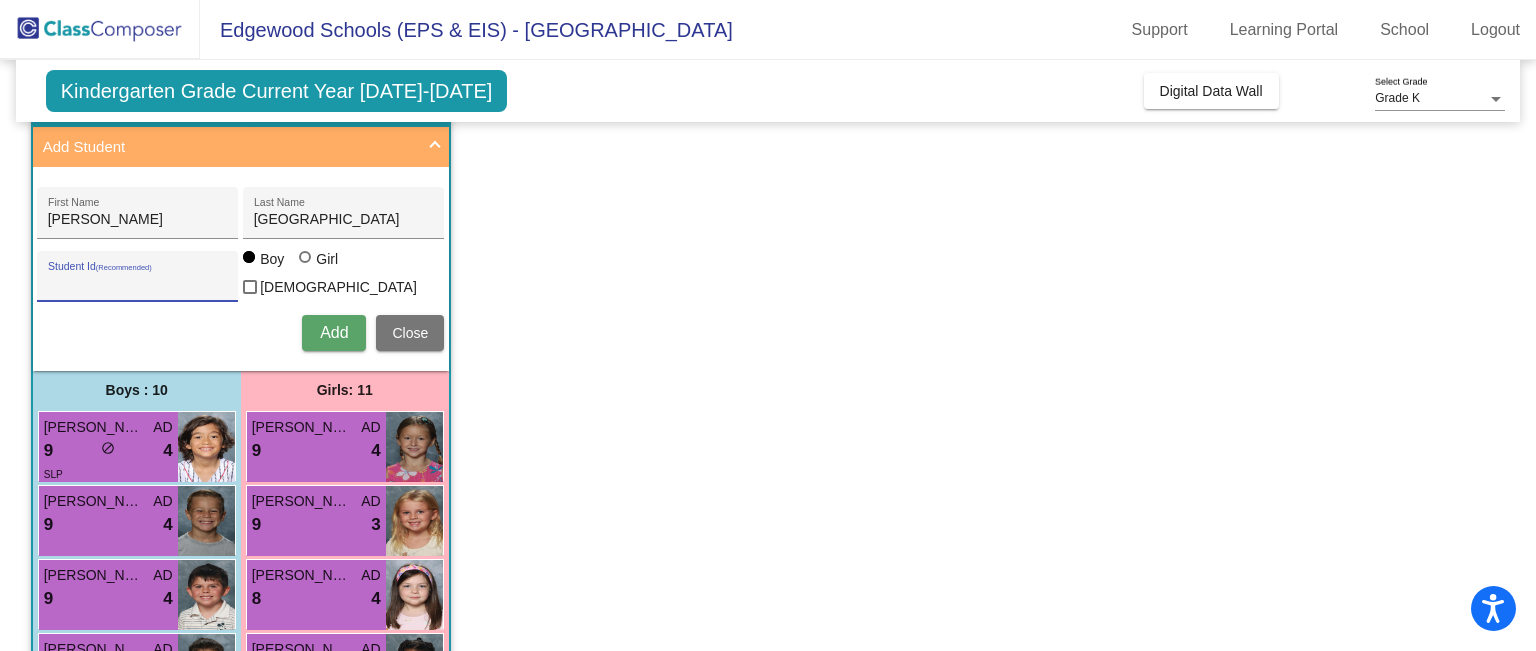 click on "Student Id  (Recommended)" at bounding box center (138, 284) 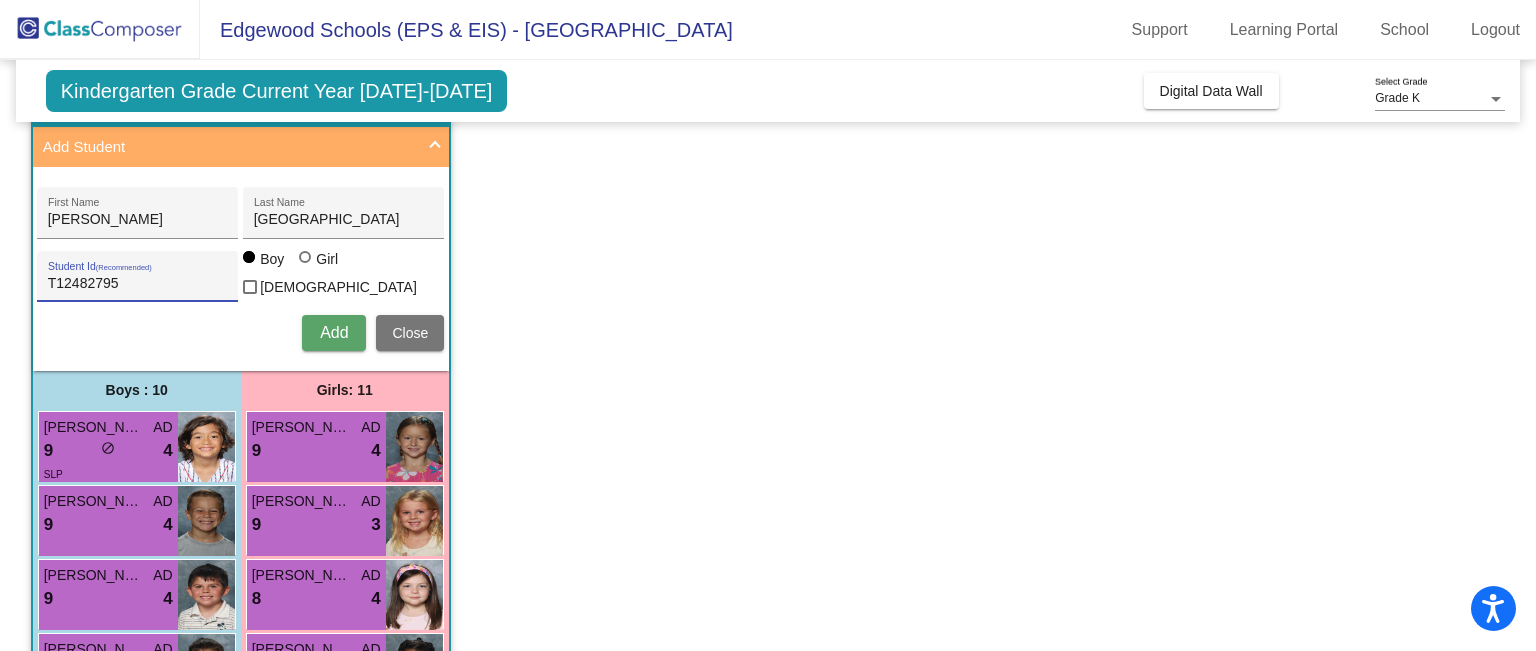 type on "T12482795" 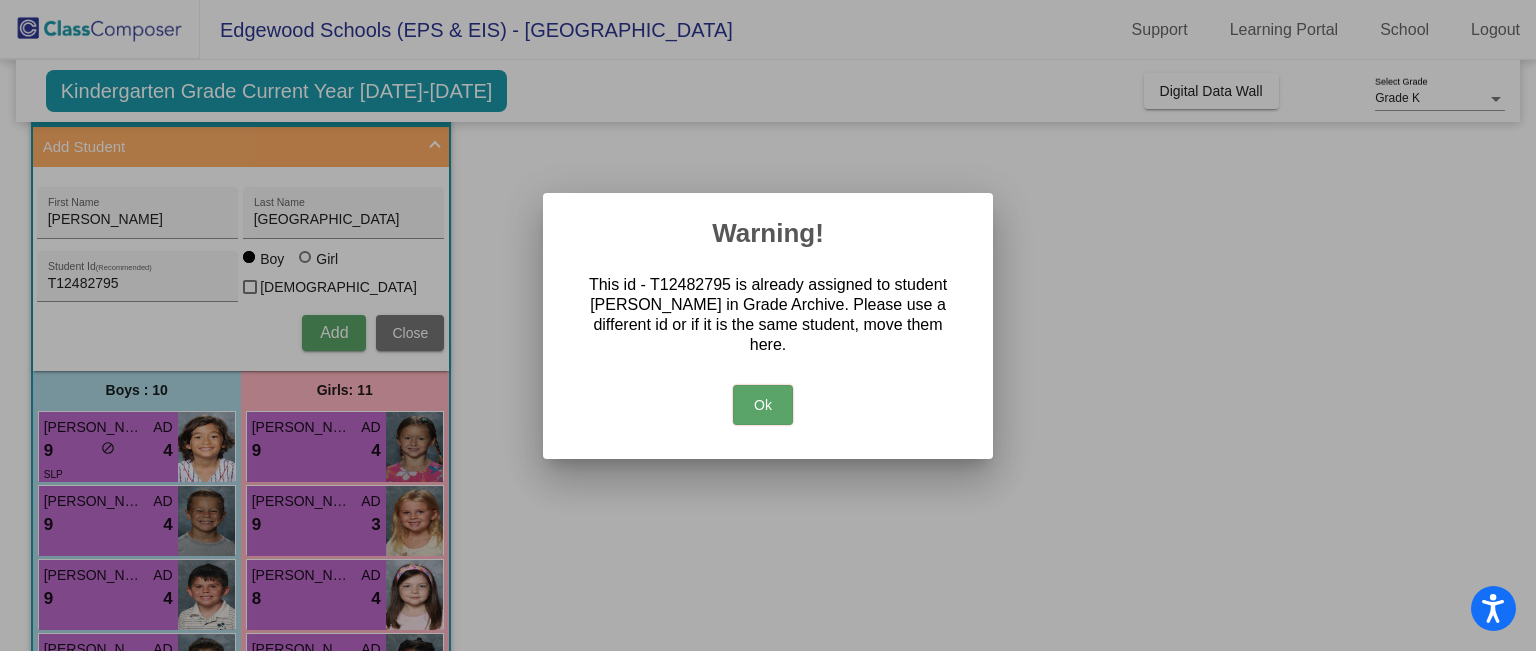 type 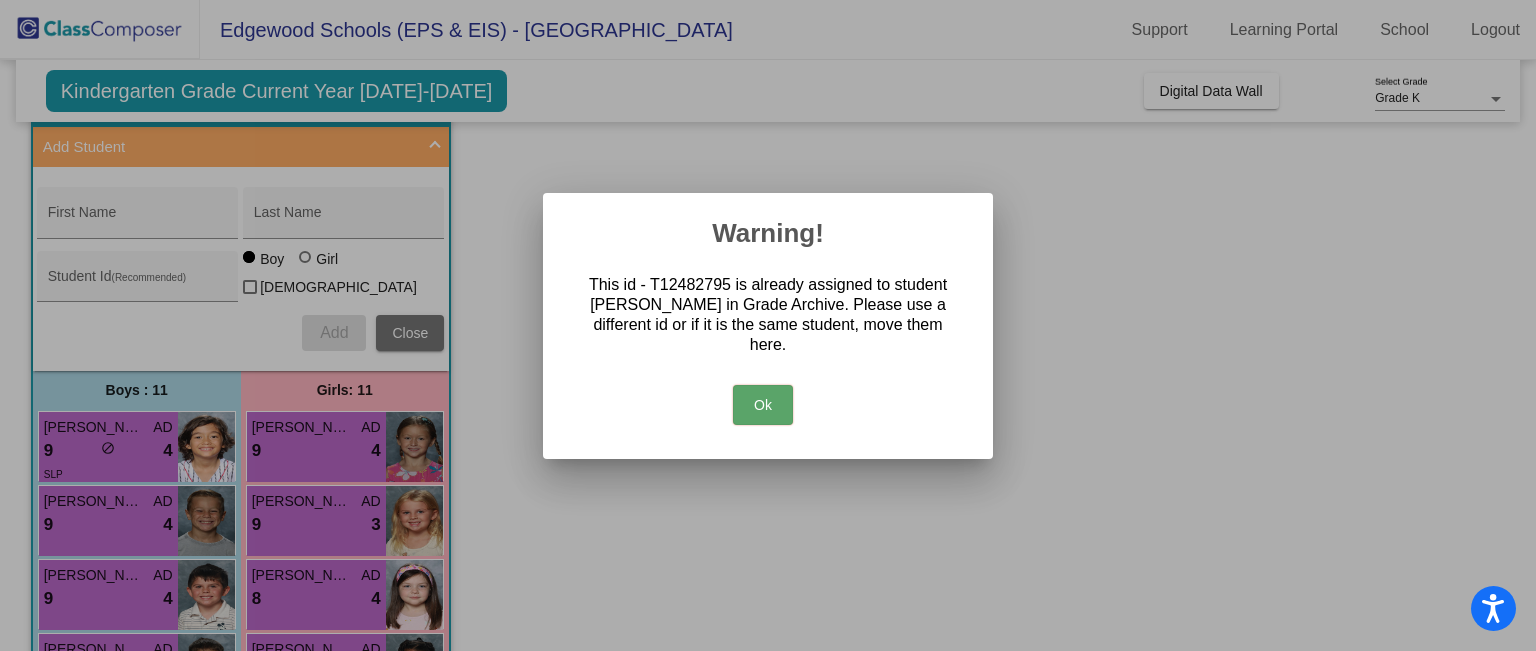 click on "Ok" at bounding box center [763, 405] 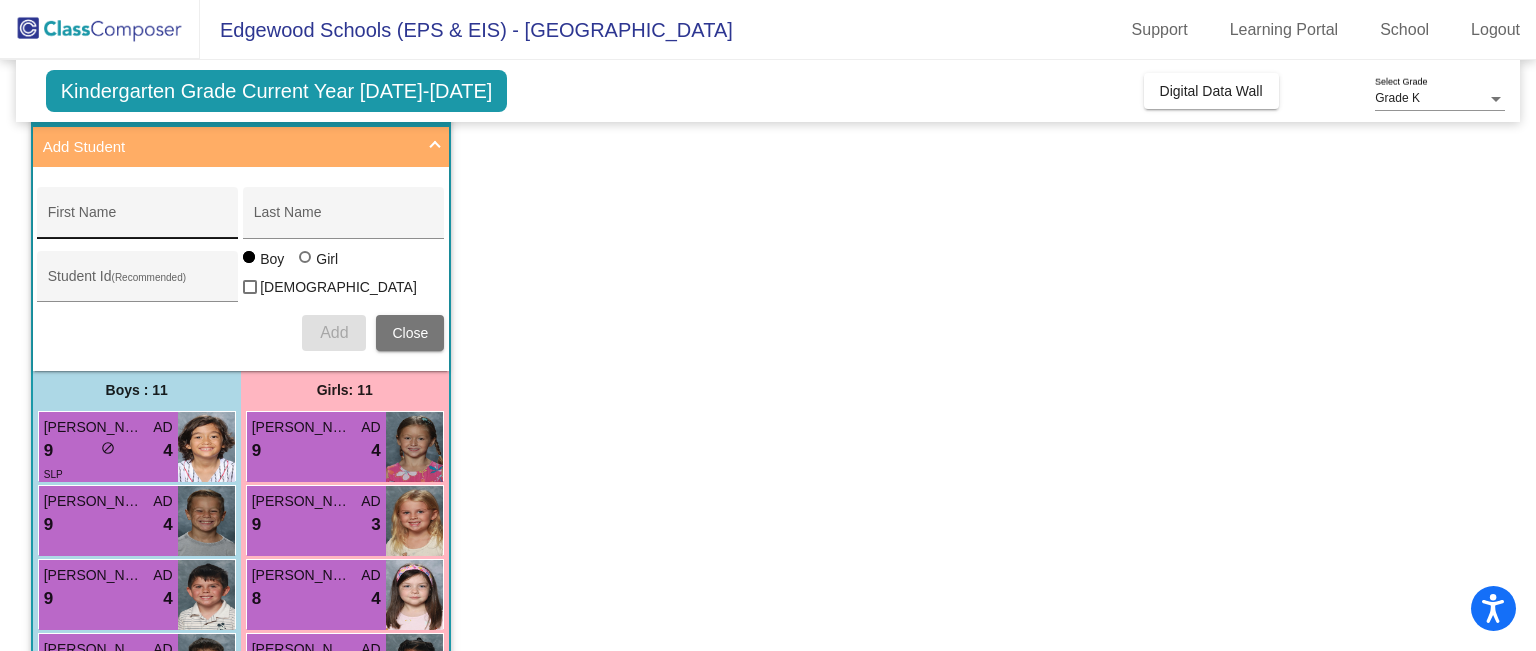 click on "First Name" at bounding box center (138, 218) 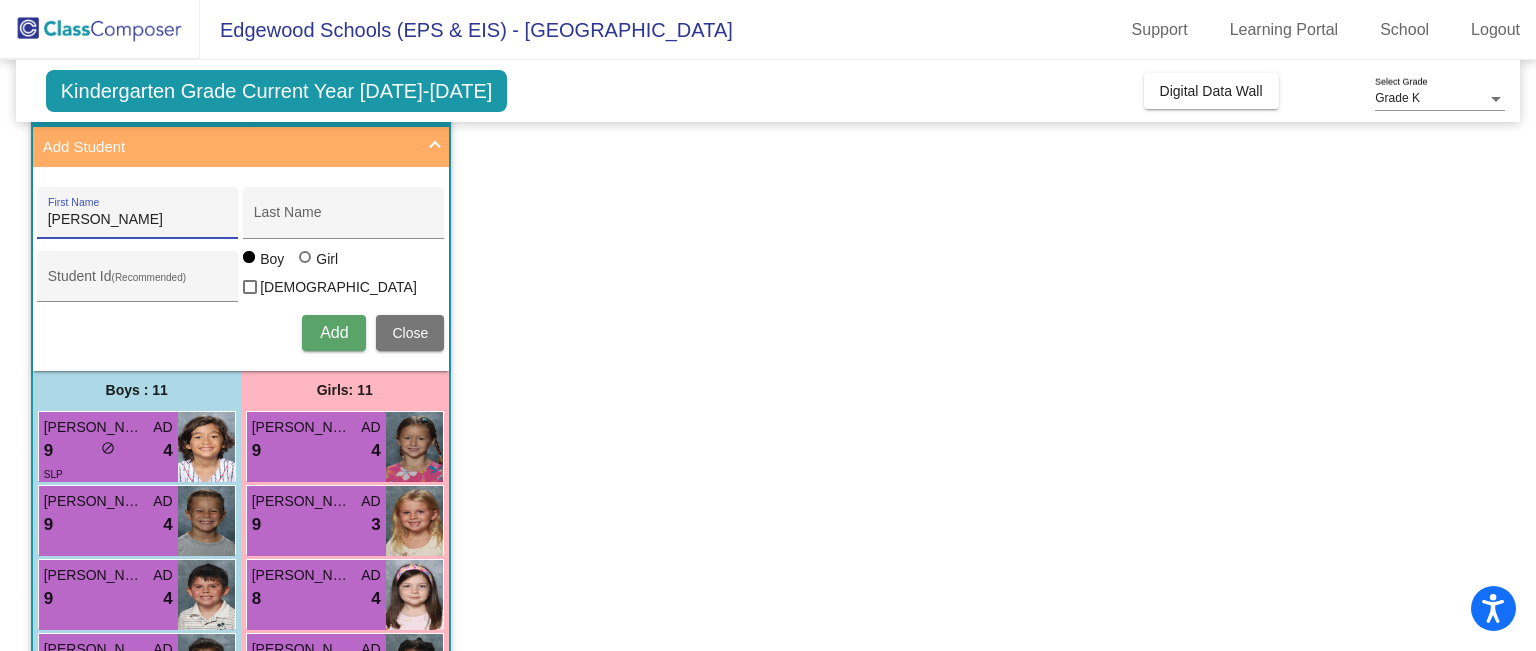 type on "Wade" 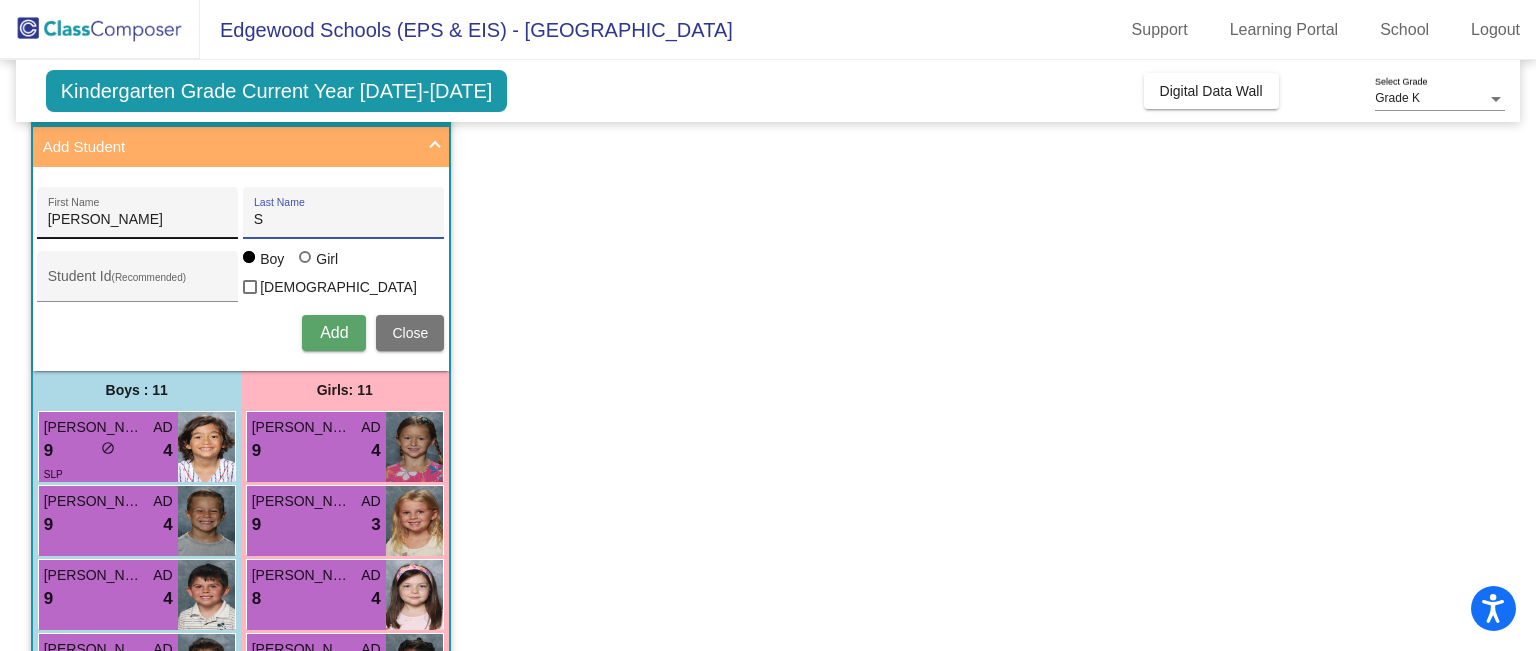 type on "S" 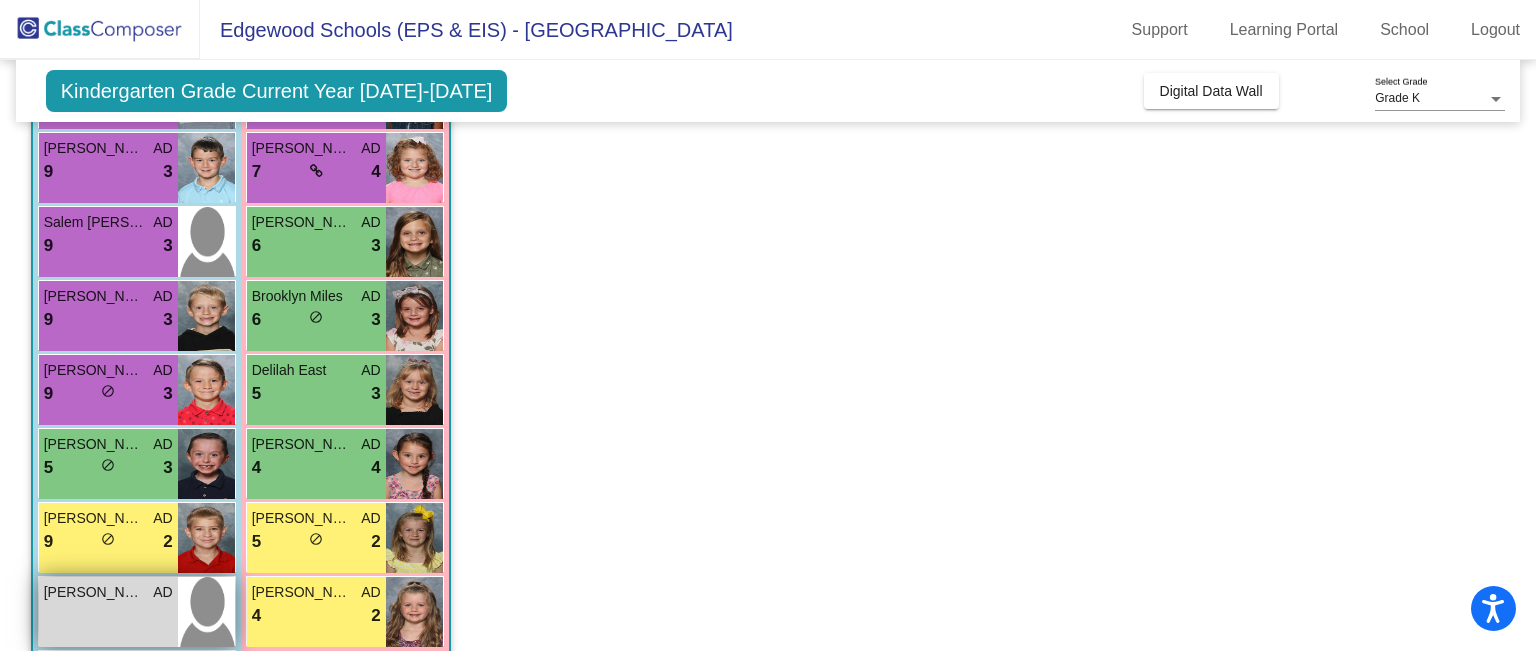 scroll, scrollTop: 787, scrollLeft: 0, axis: vertical 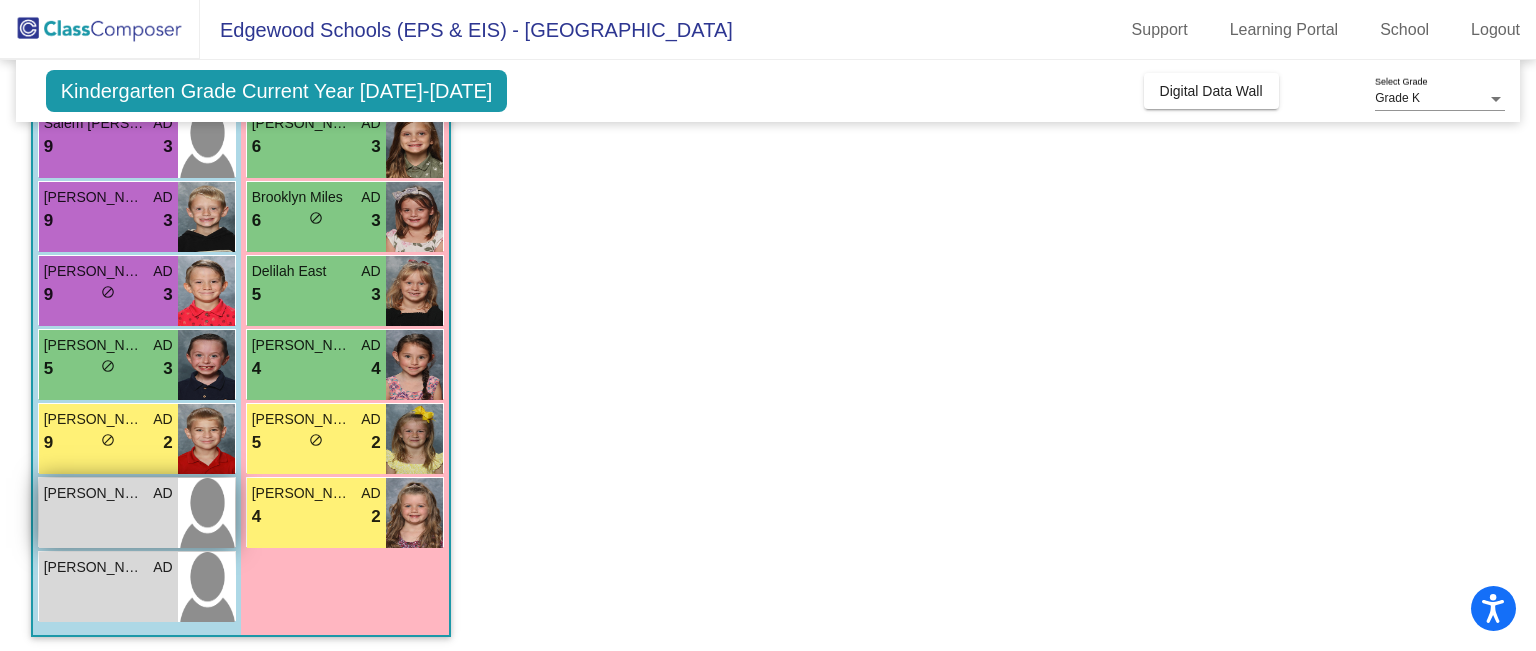 type on "W" 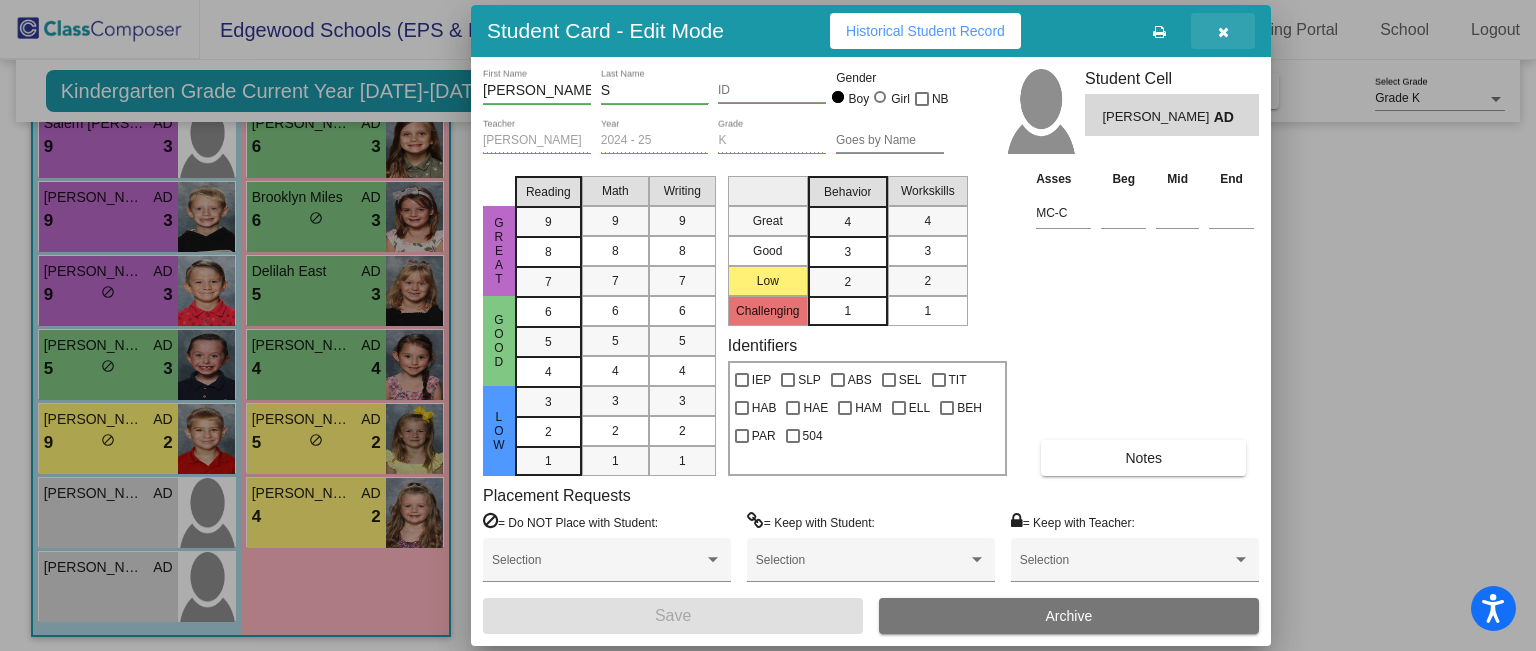 click at bounding box center (1223, 32) 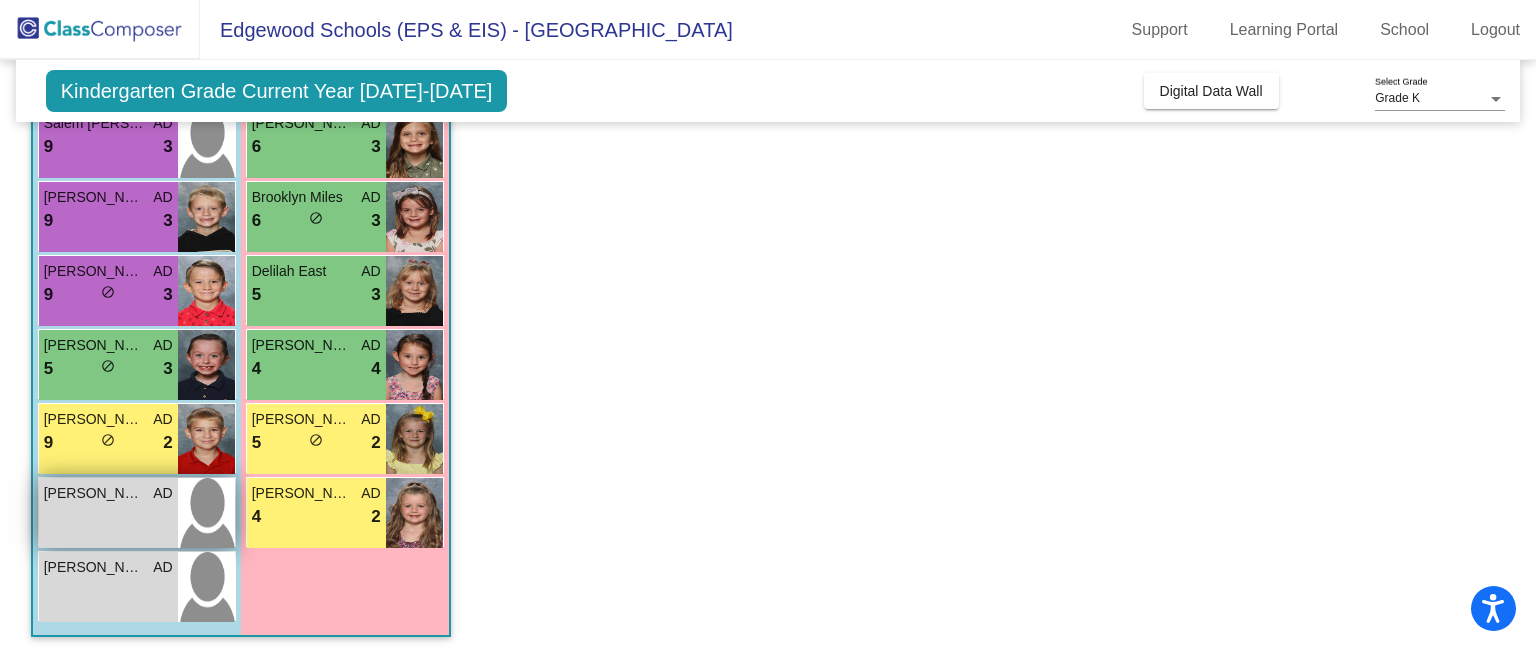 click at bounding box center (206, 513) 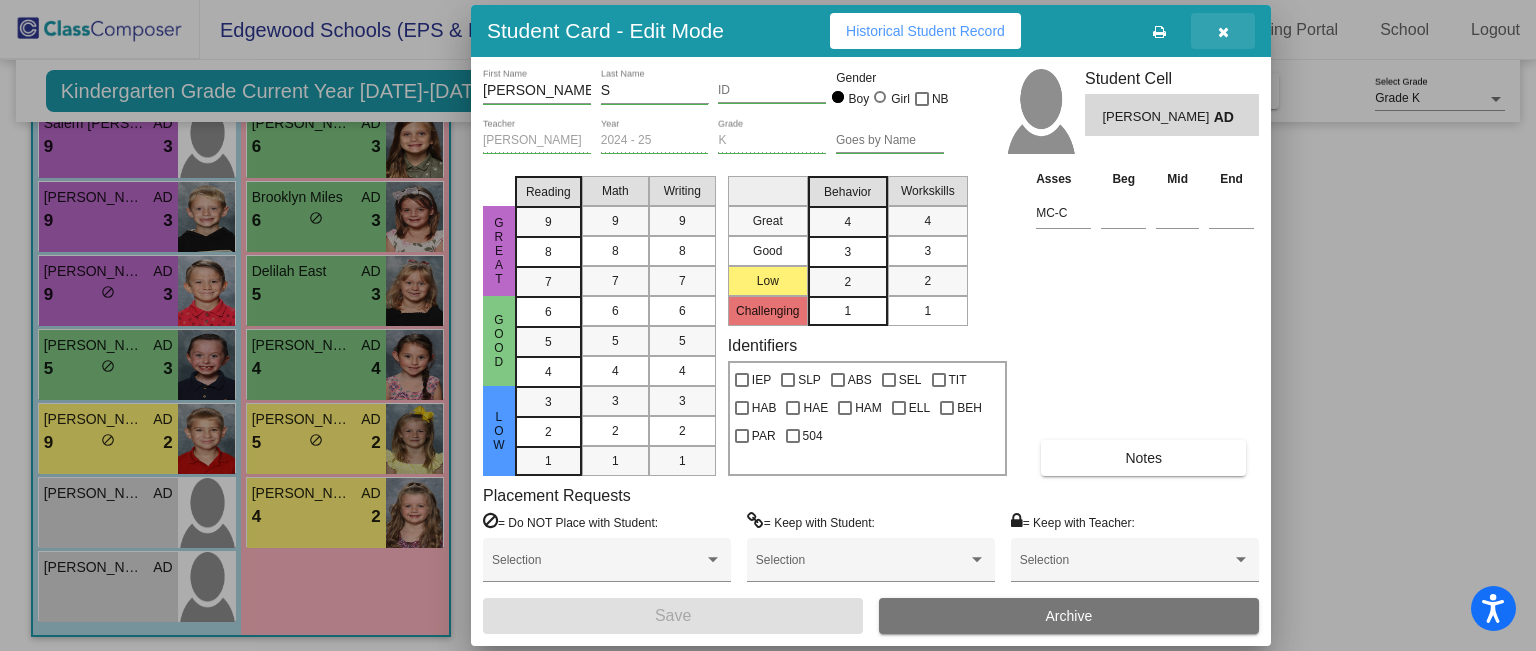 drag, startPoint x: 208, startPoint y: 521, endPoint x: 1220, endPoint y: 18, distance: 1130.1119 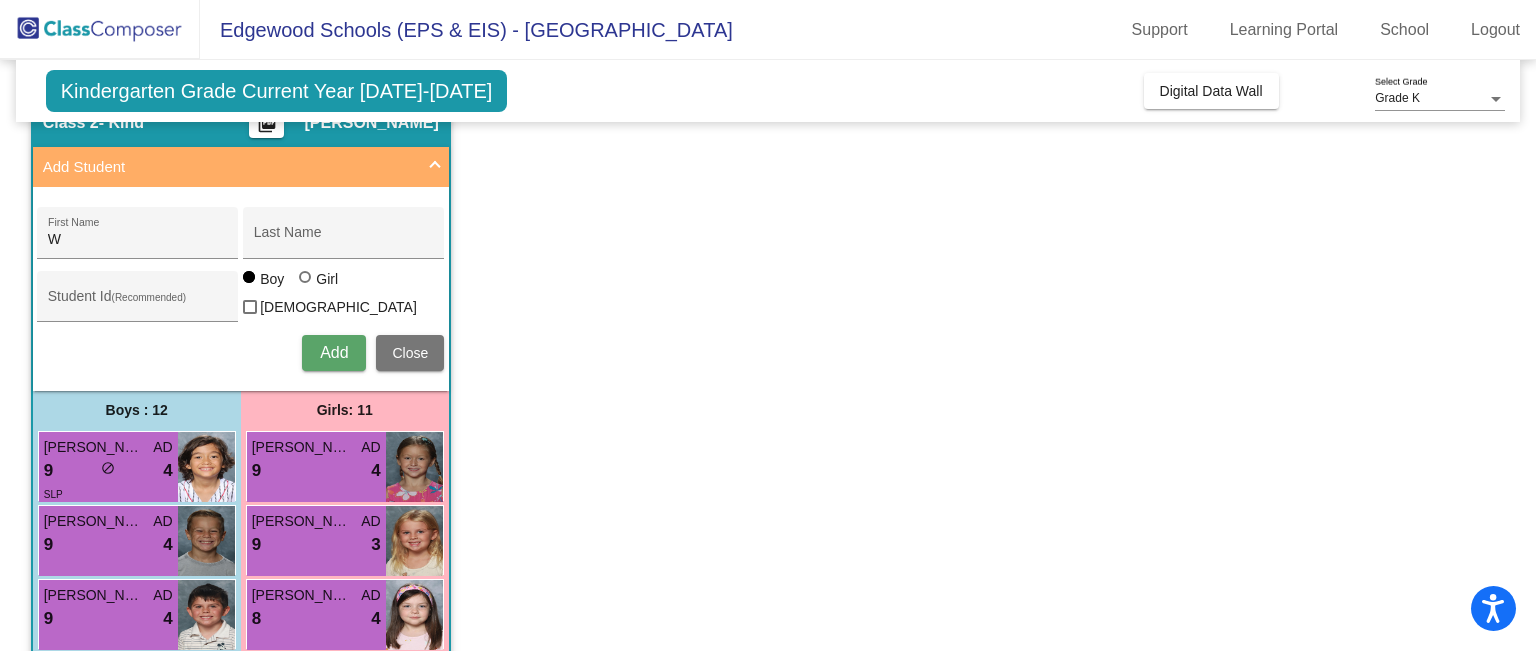 scroll, scrollTop: 24, scrollLeft: 0, axis: vertical 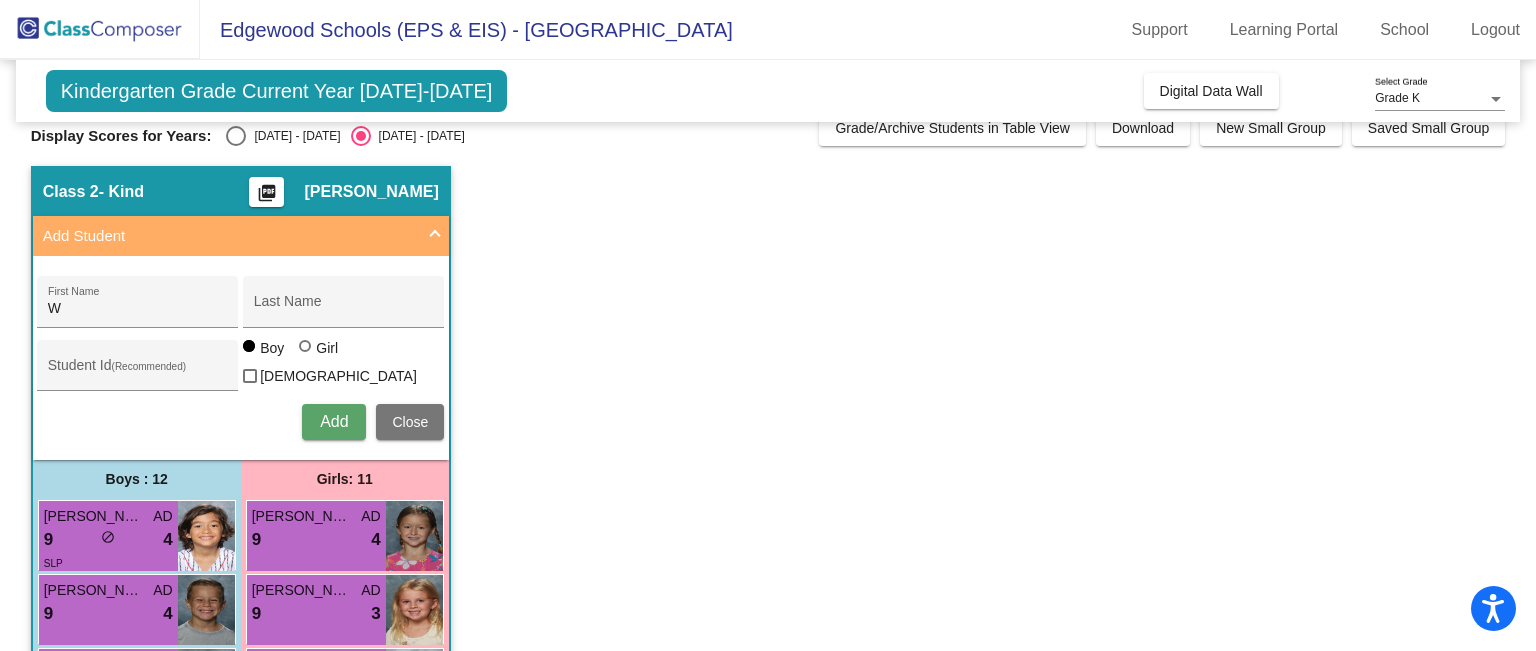 click on "Add Student" at bounding box center (237, 236) 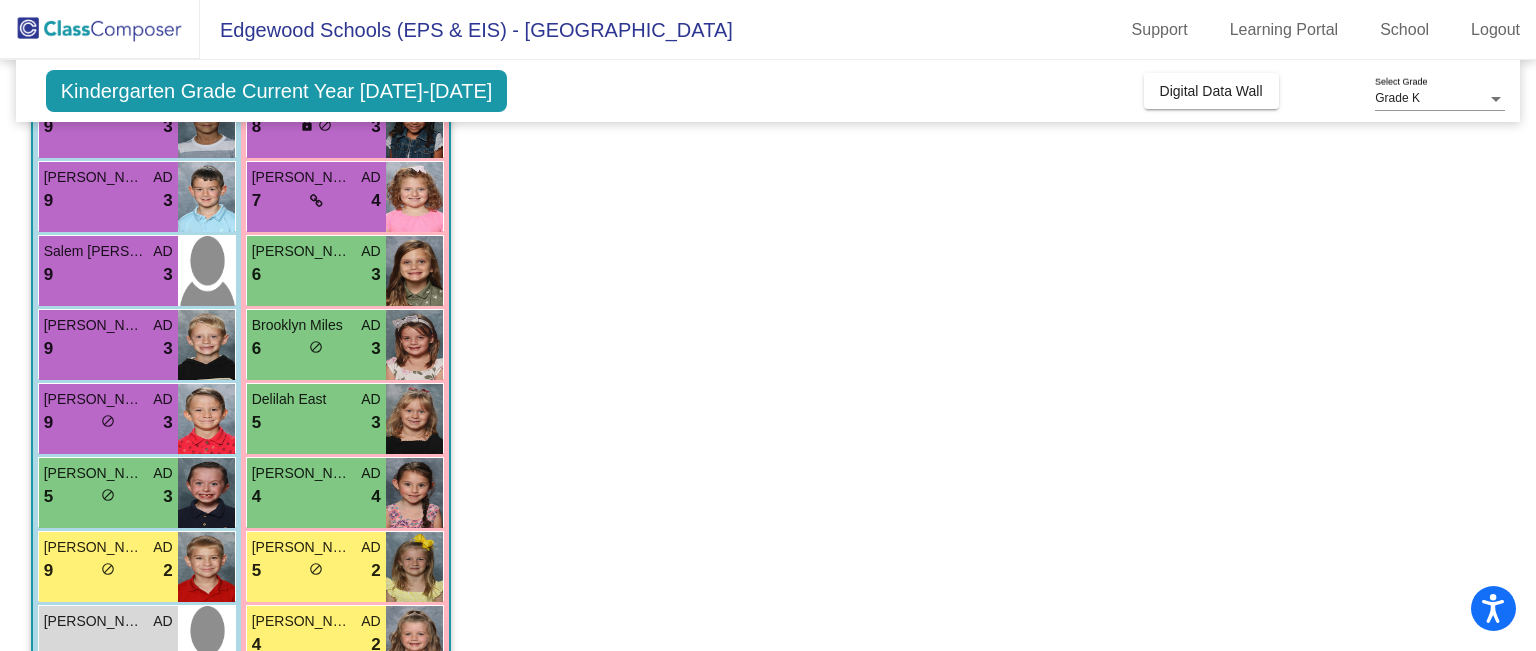 scroll, scrollTop: 588, scrollLeft: 0, axis: vertical 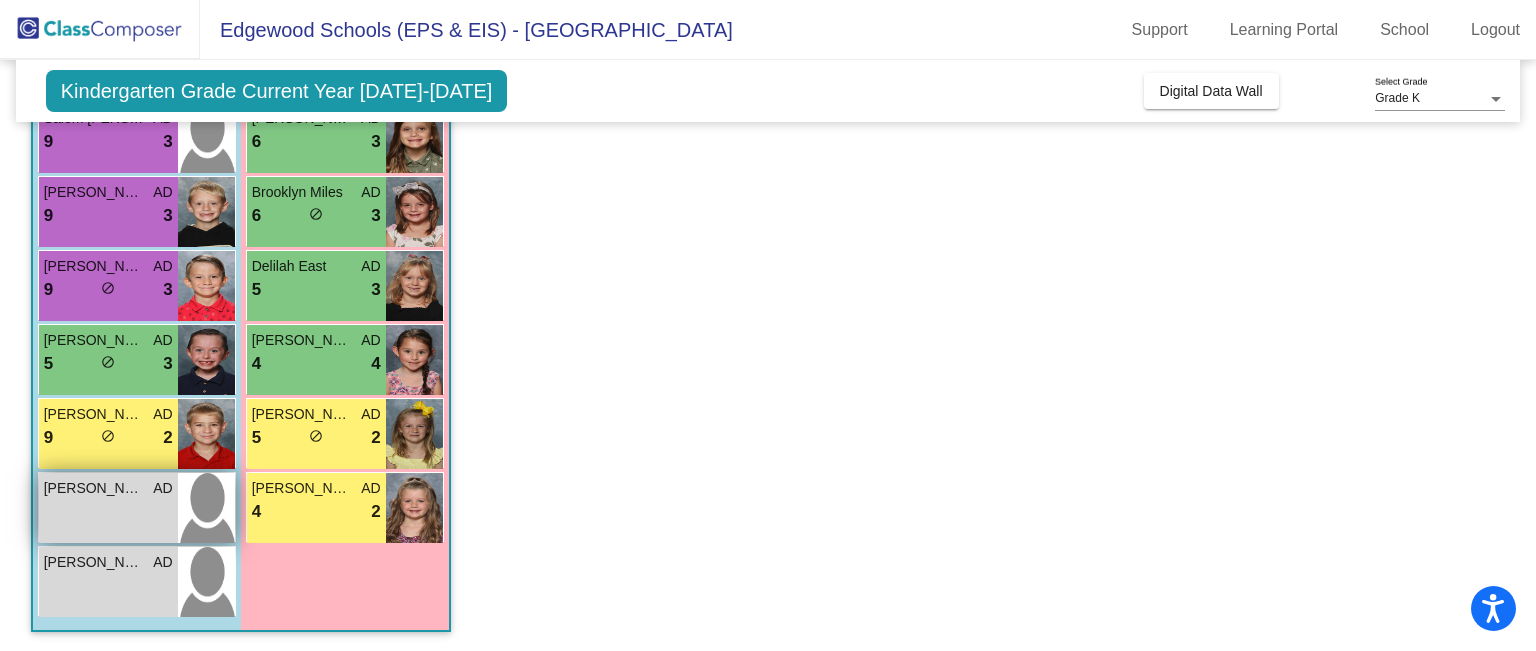 click at bounding box center (206, 508) 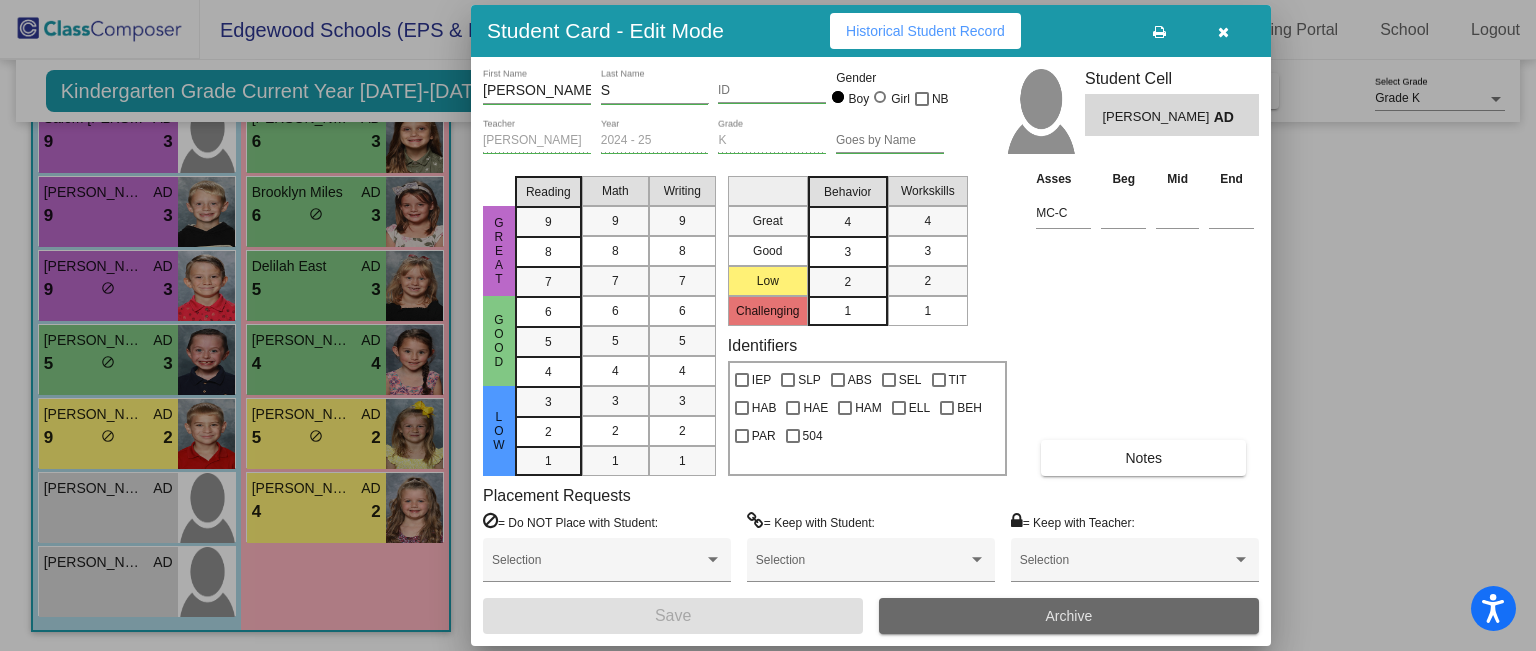 click on "Archive" at bounding box center (1069, 616) 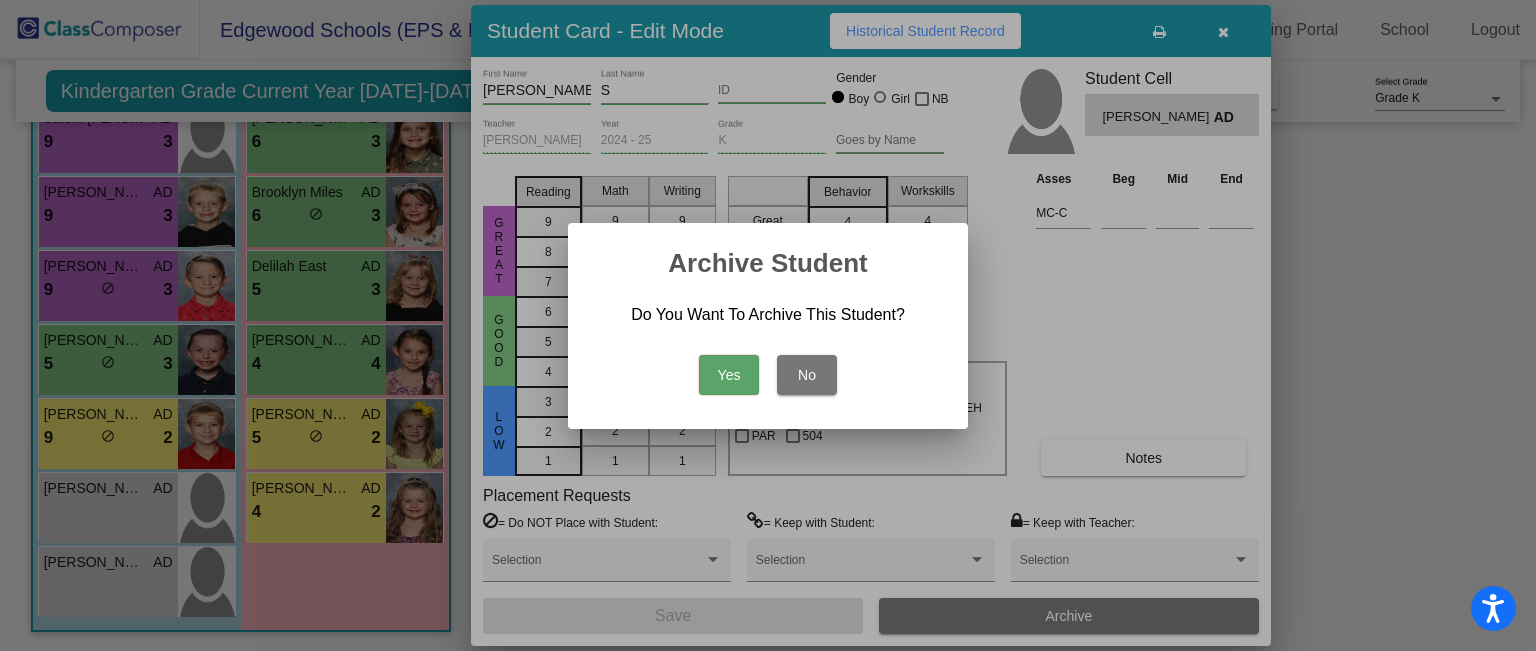 click on "Yes" at bounding box center (729, 375) 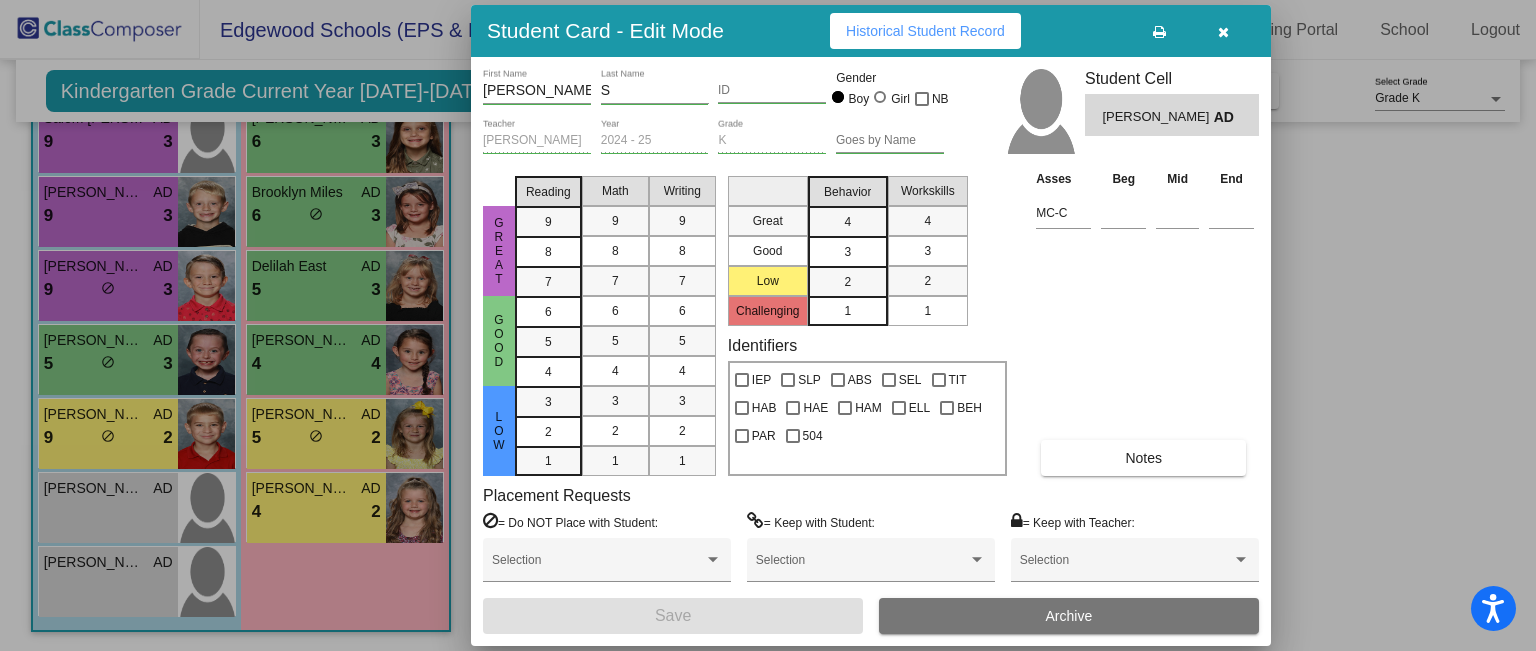 scroll, scrollTop: 514, scrollLeft: 0, axis: vertical 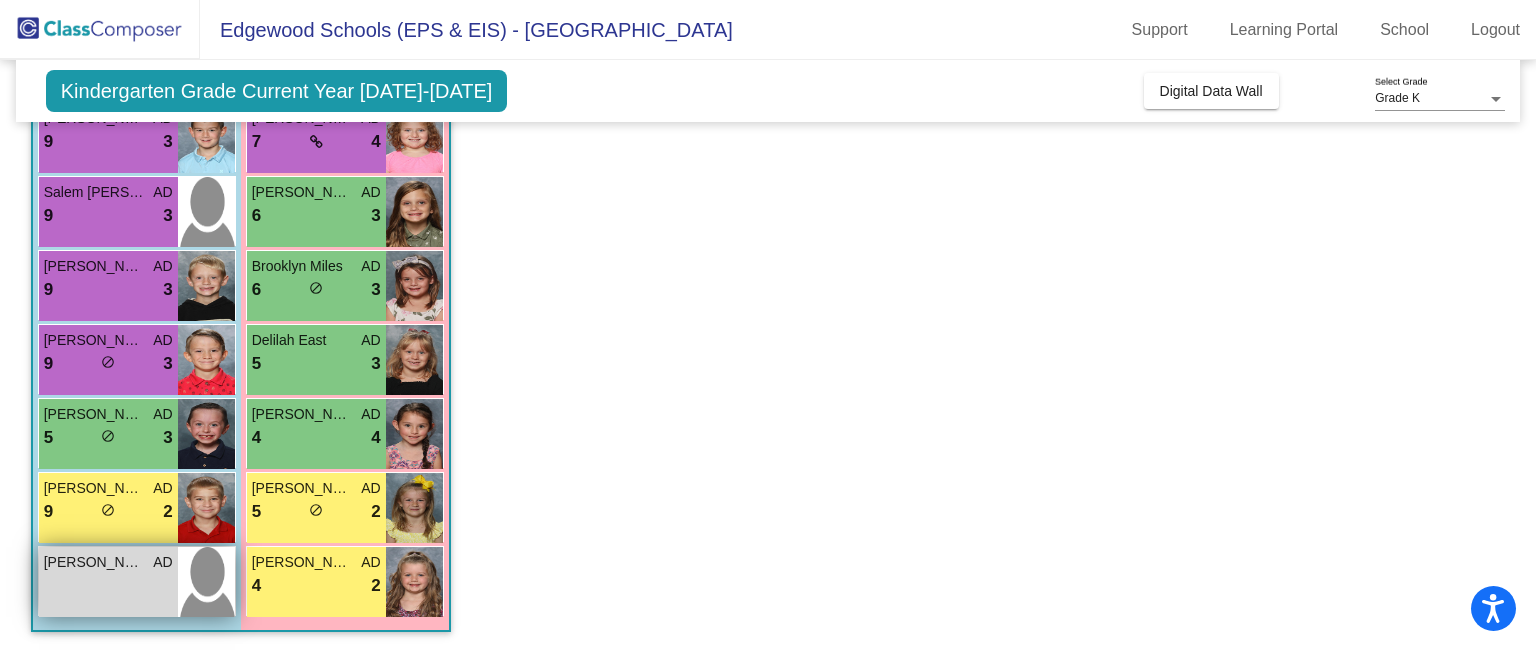 click at bounding box center (206, 582) 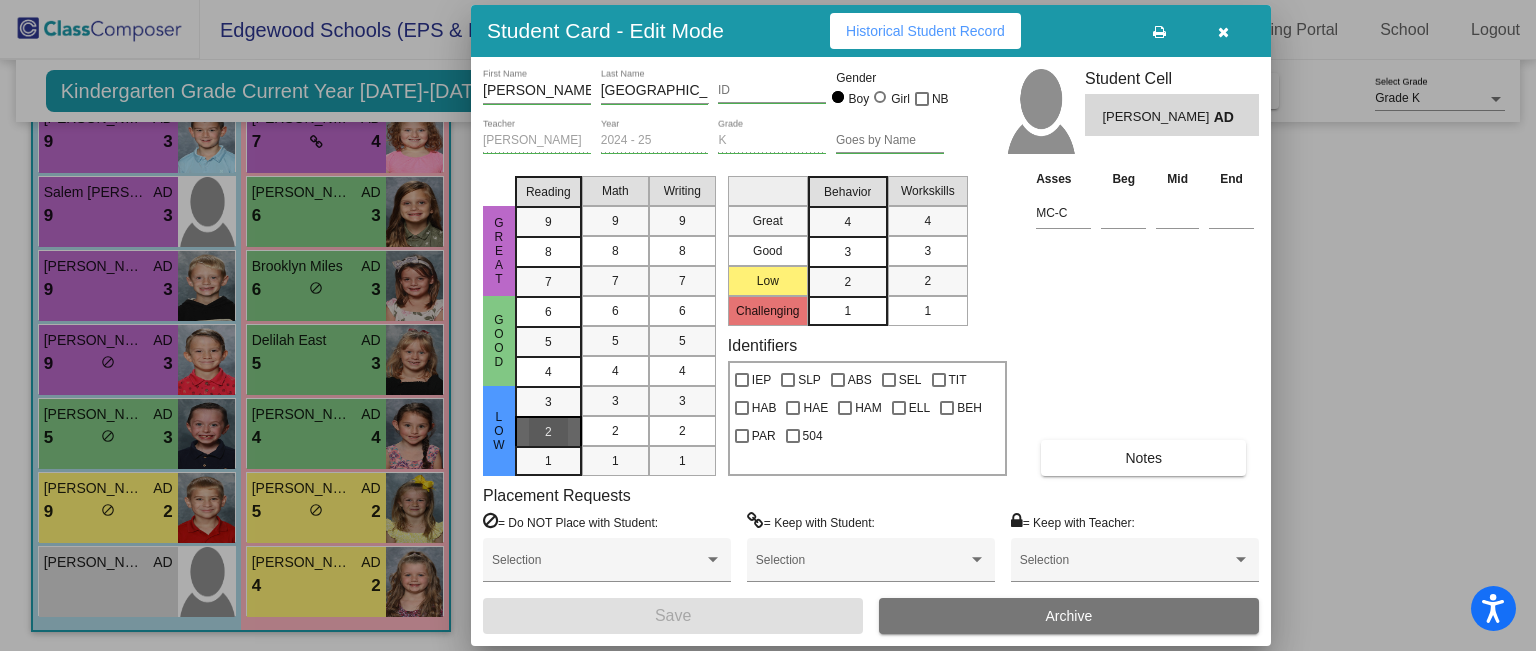 click on "2" at bounding box center (548, 402) 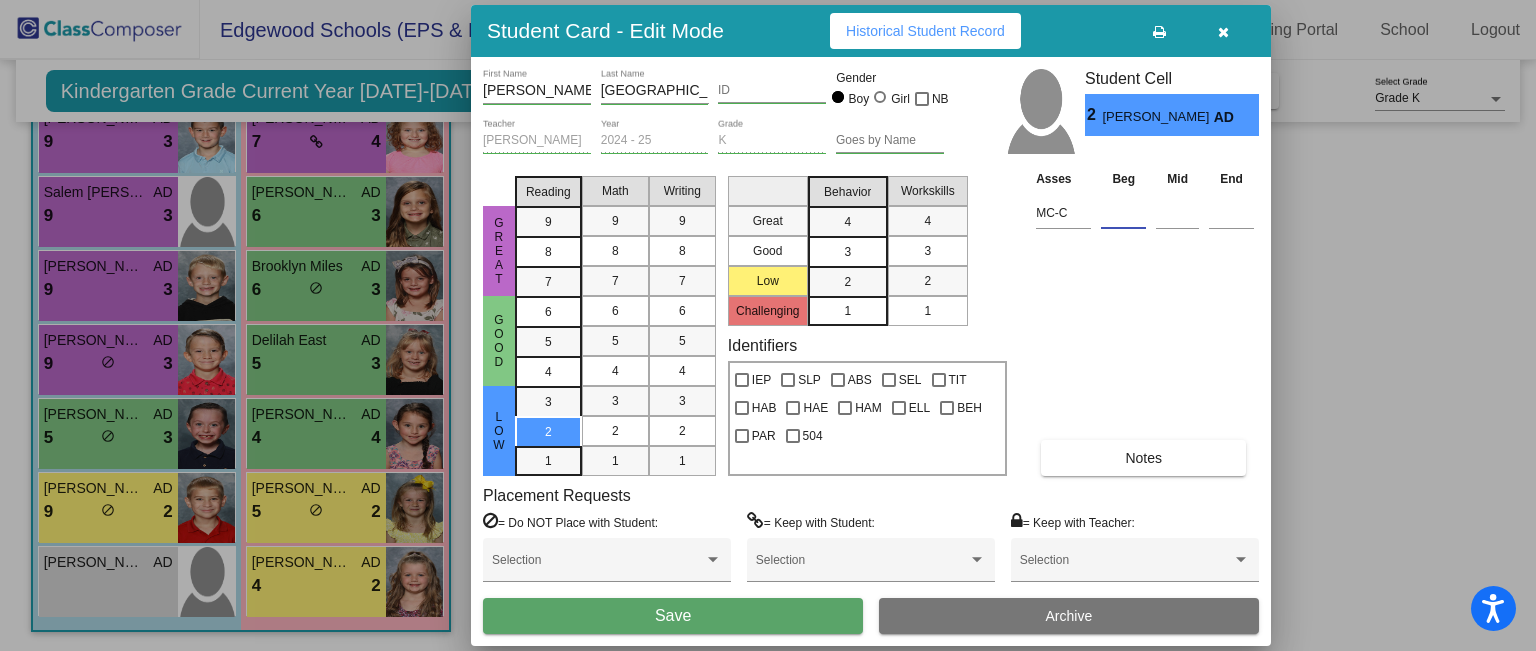 click at bounding box center [1123, 213] 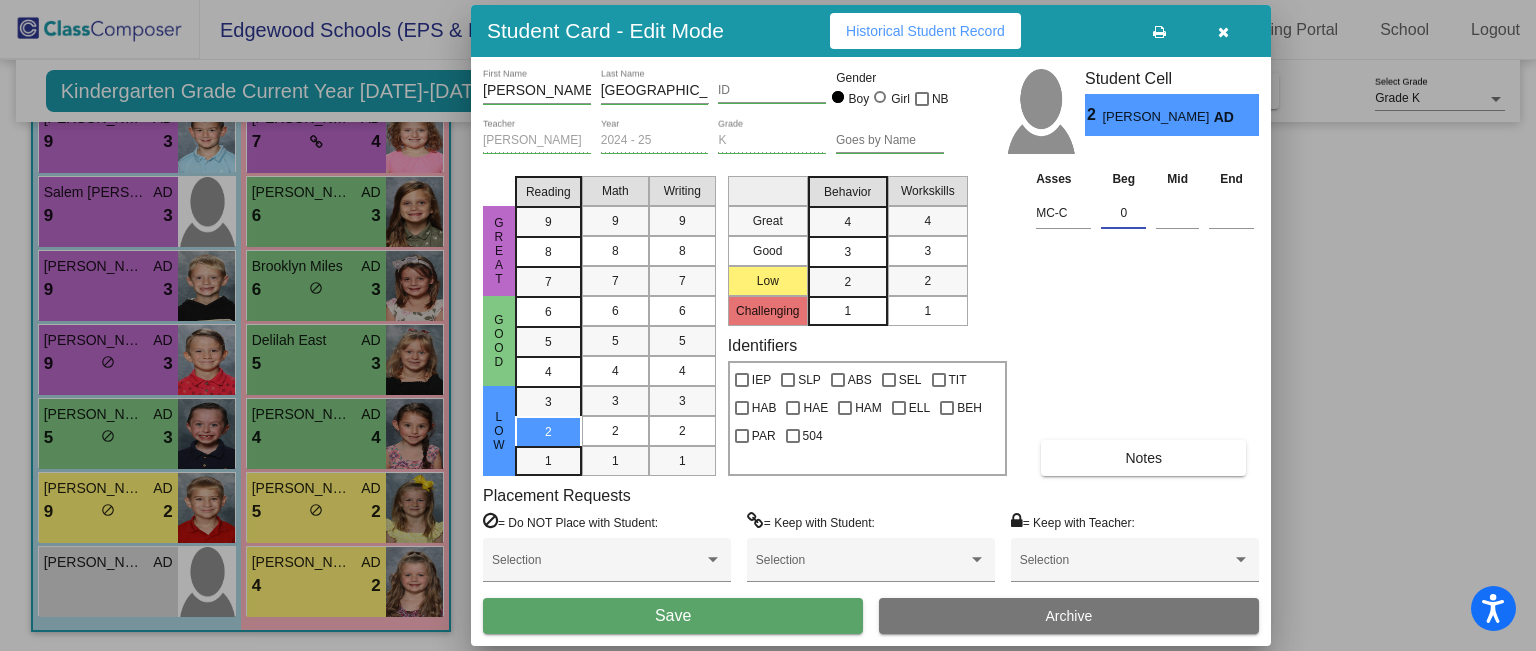 type on "0" 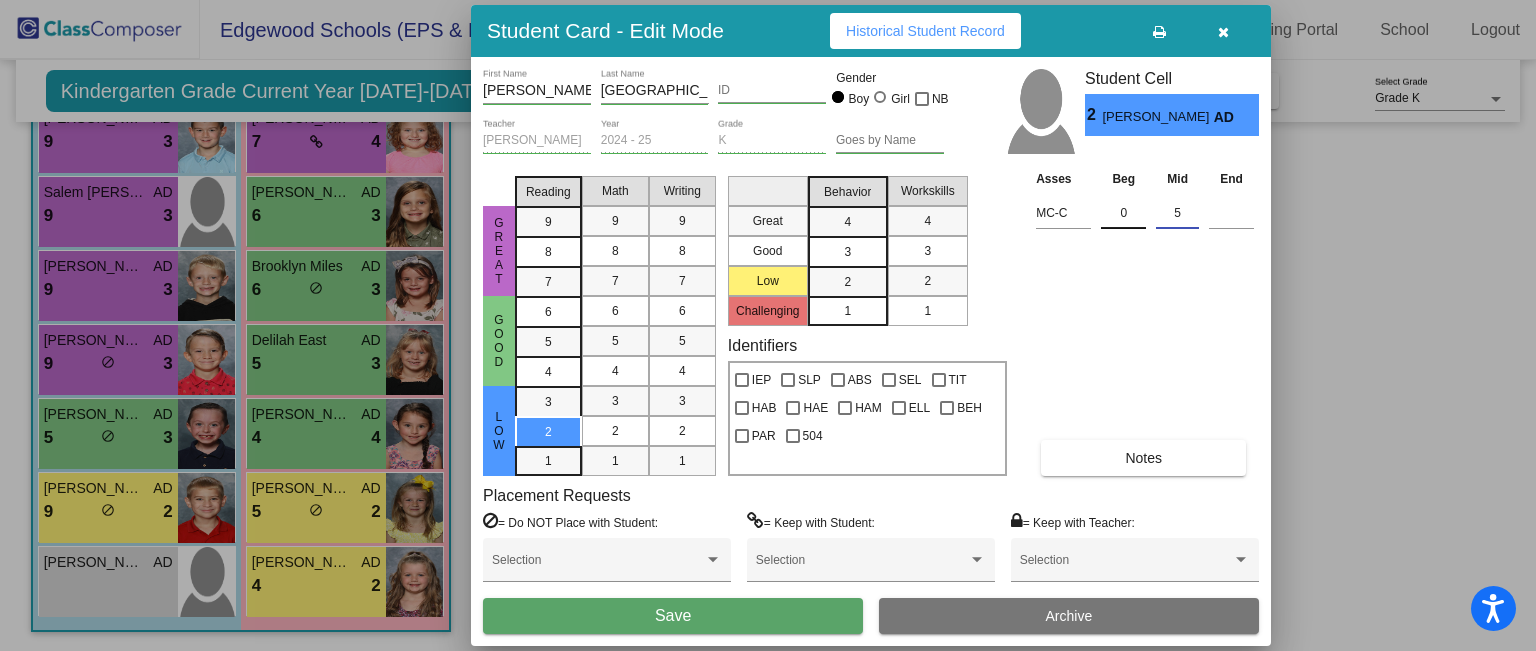 type on "5" 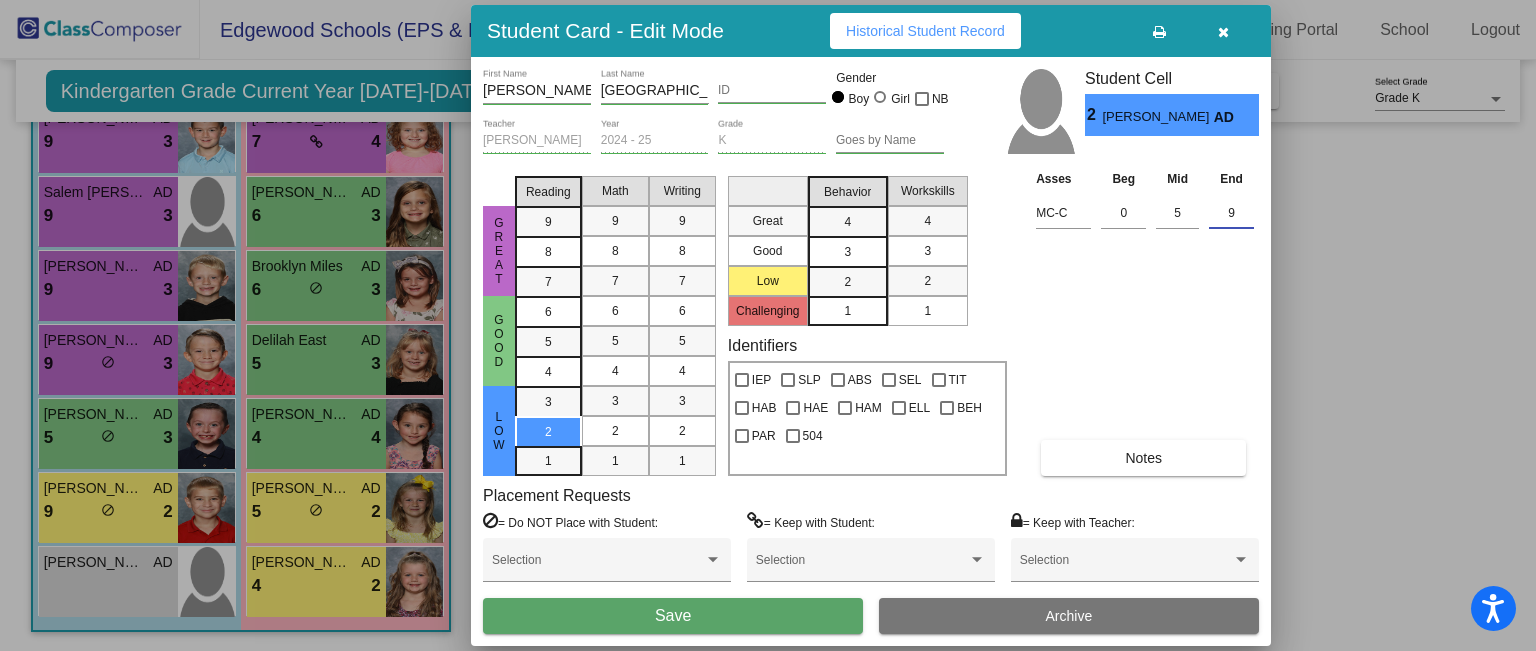 type on "9" 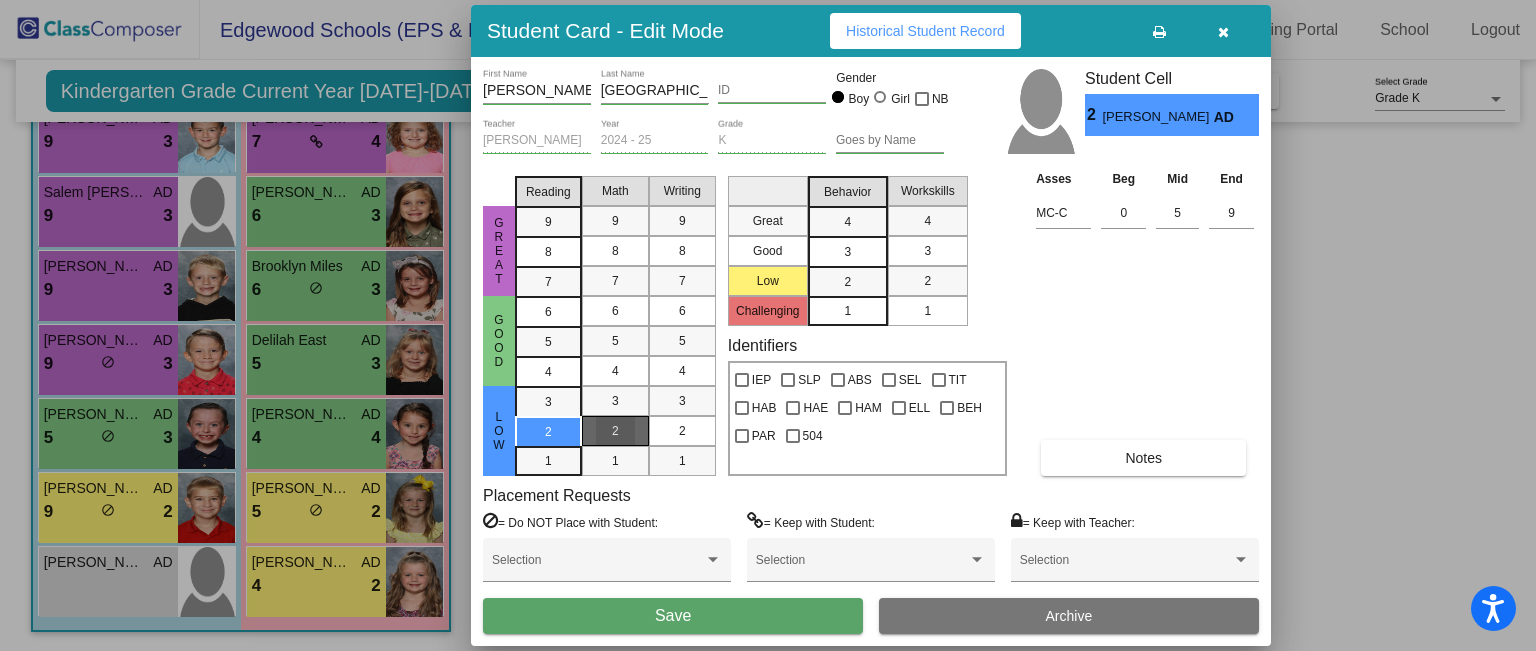 click on "2" at bounding box center (615, 431) 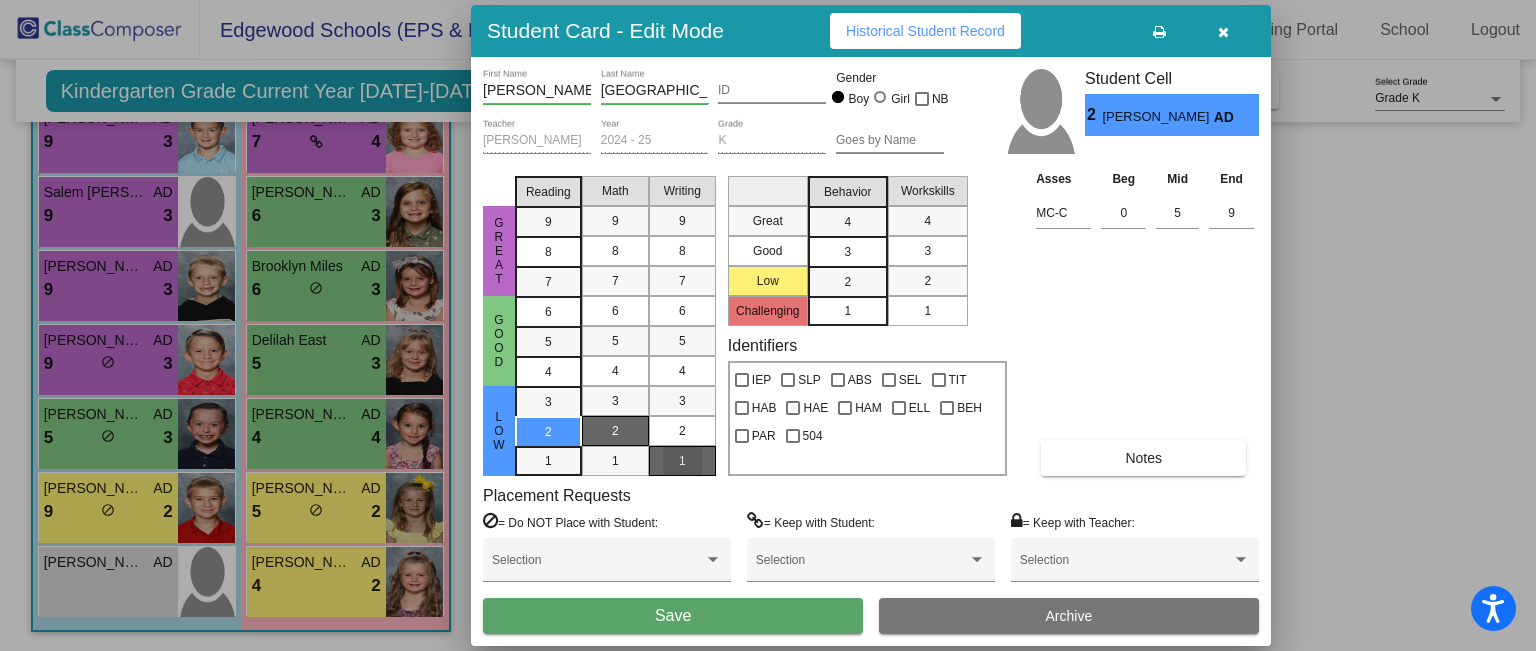 click on "1" at bounding box center (682, 461) 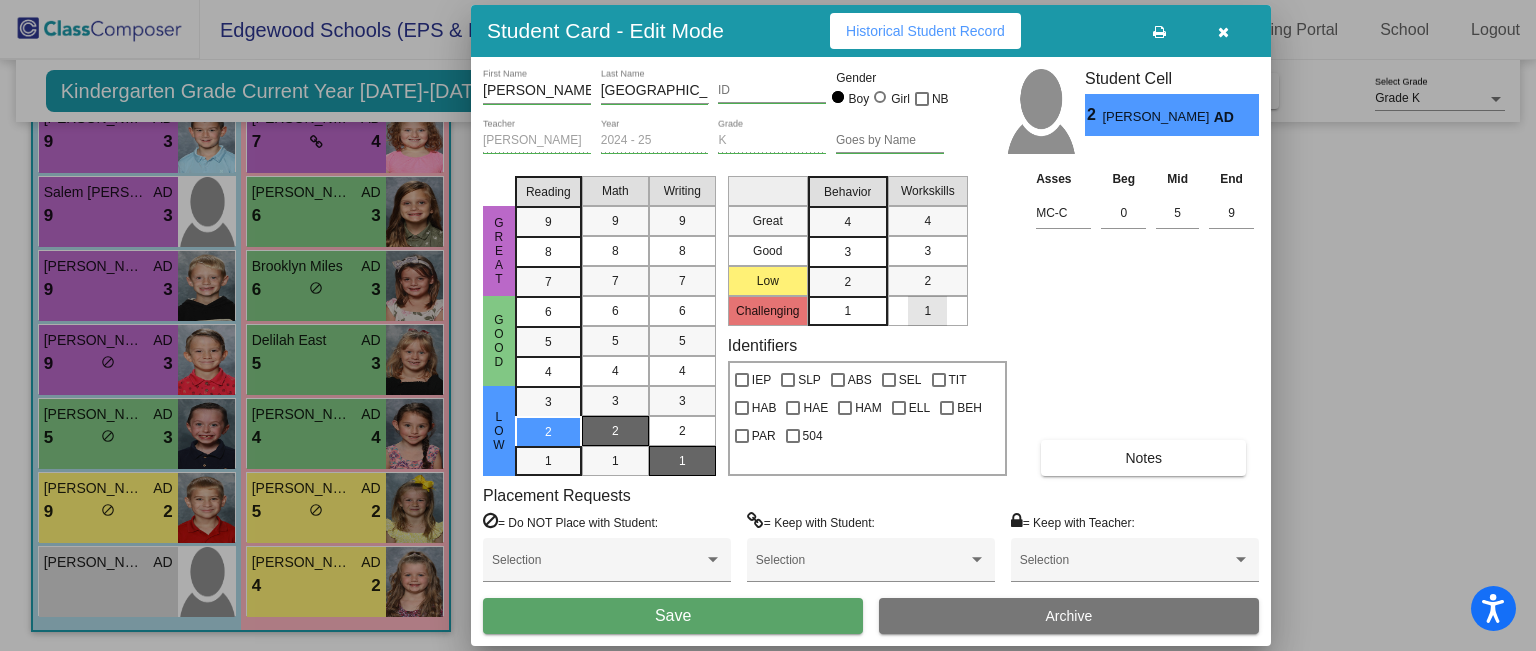 click on "1" at bounding box center (927, 311) 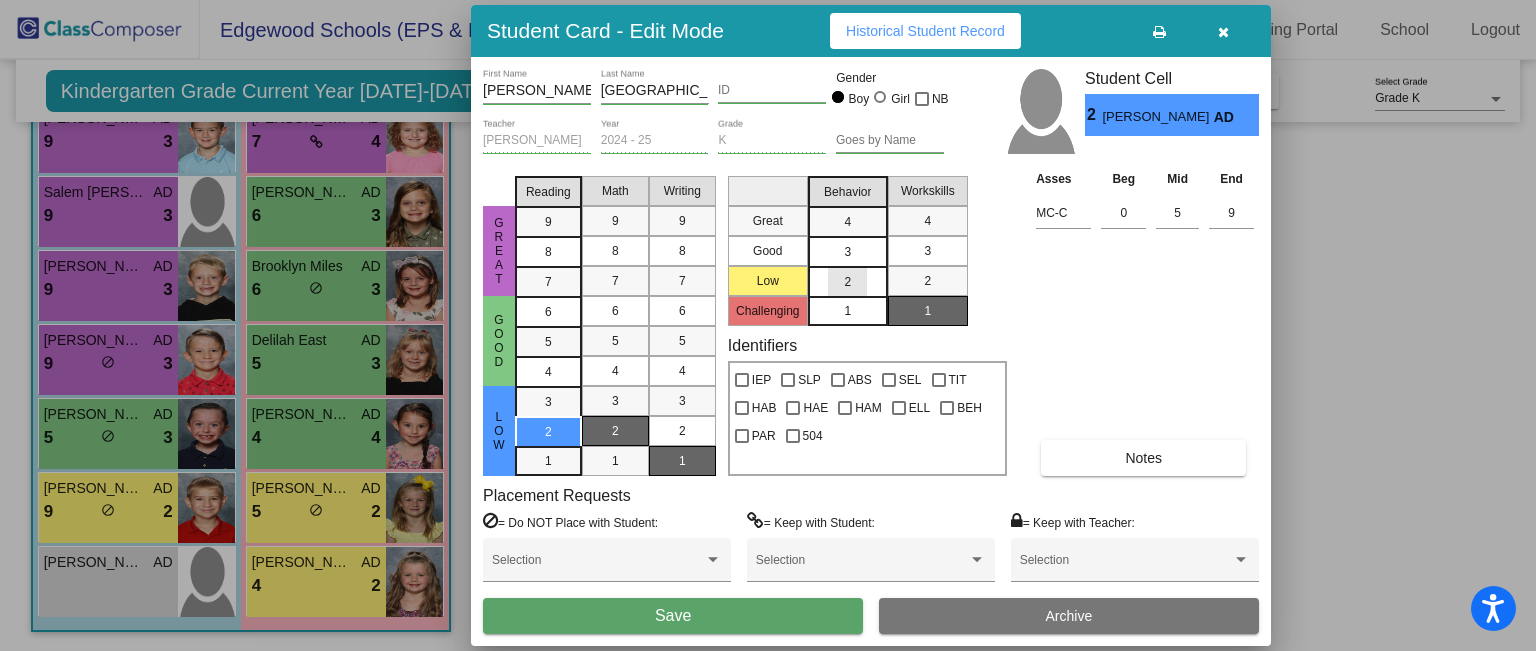 click on "2" at bounding box center (847, 282) 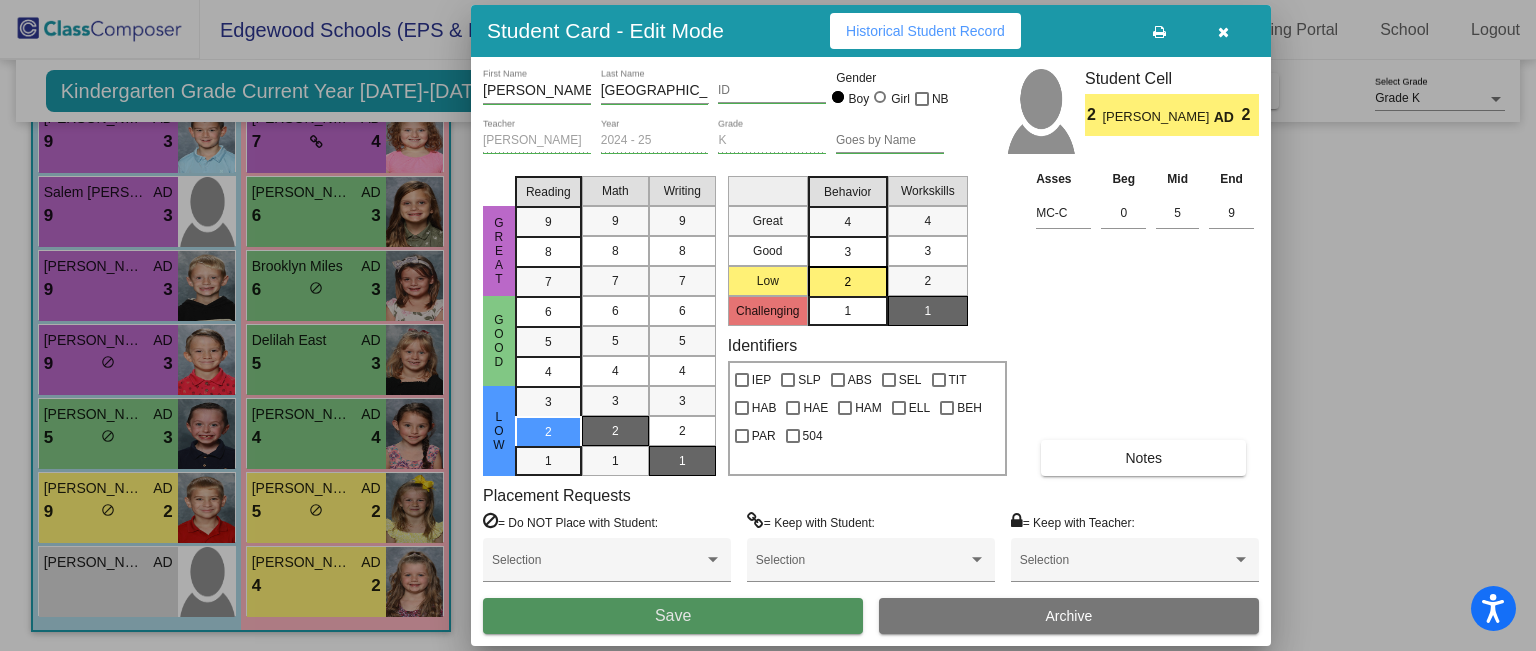 click on "Save" at bounding box center [673, 616] 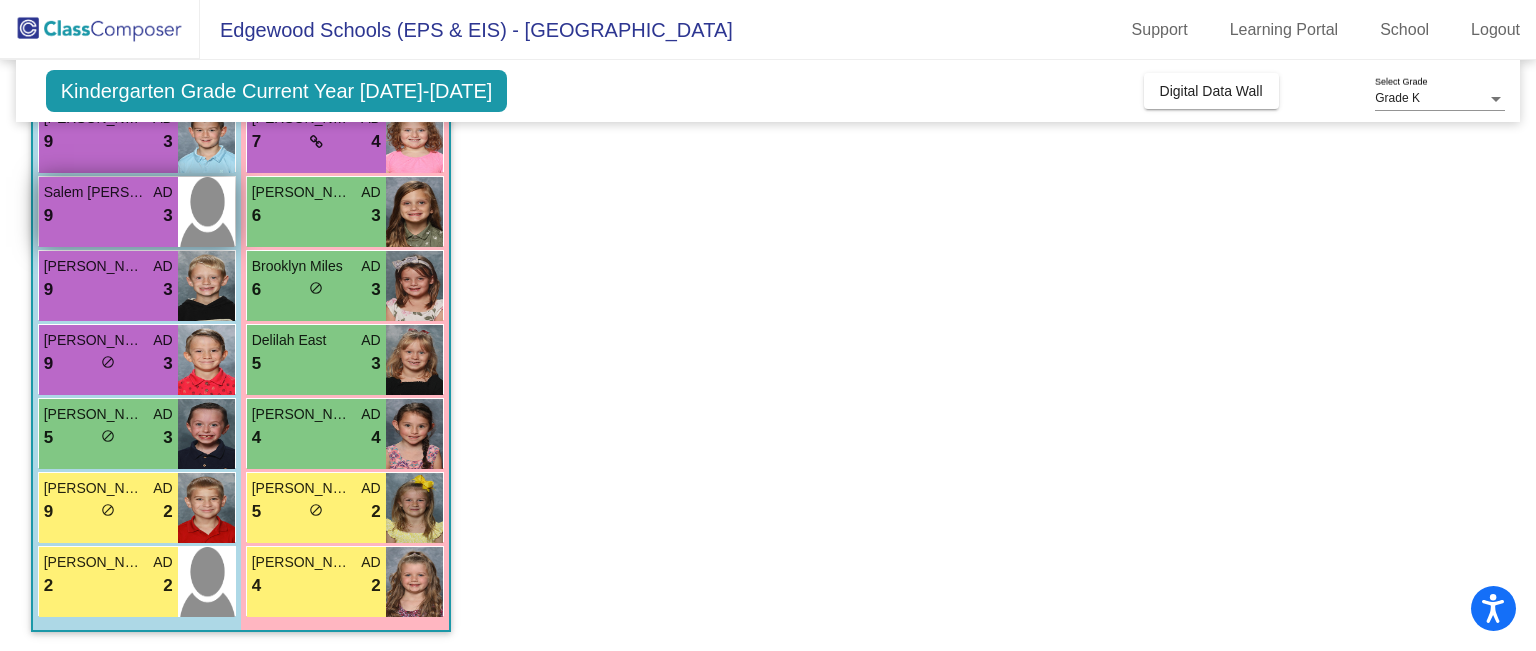 click on "AD" at bounding box center [162, 192] 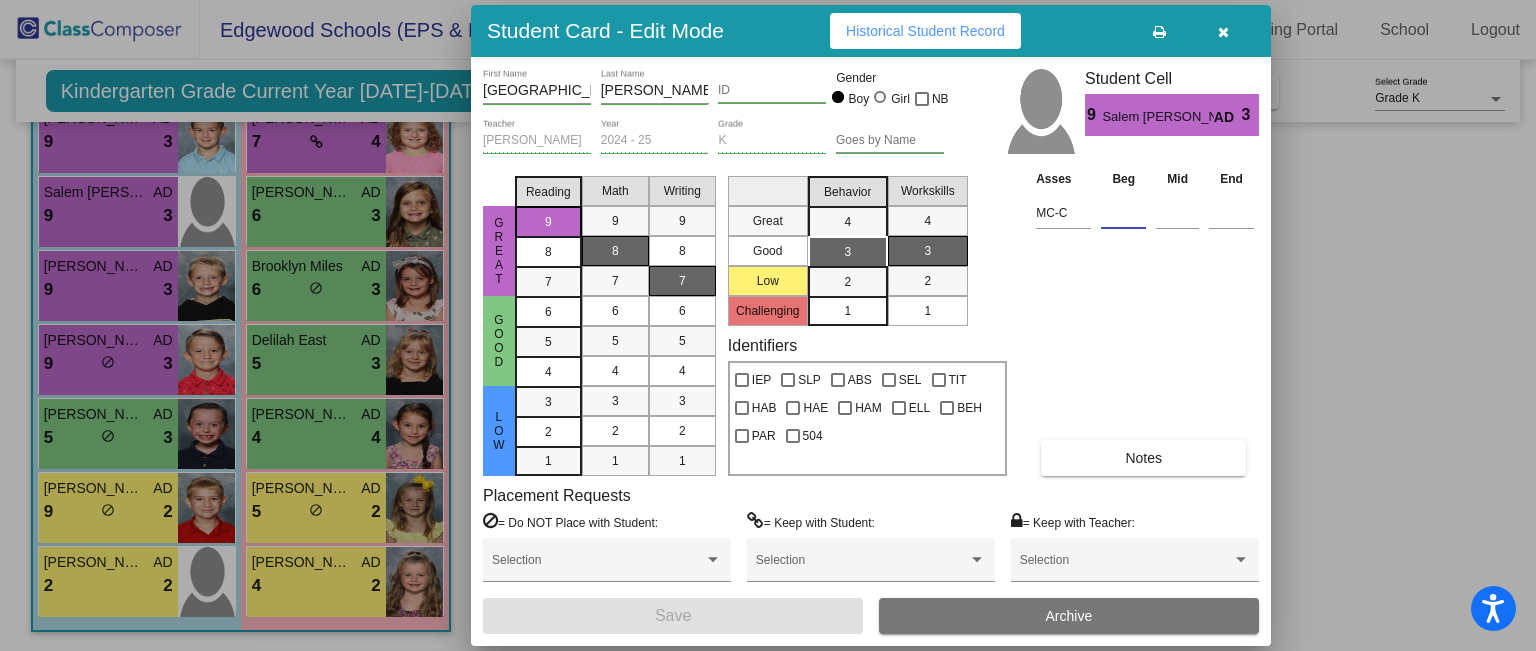 click at bounding box center (1123, 213) 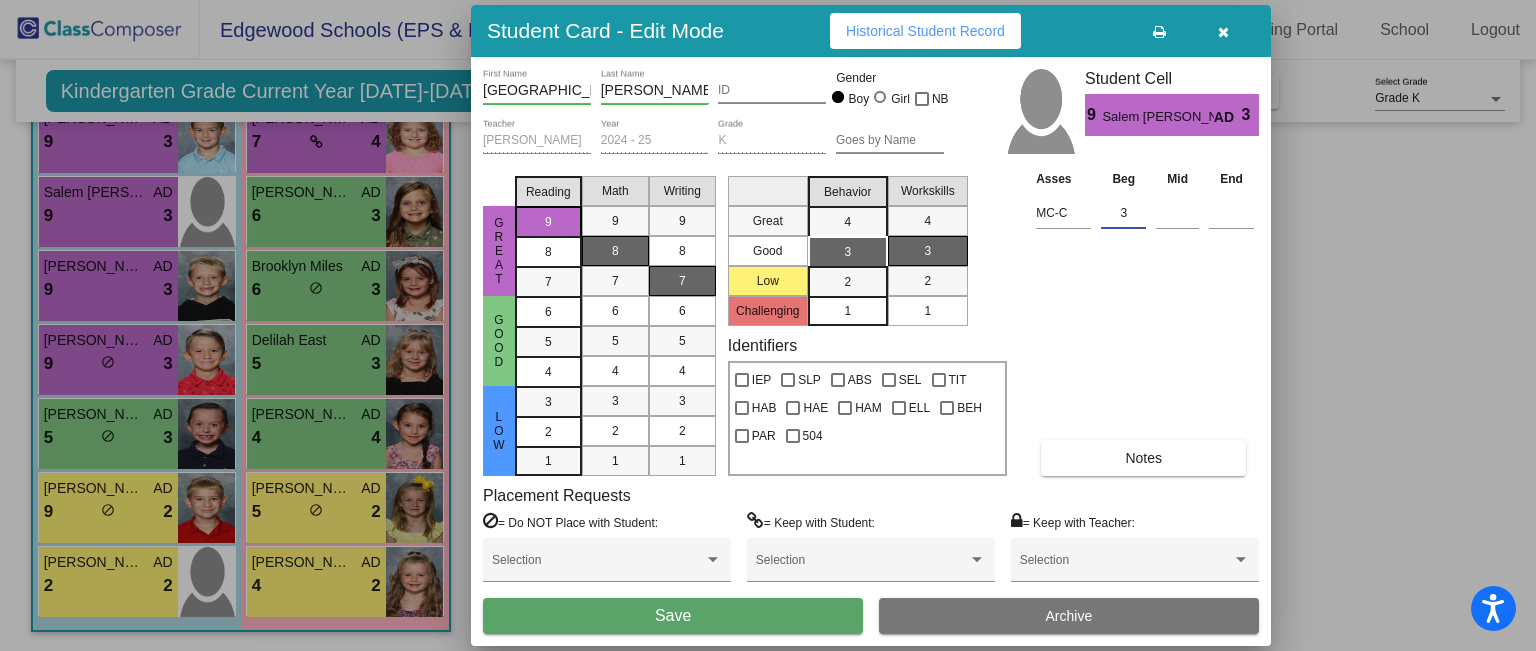 type on "3" 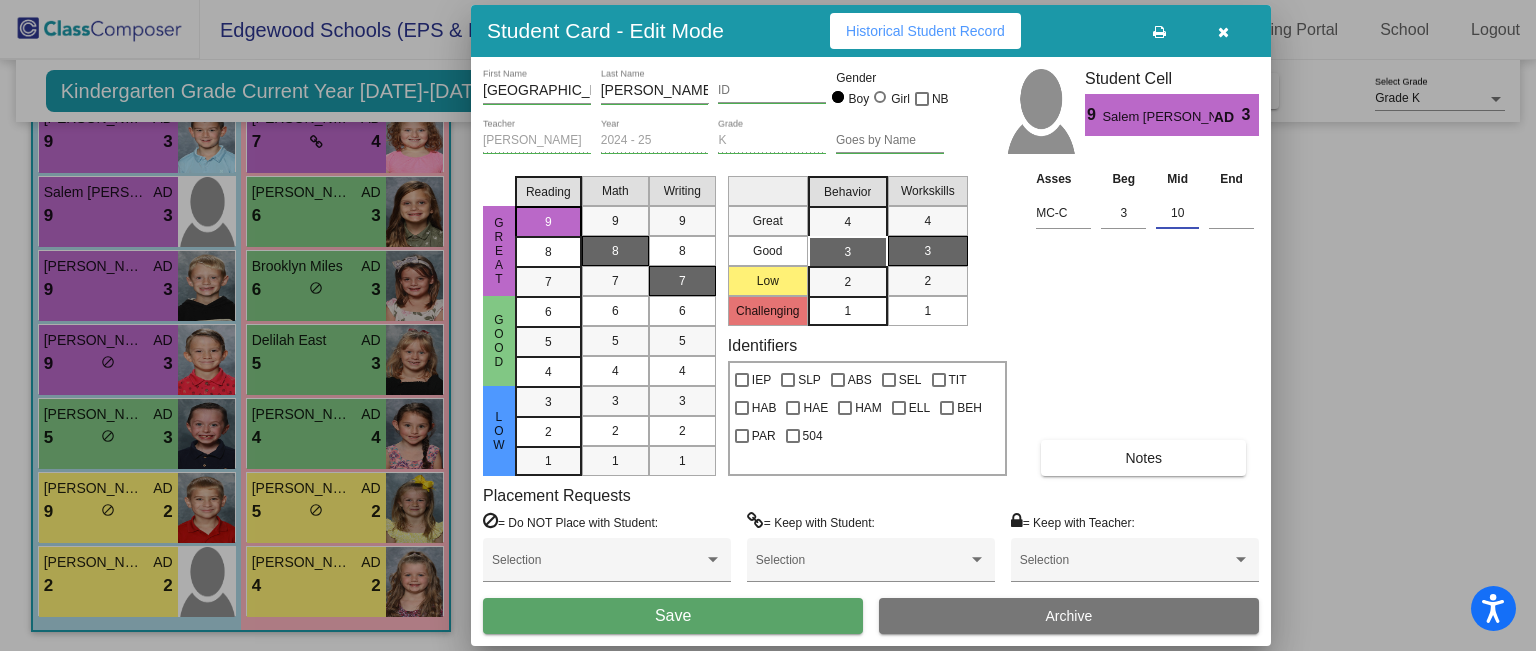 type on "10" 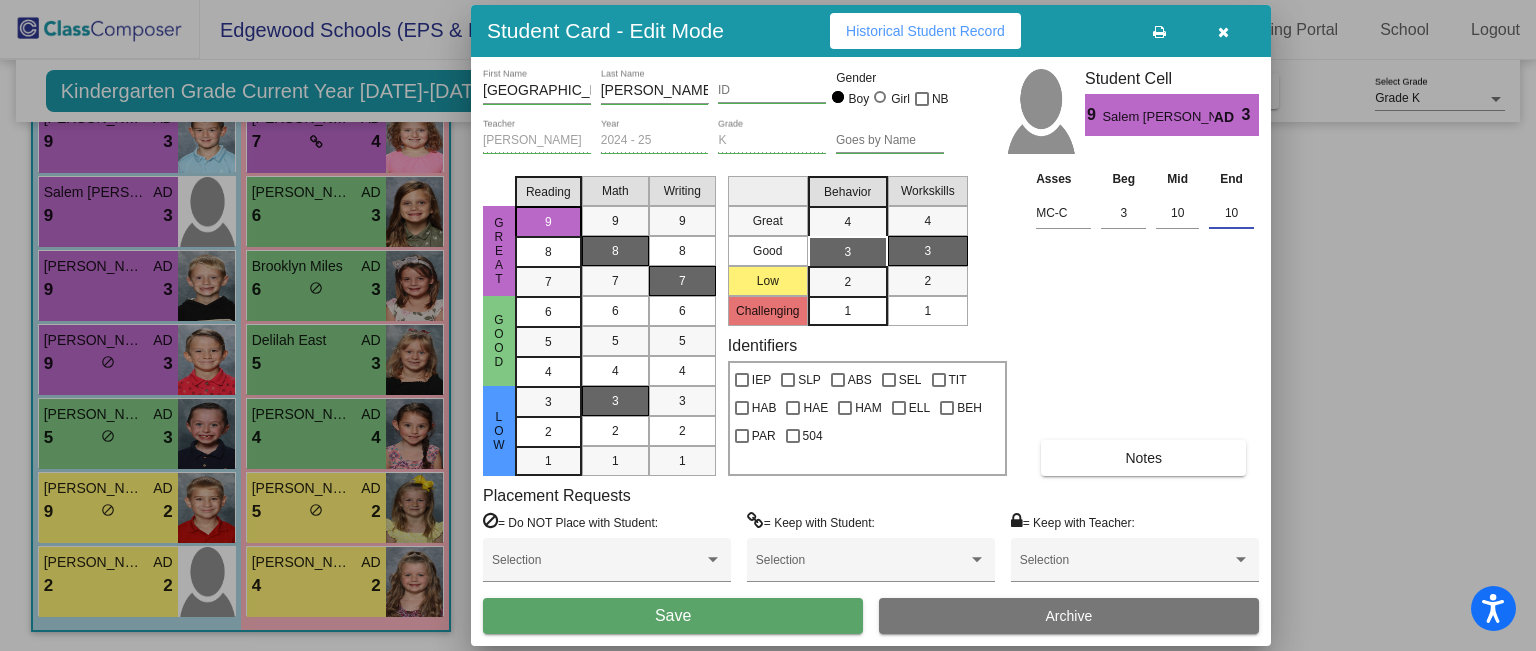 type on "10" 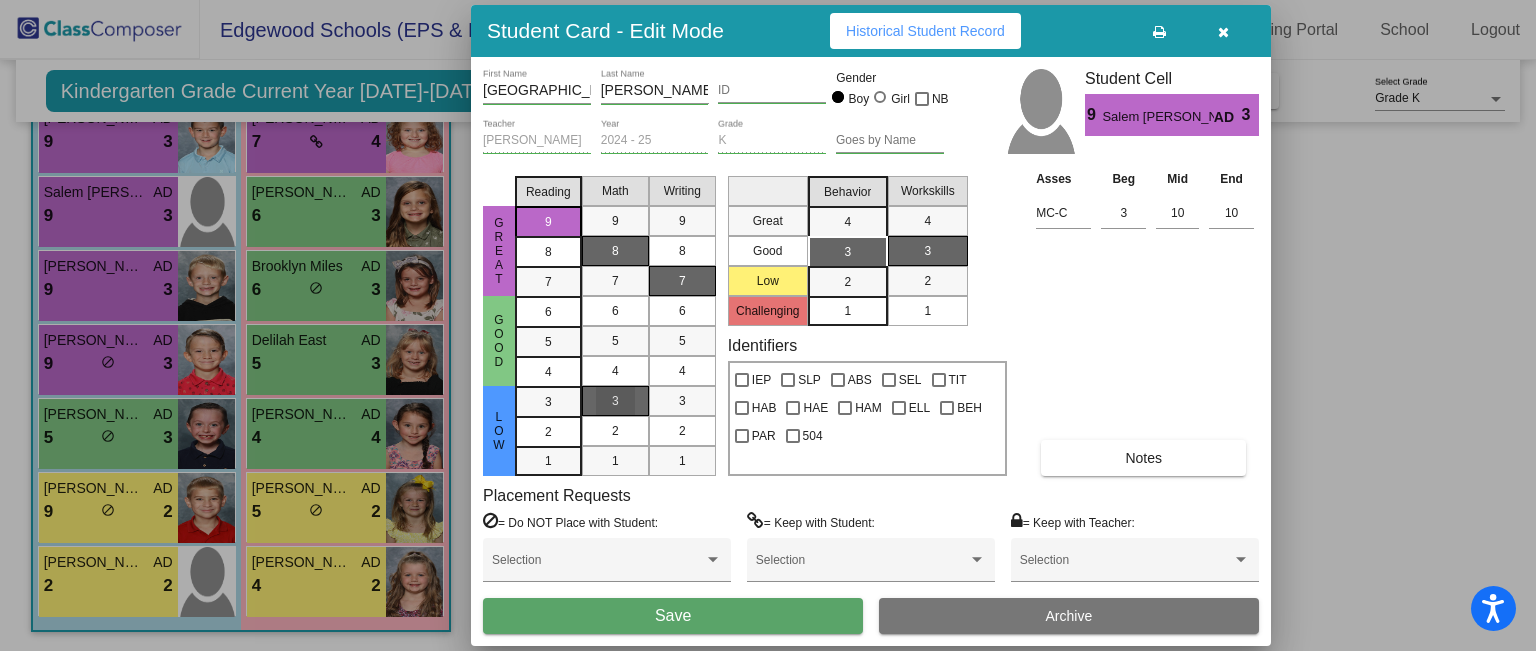 click on "3" at bounding box center (615, 401) 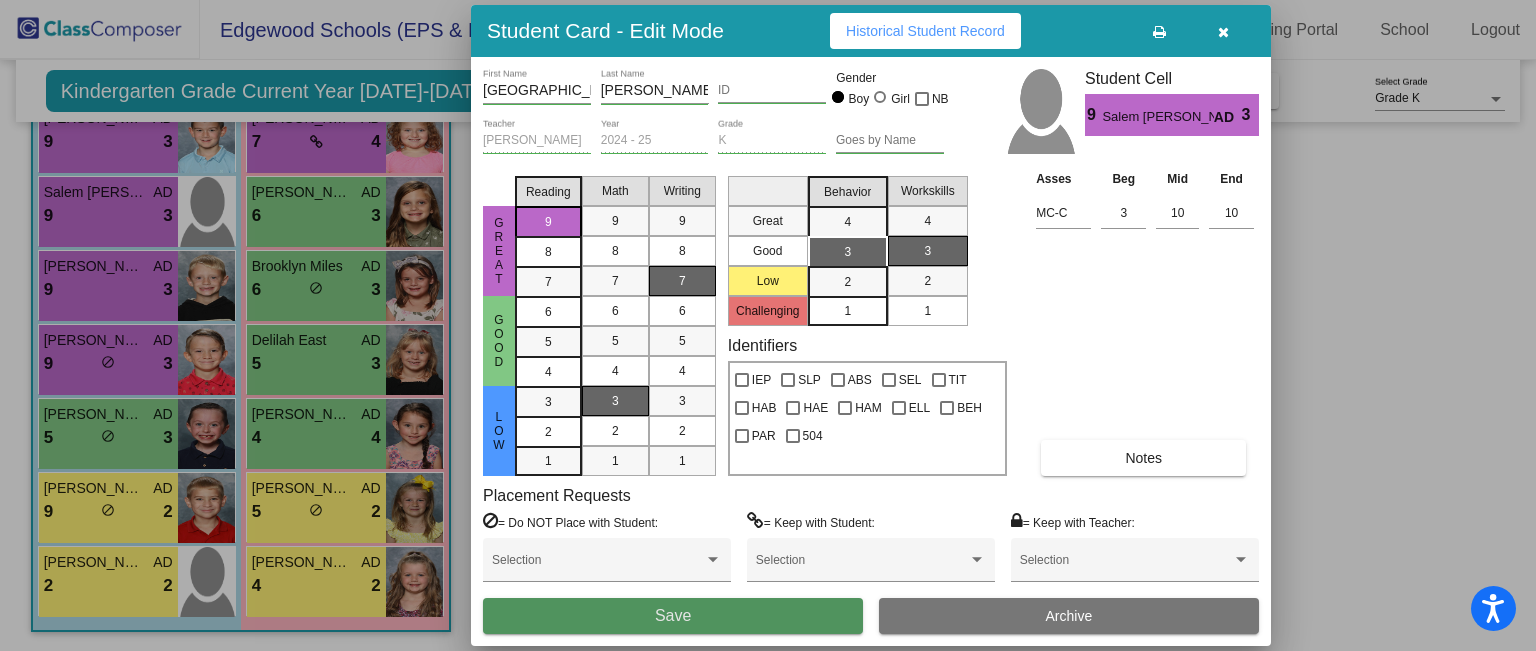 click on "Save" at bounding box center [673, 616] 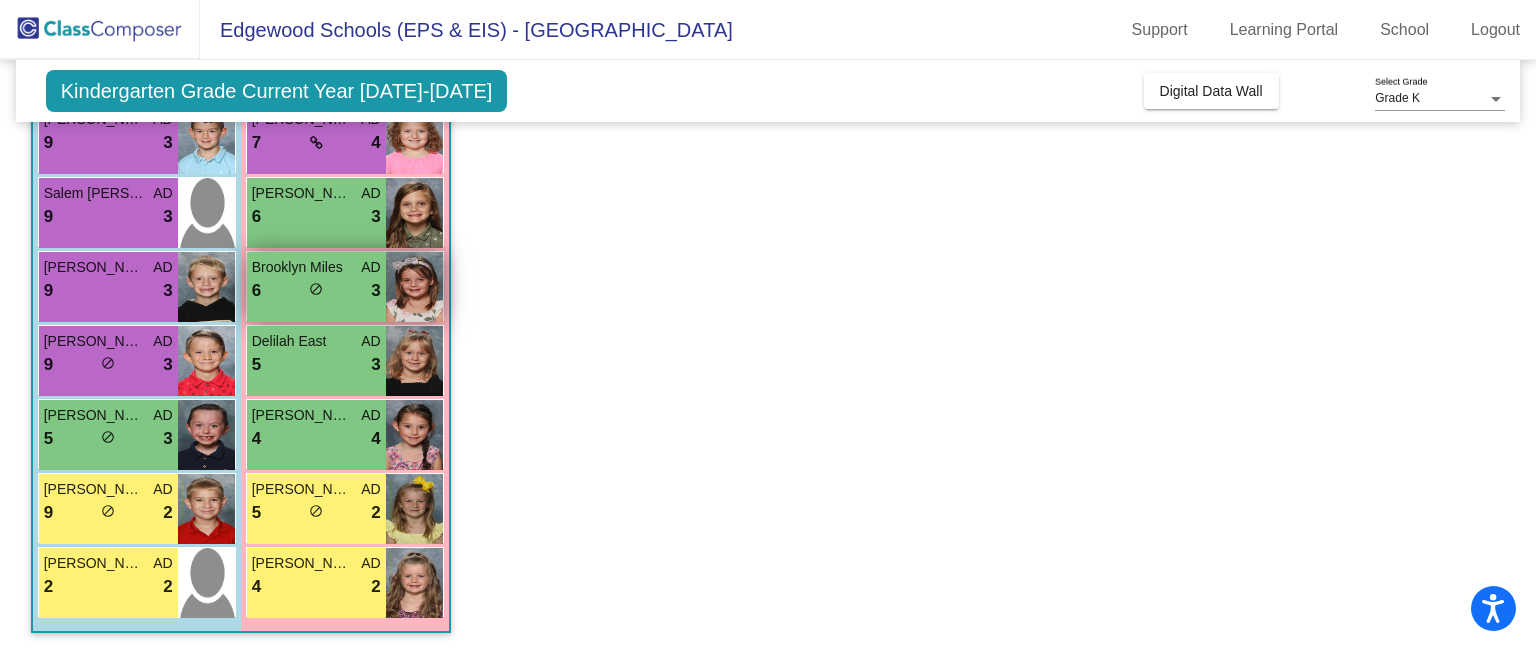 scroll, scrollTop: 150, scrollLeft: 0, axis: vertical 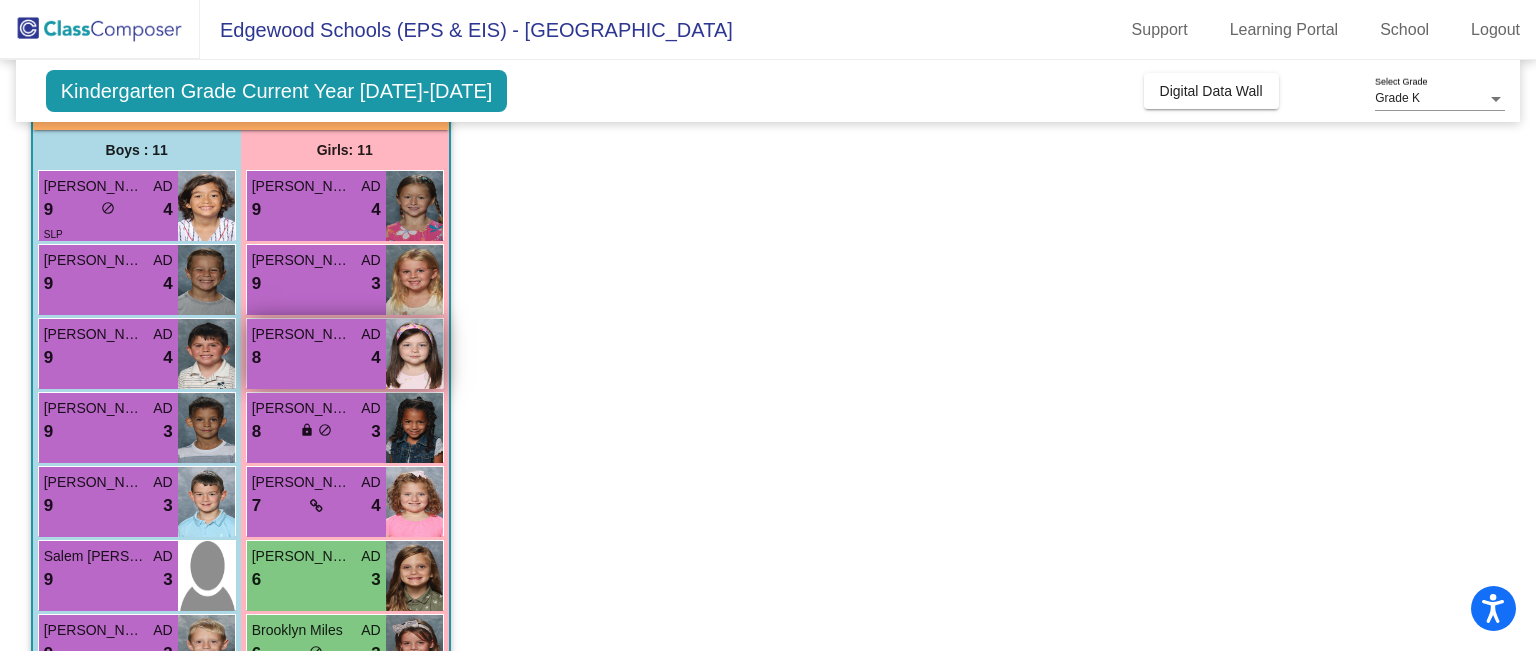 click on "Lauren Trask" at bounding box center [302, 334] 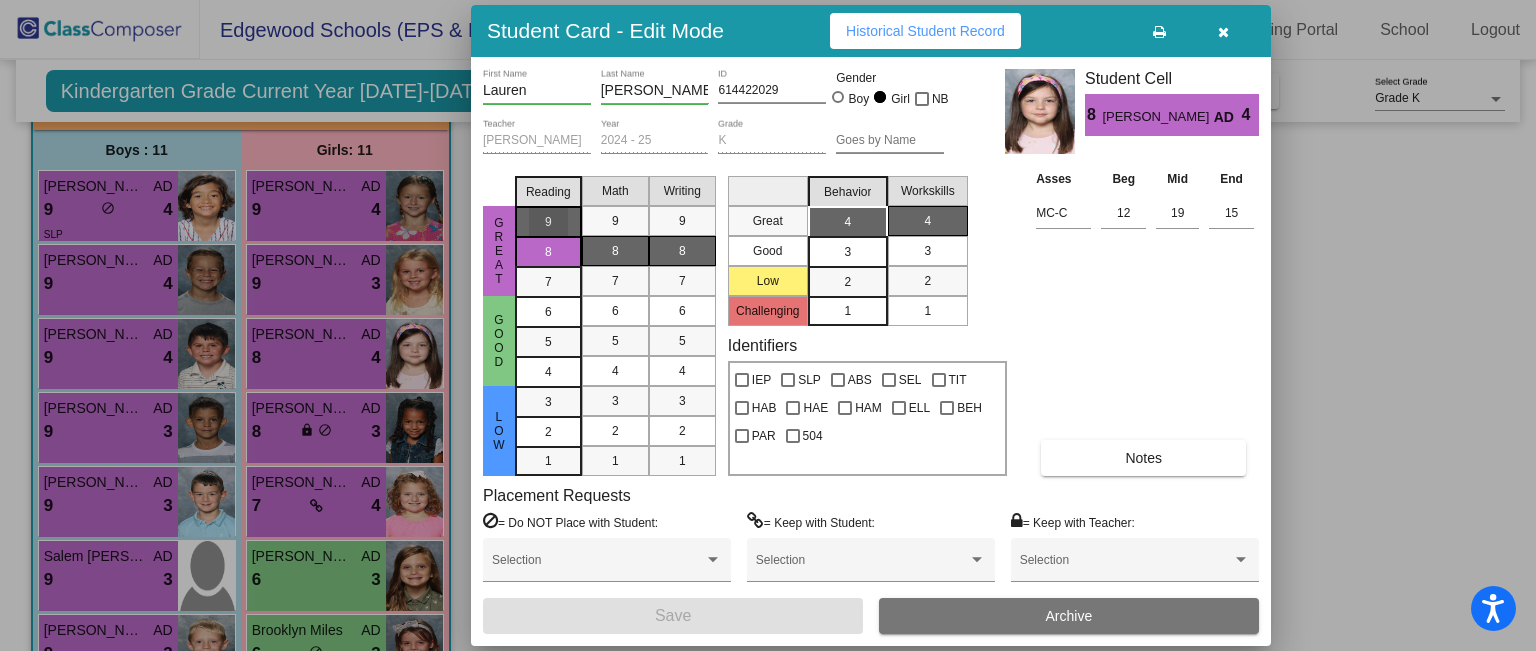 click on "9" at bounding box center [548, 222] 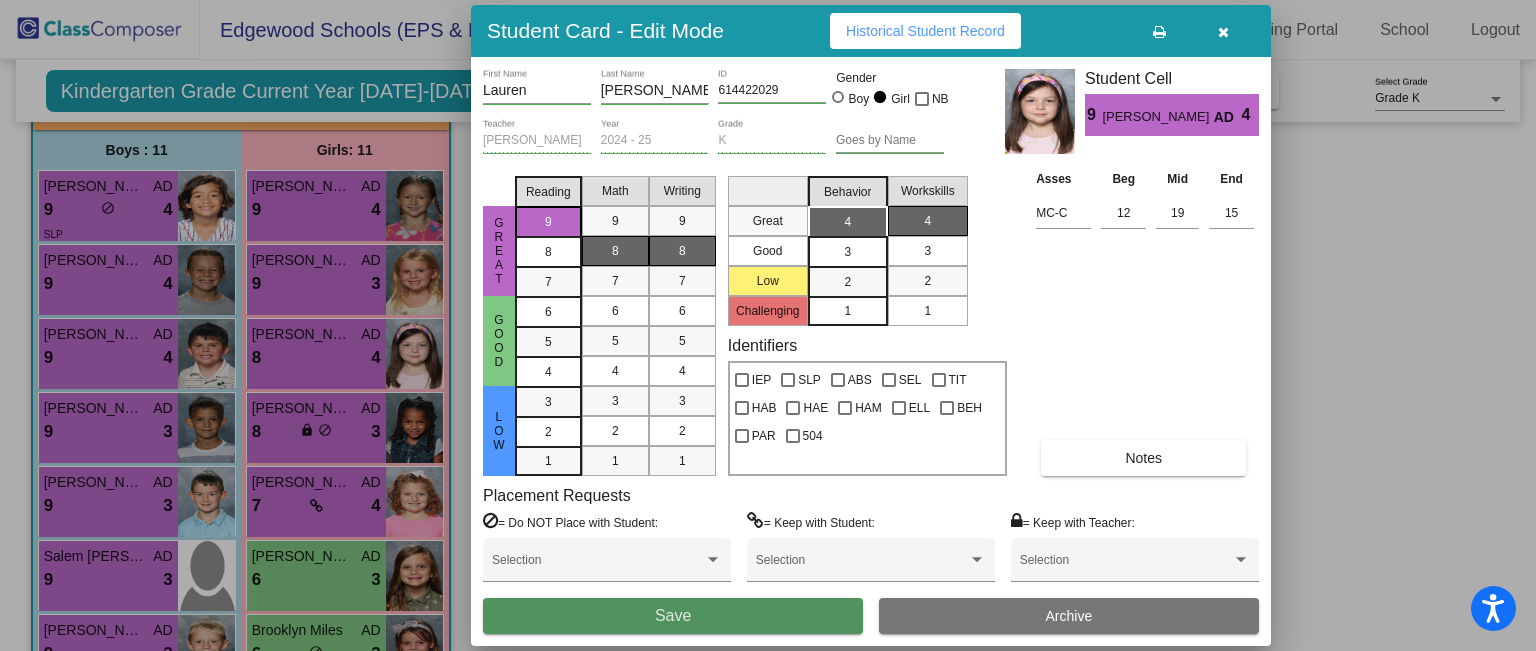 click on "Save" at bounding box center [673, 615] 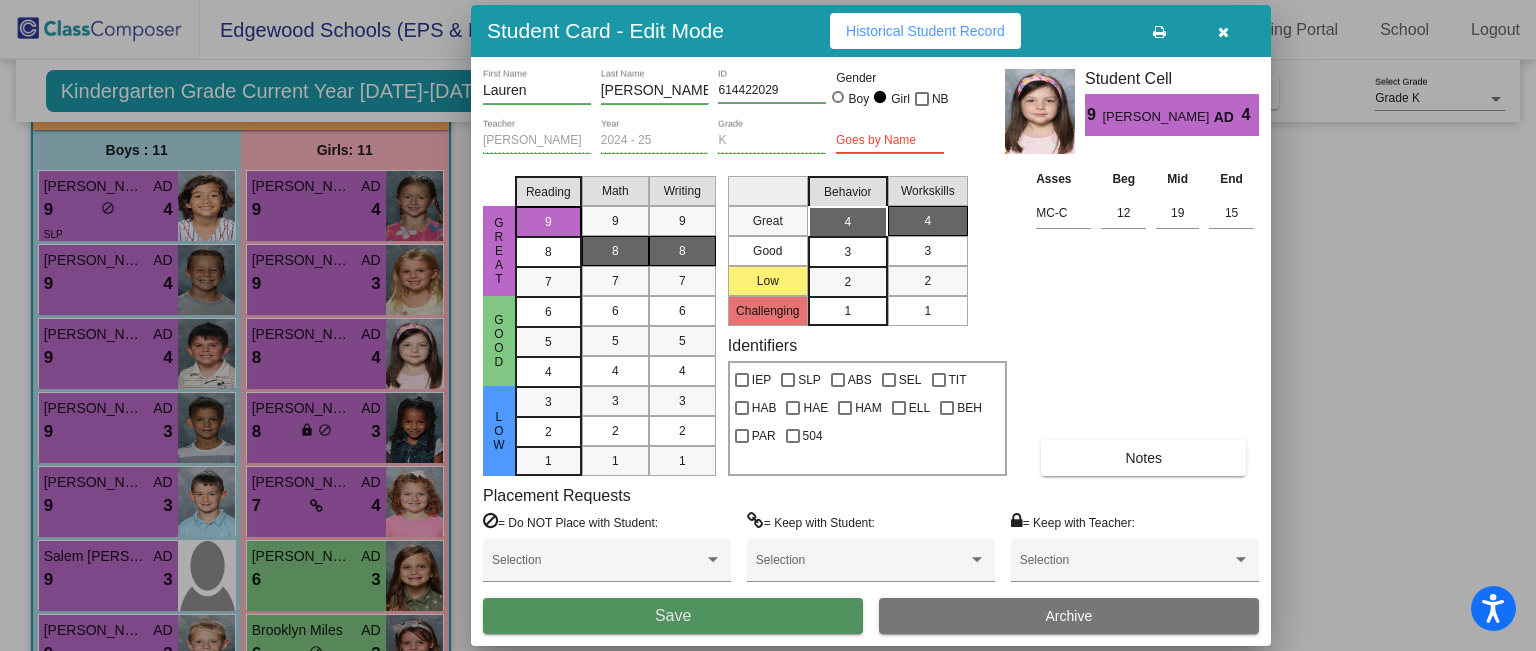 click on "Save" at bounding box center (673, 615) 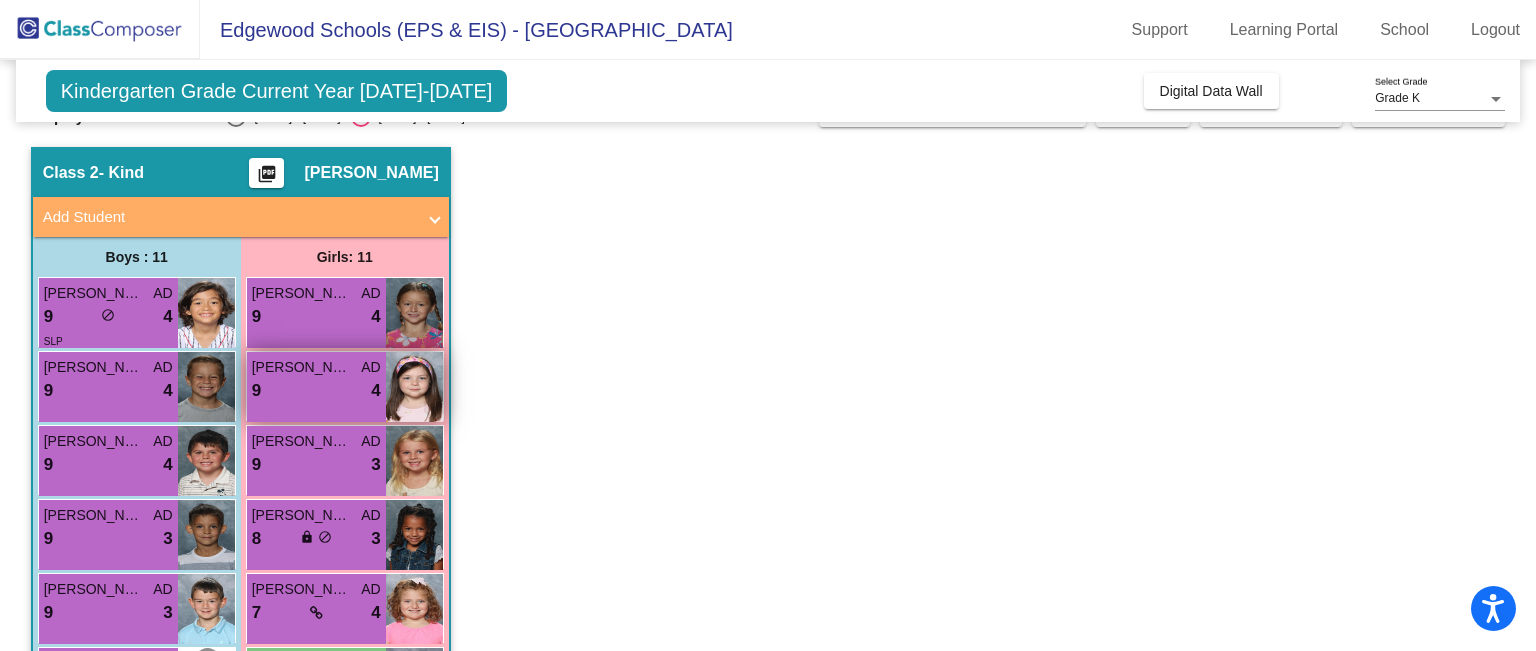 scroll, scrollTop: 0, scrollLeft: 0, axis: both 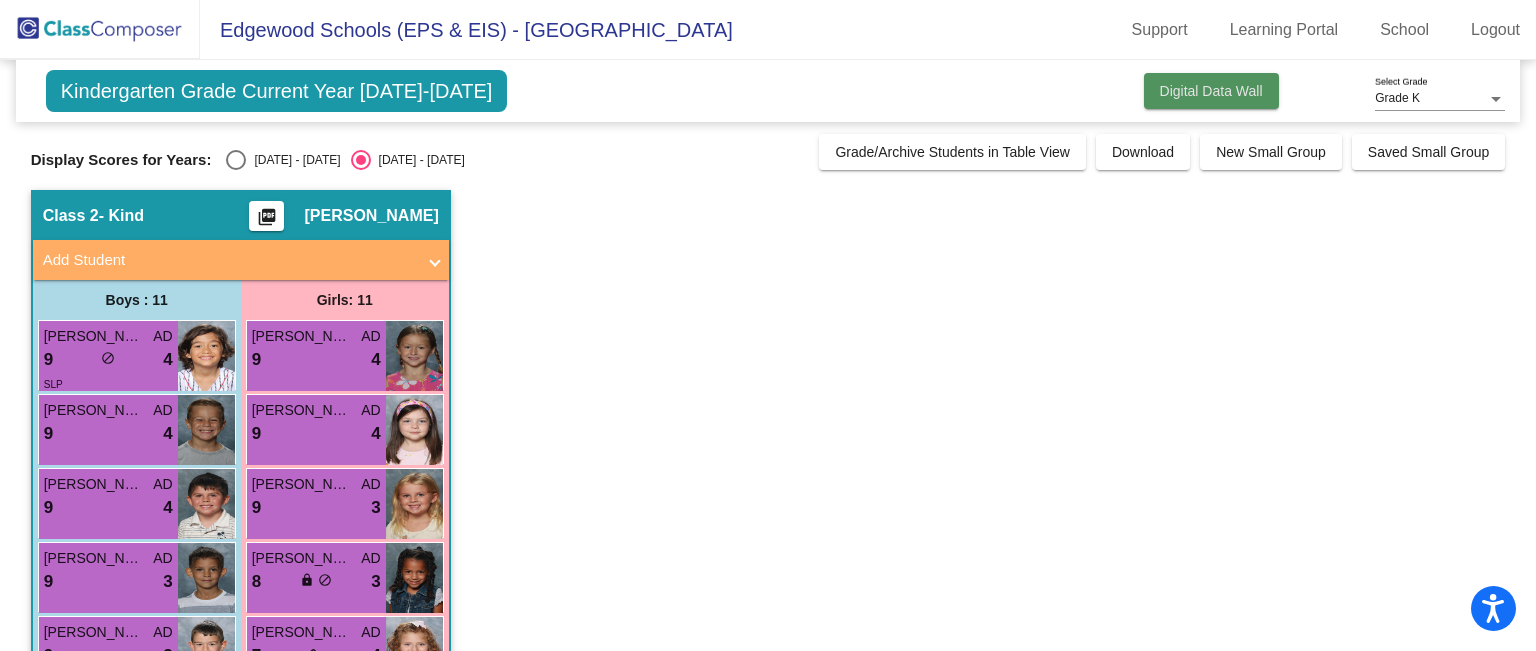 click on "Digital Data Wall" 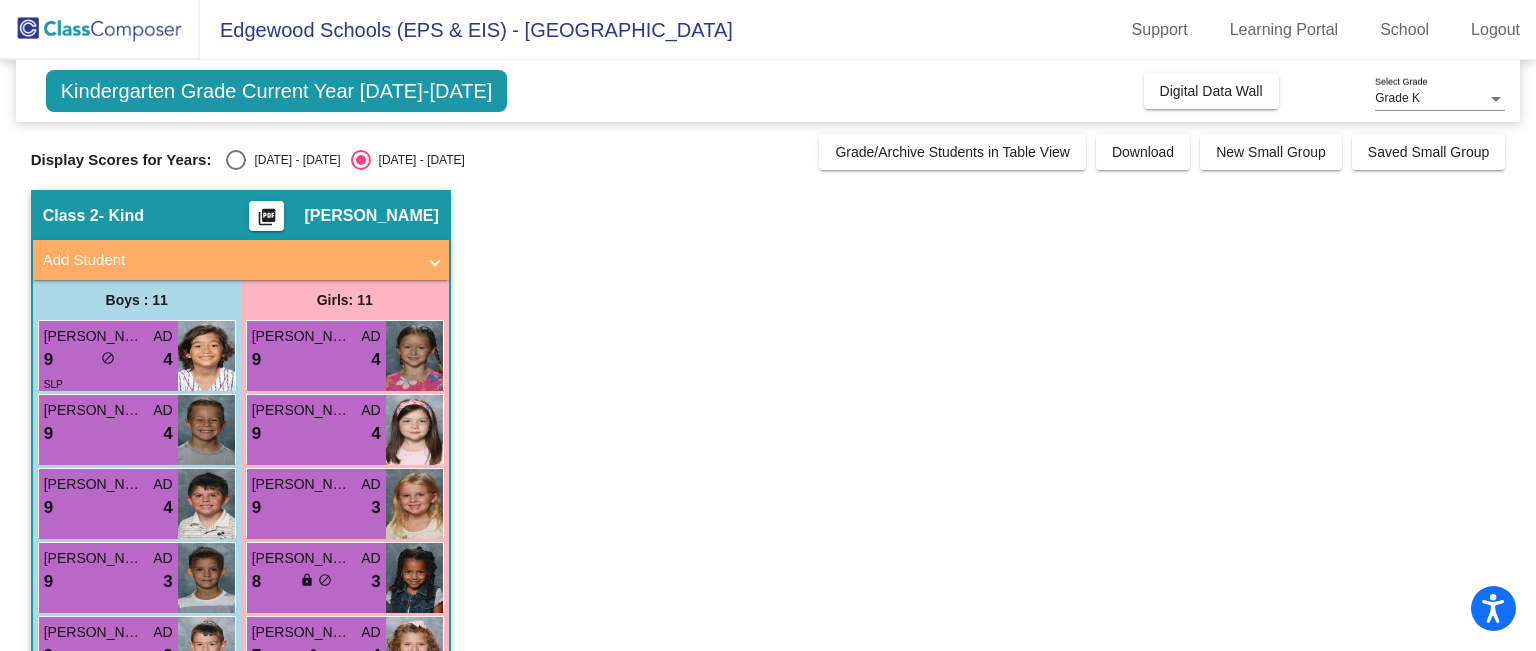click on "Kindergarten Grade Current Year 2024-2025" 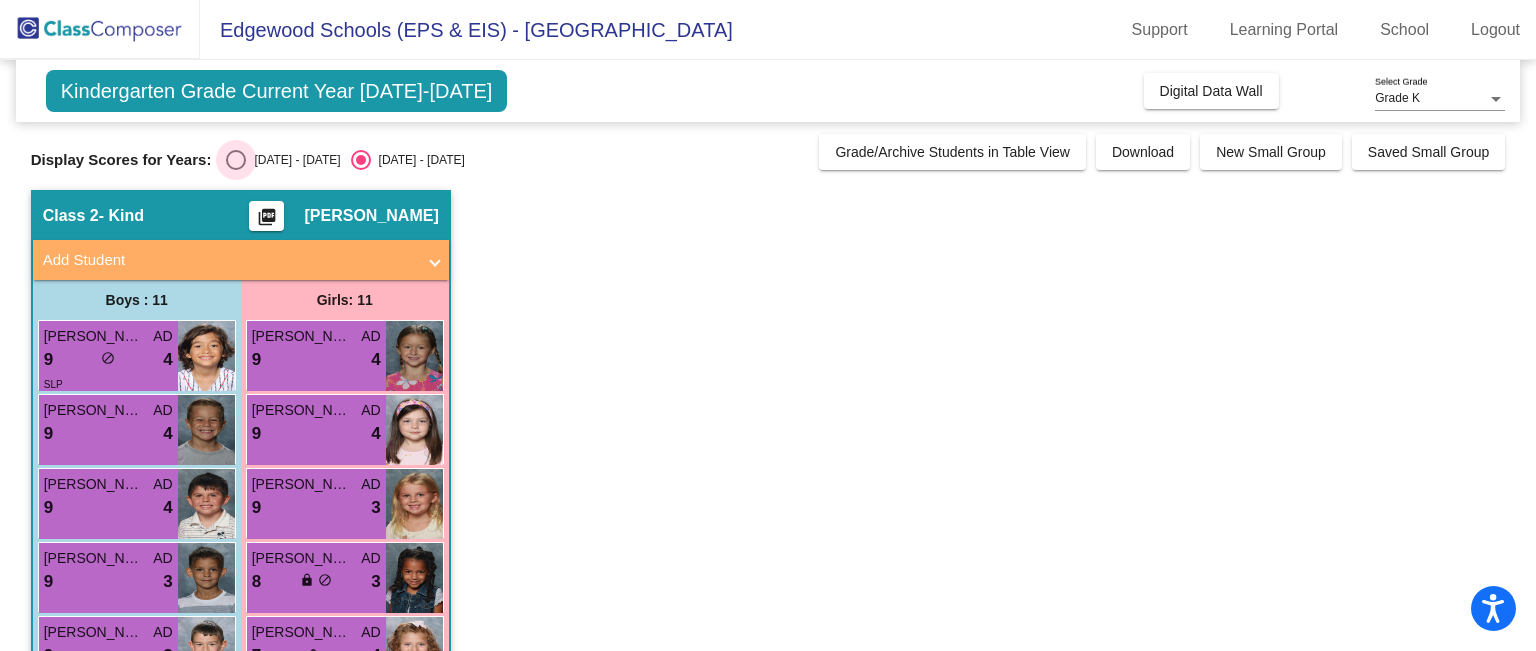 click at bounding box center (236, 160) 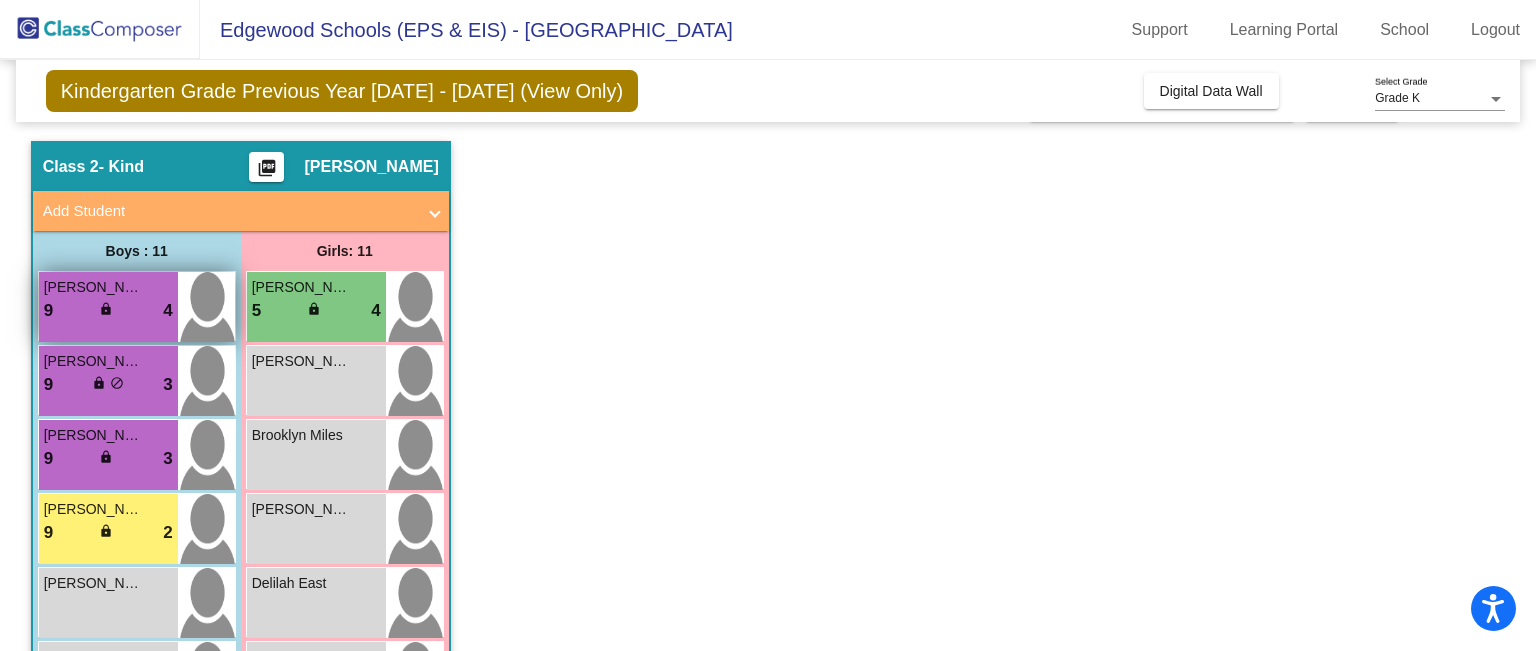 scroll, scrollTop: 48, scrollLeft: 0, axis: vertical 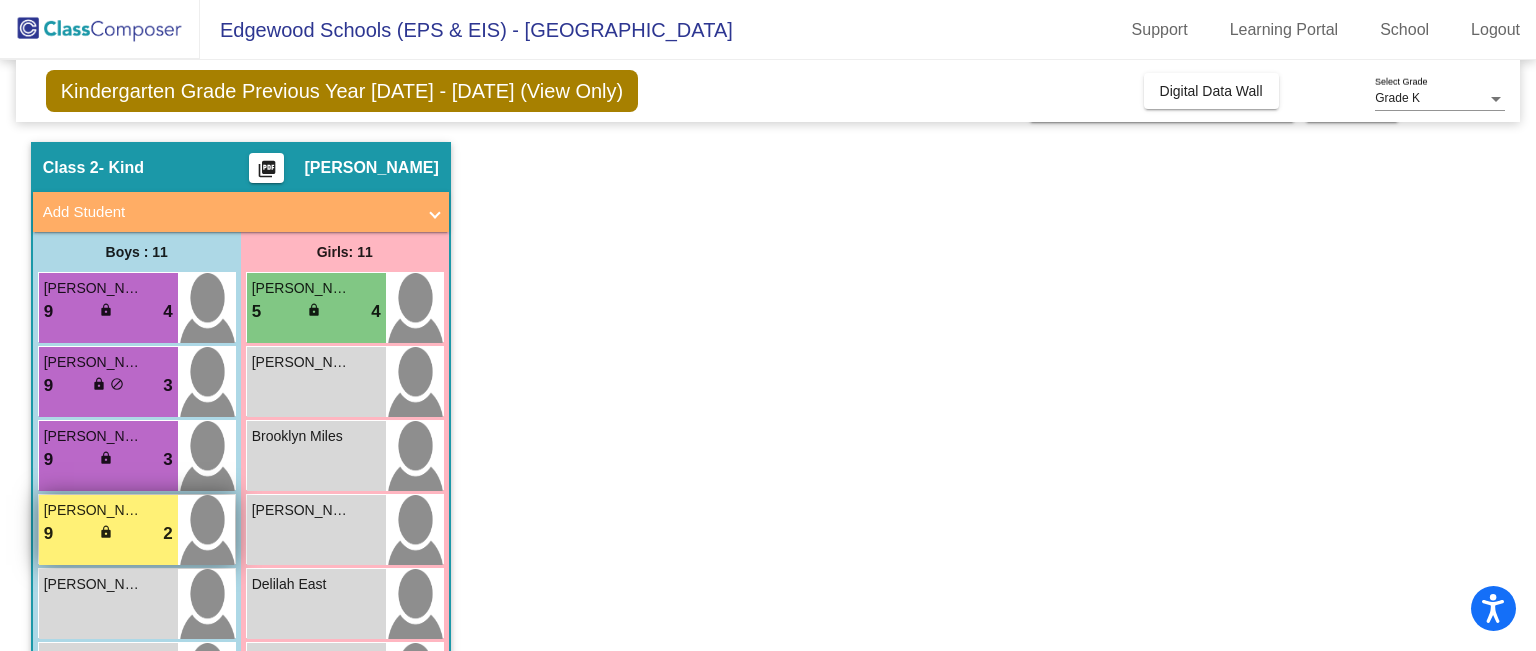 click on "Camden Waggoner" at bounding box center (94, 510) 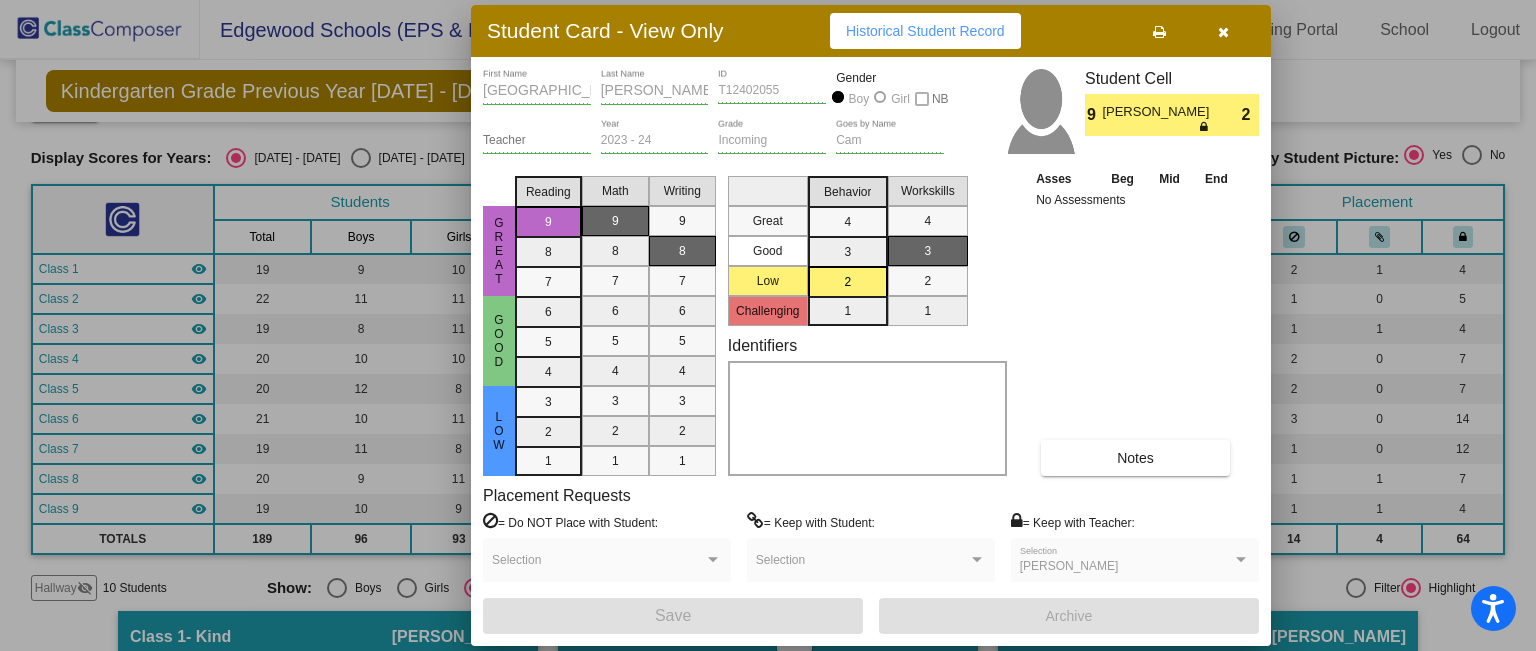 click at bounding box center [1223, 32] 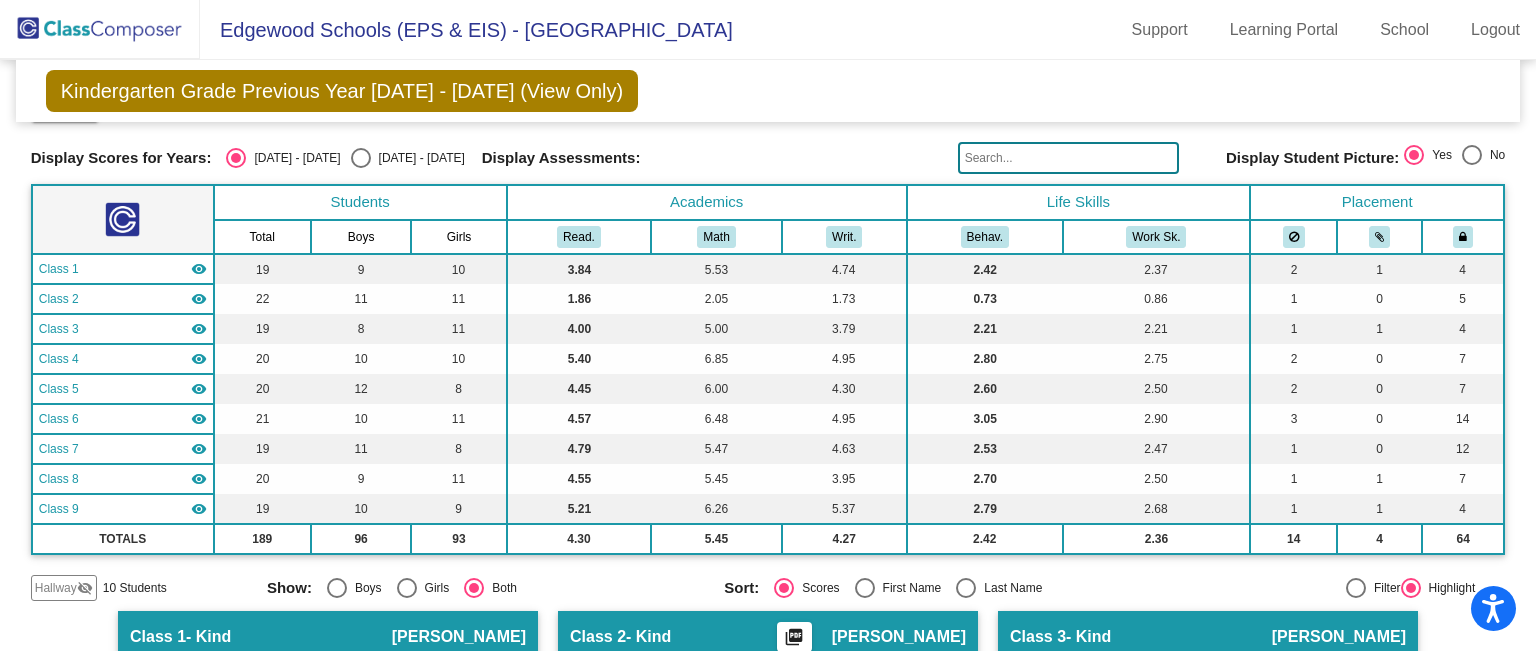 scroll, scrollTop: 0, scrollLeft: 0, axis: both 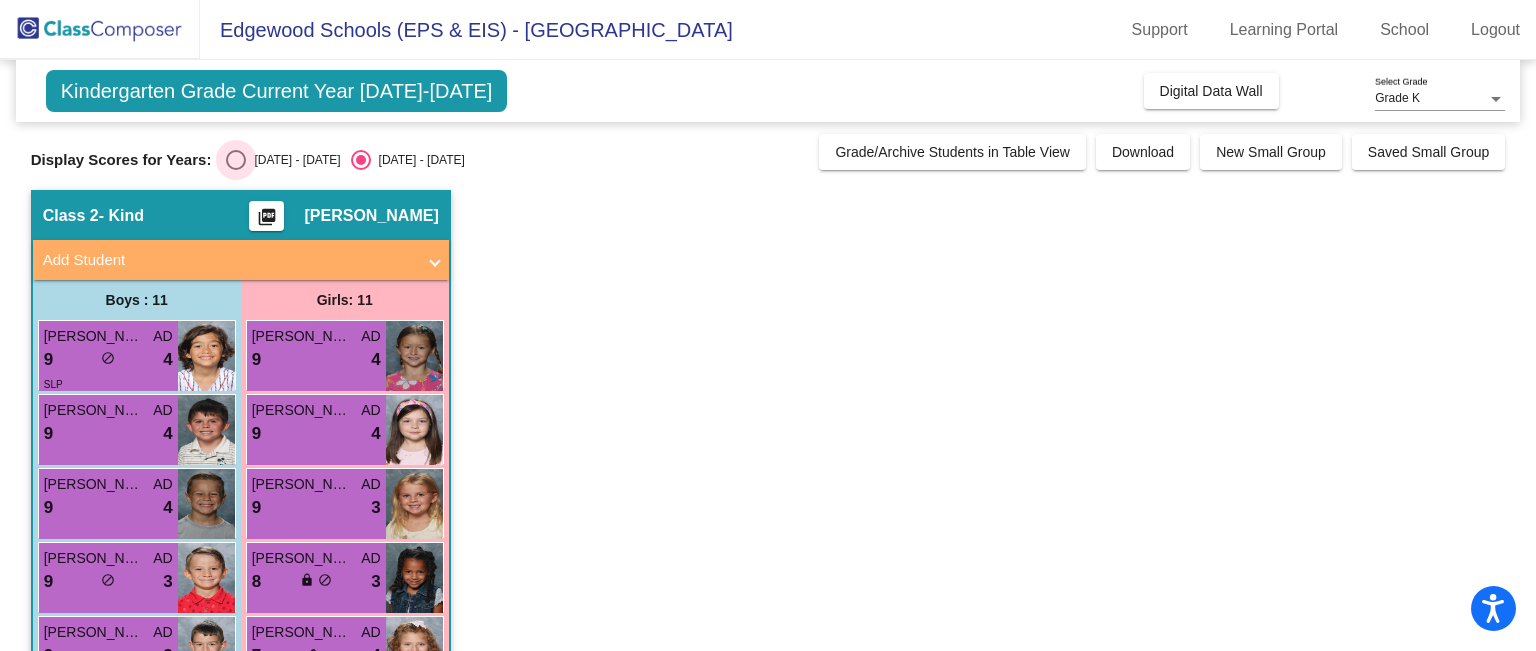 click at bounding box center [236, 160] 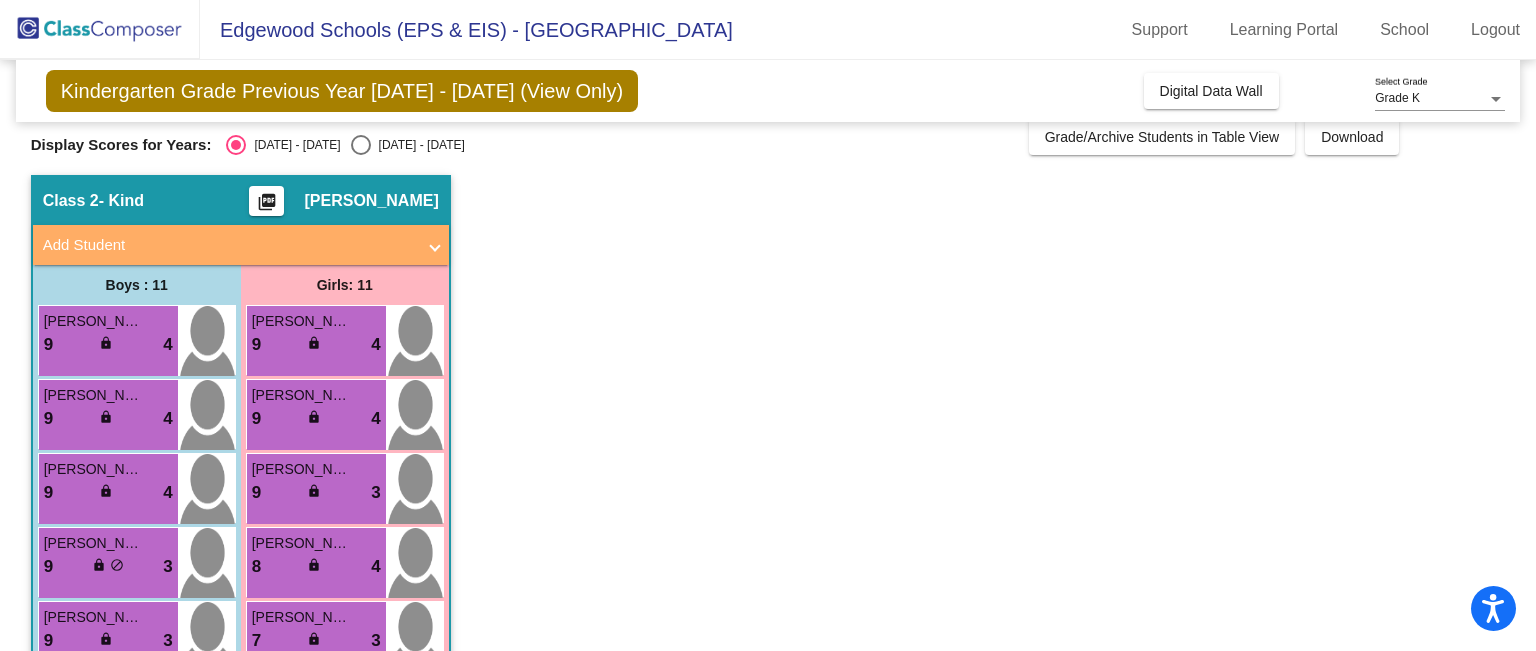 scroll, scrollTop: 0, scrollLeft: 0, axis: both 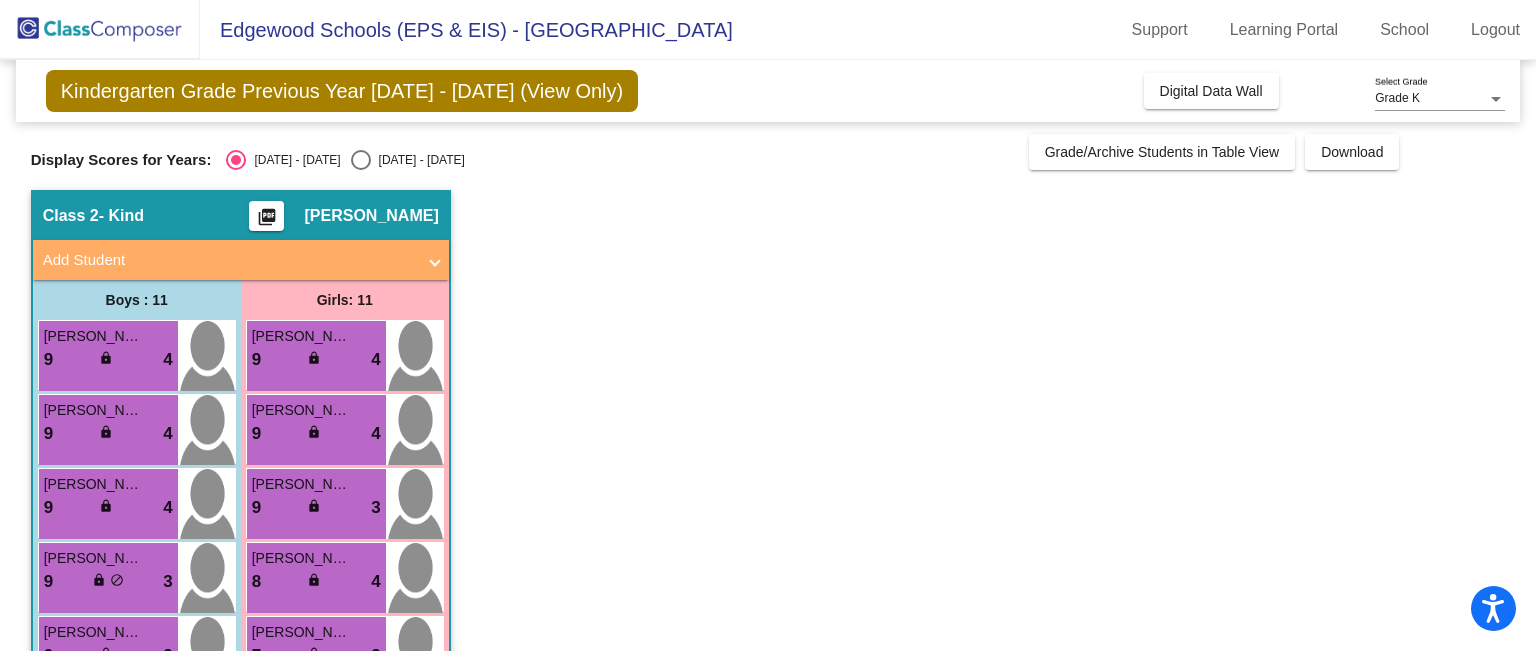 click at bounding box center (361, 160) 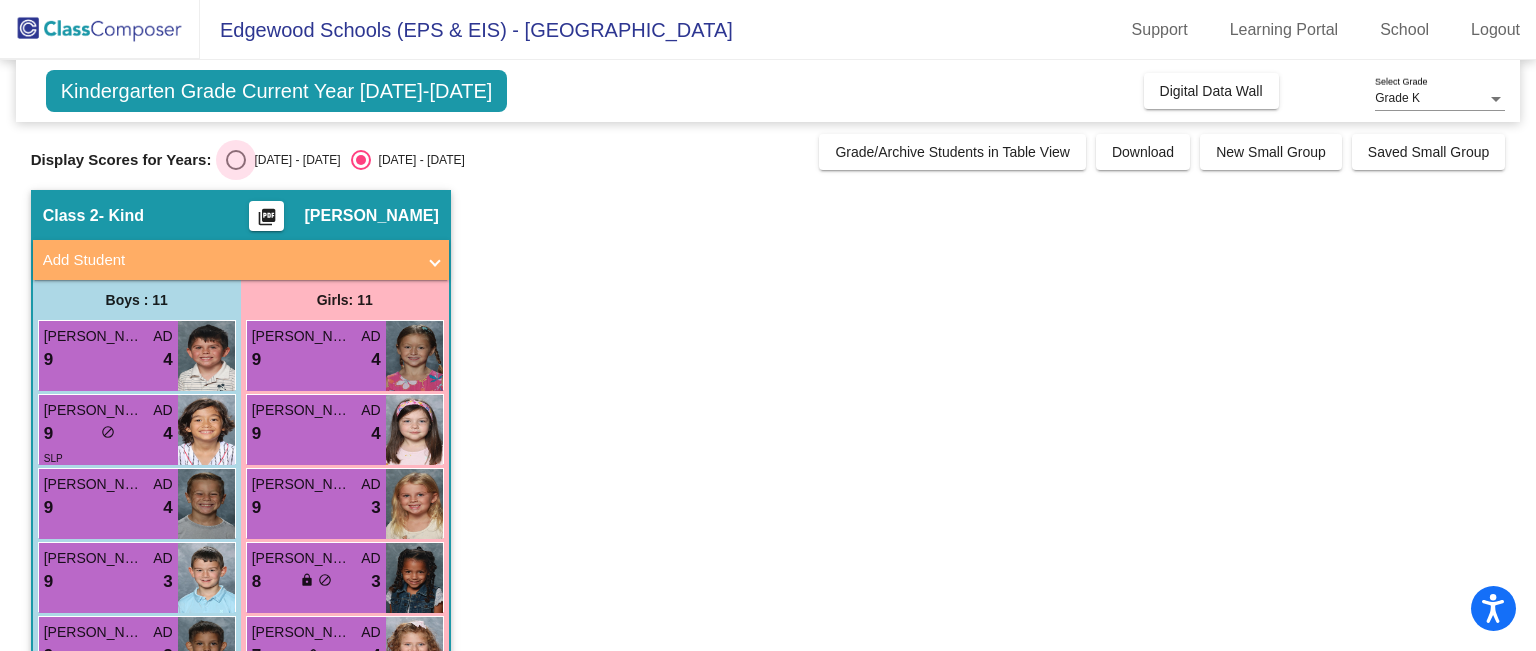 click at bounding box center (236, 160) 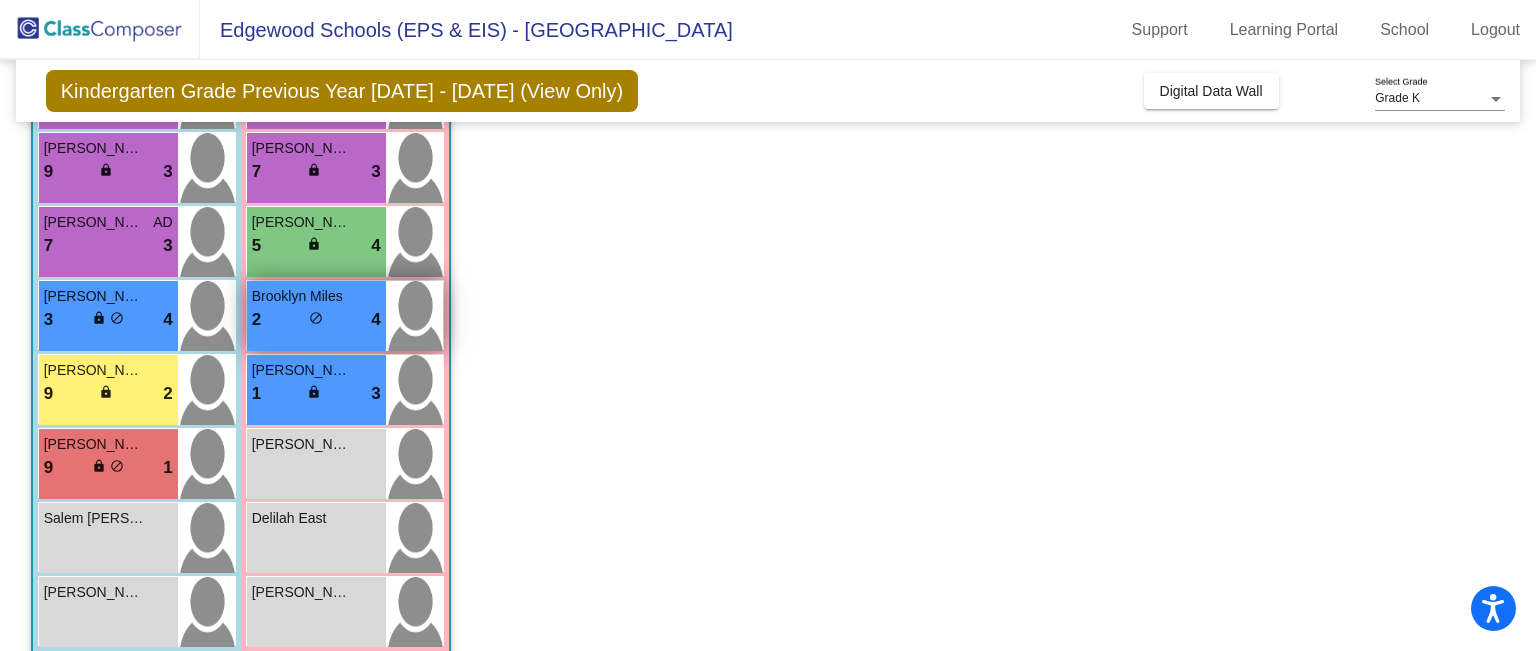 scroll, scrollTop: 0, scrollLeft: 0, axis: both 